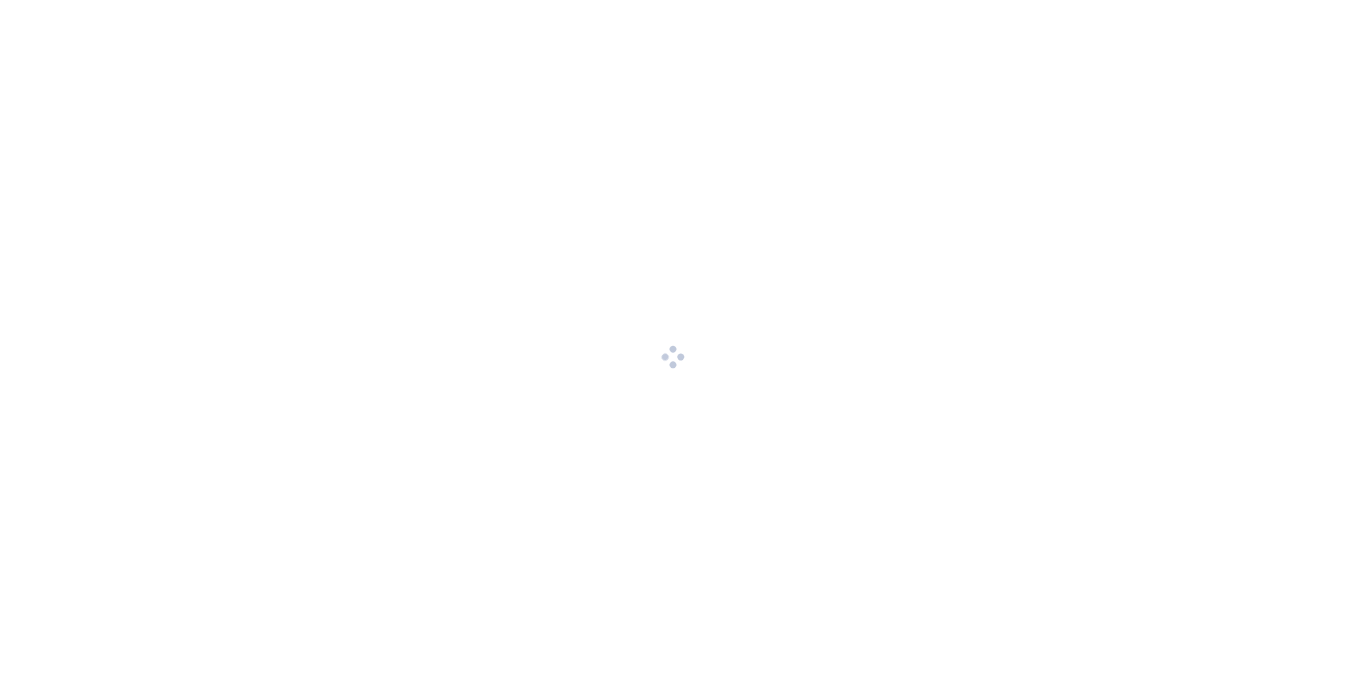 scroll, scrollTop: 0, scrollLeft: 0, axis: both 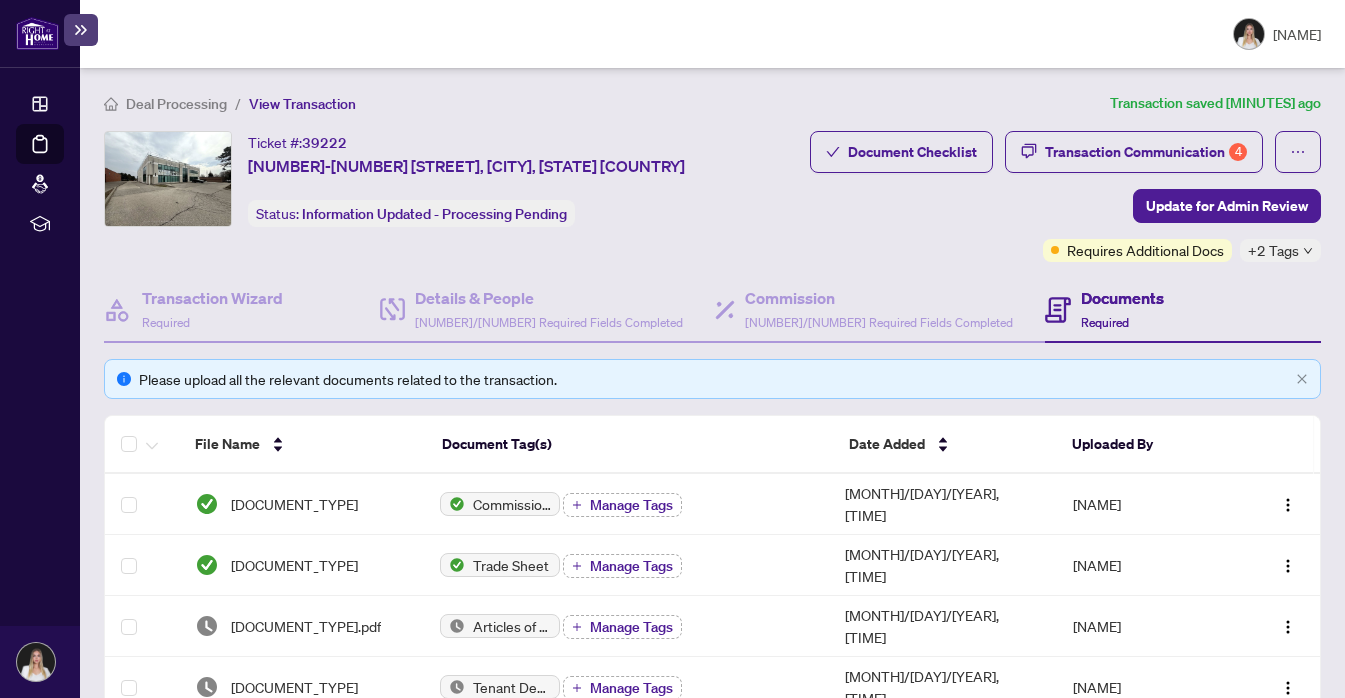 click on "Document Checklist Transaction Communication 4 Update for Admin Review Requires Additional Docs +2 Tags" at bounding box center [1037, 196] 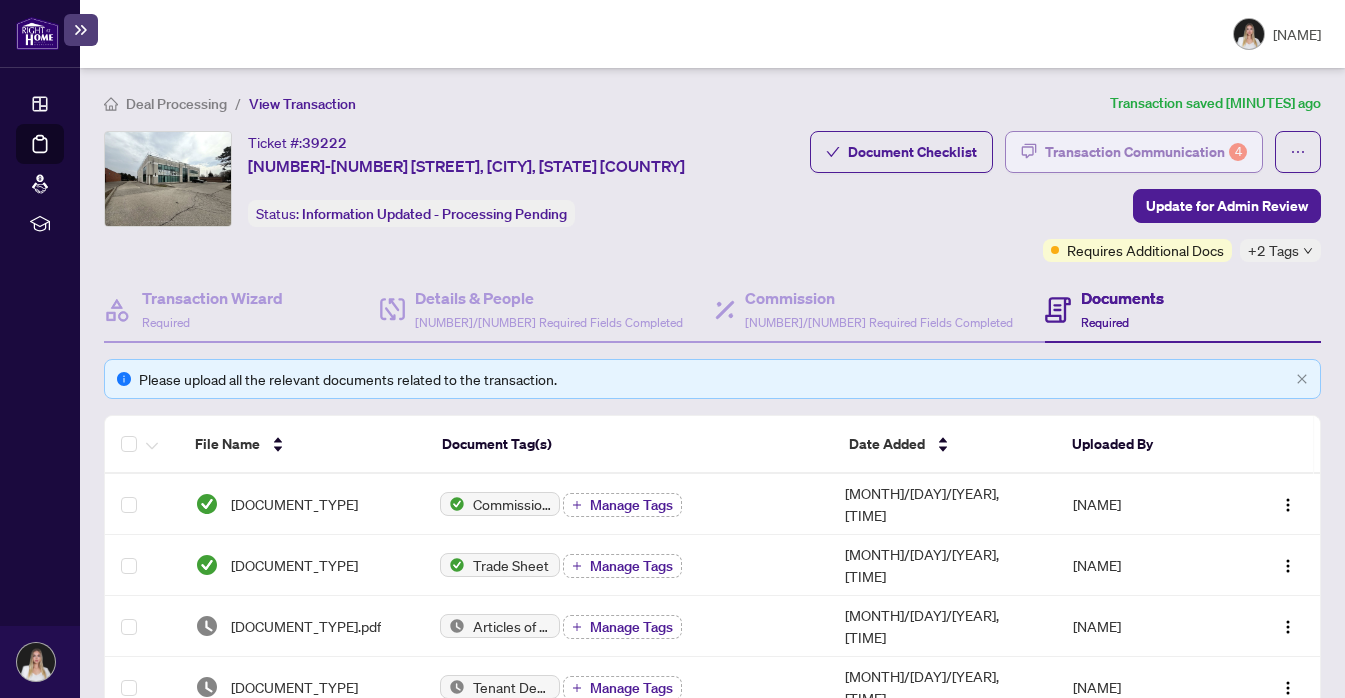 click on "Transaction Communication 4" at bounding box center (1146, 152) 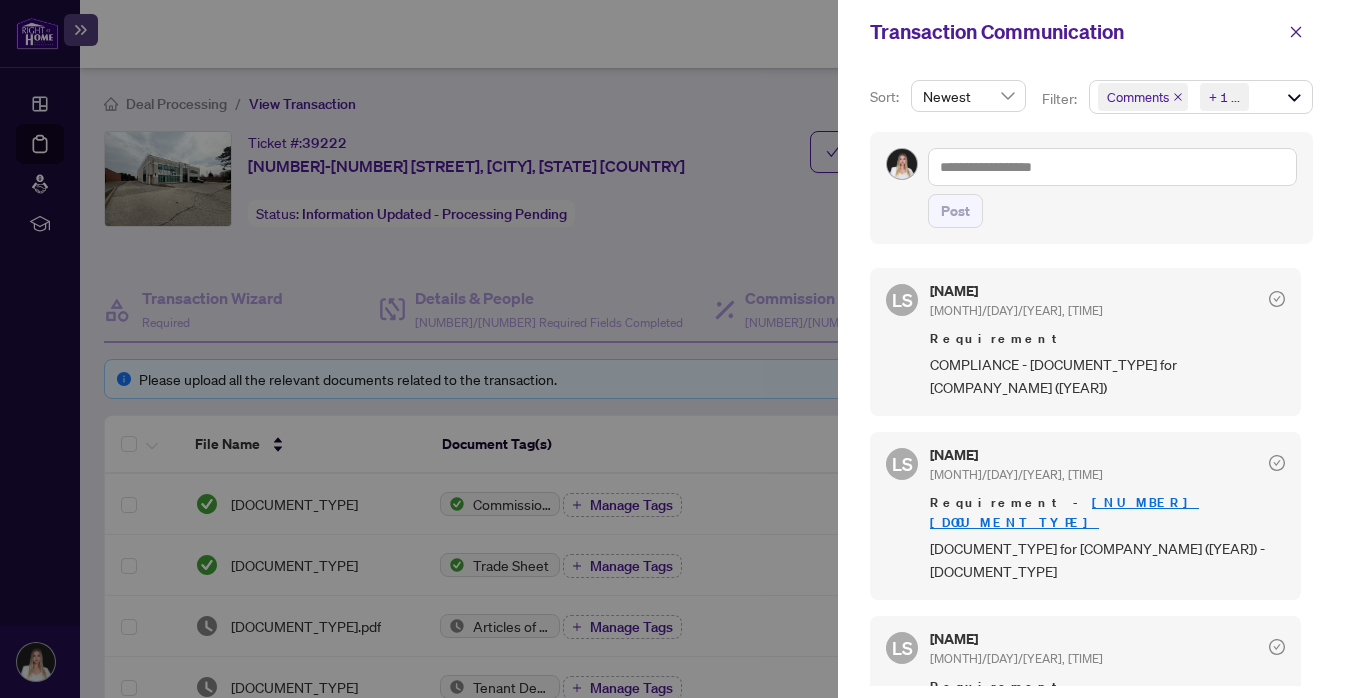 scroll, scrollTop: 4, scrollLeft: 0, axis: vertical 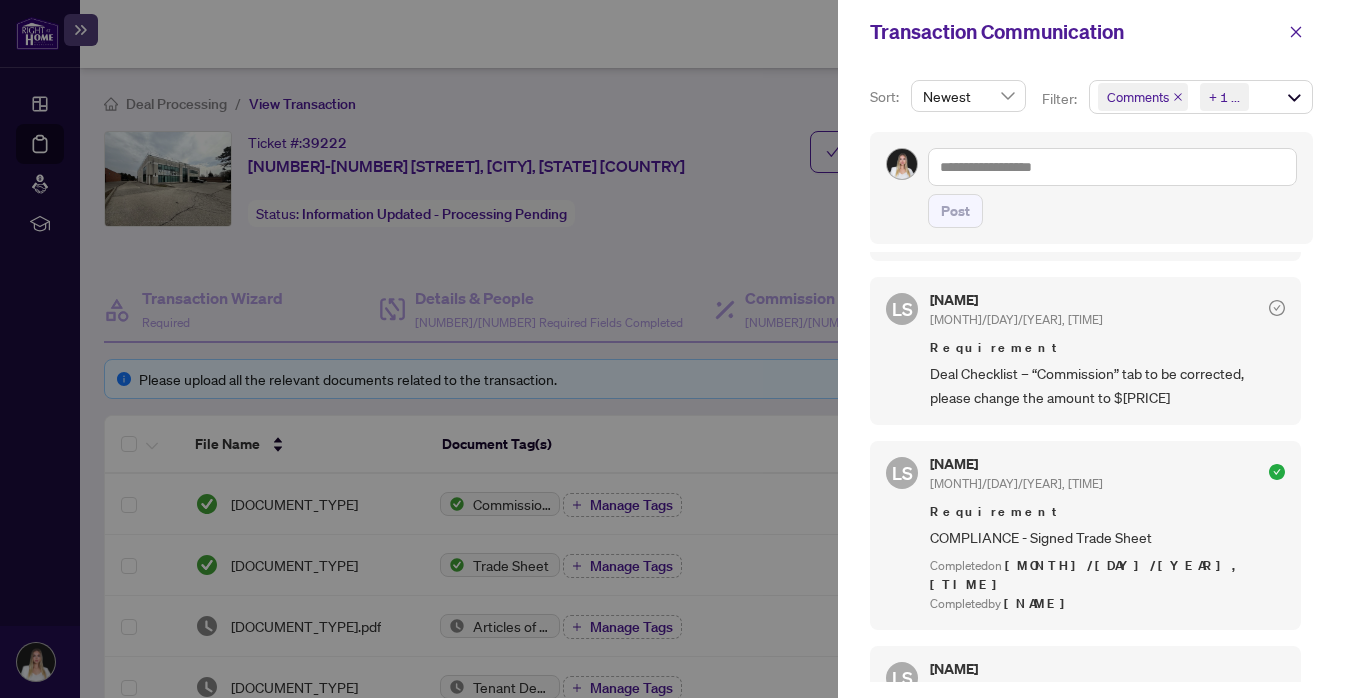 drag, startPoint x: 1201, startPoint y: 510, endPoint x: 1119, endPoint y: 509, distance: 82.006096 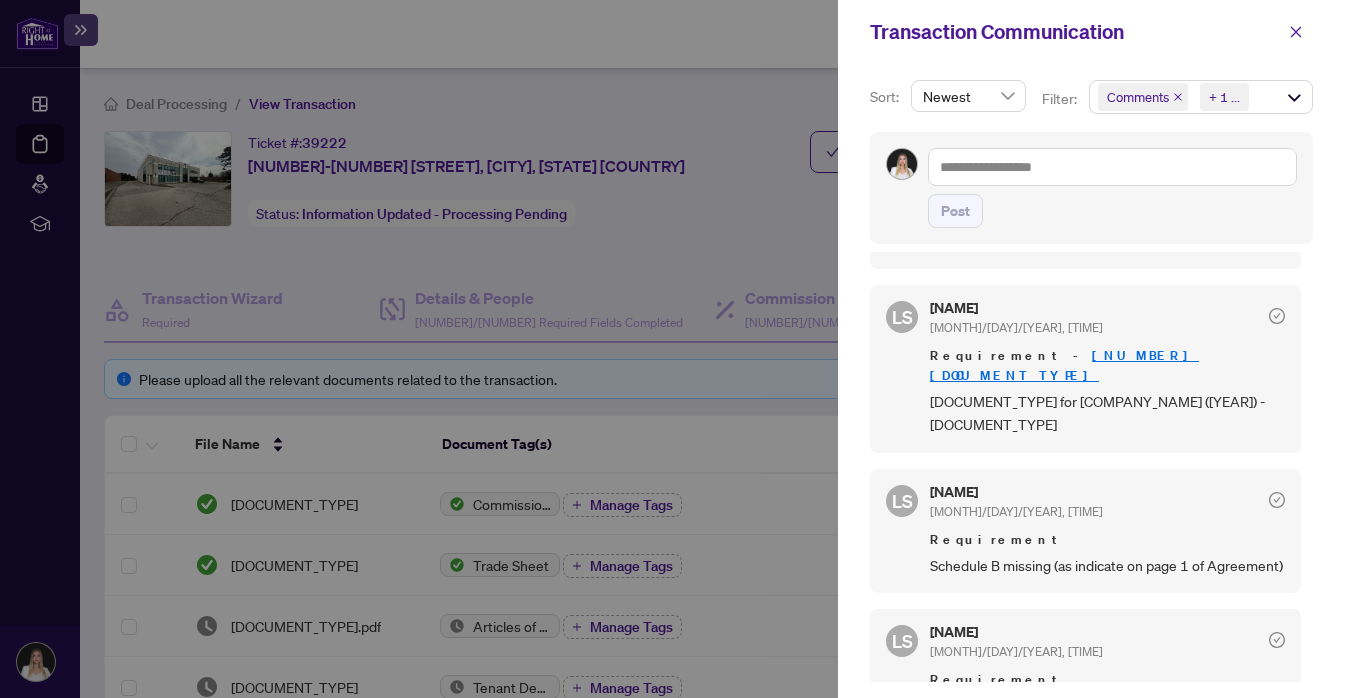 scroll, scrollTop: 0, scrollLeft: 0, axis: both 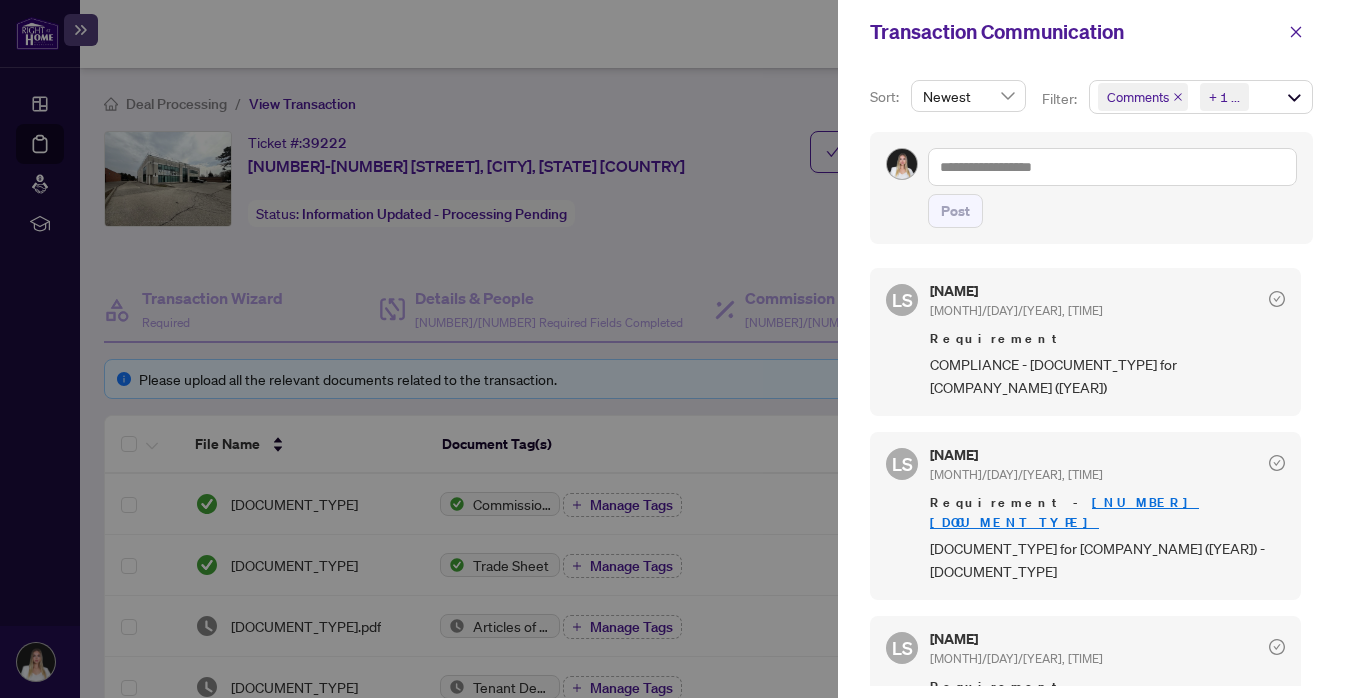 click at bounding box center [672, 349] 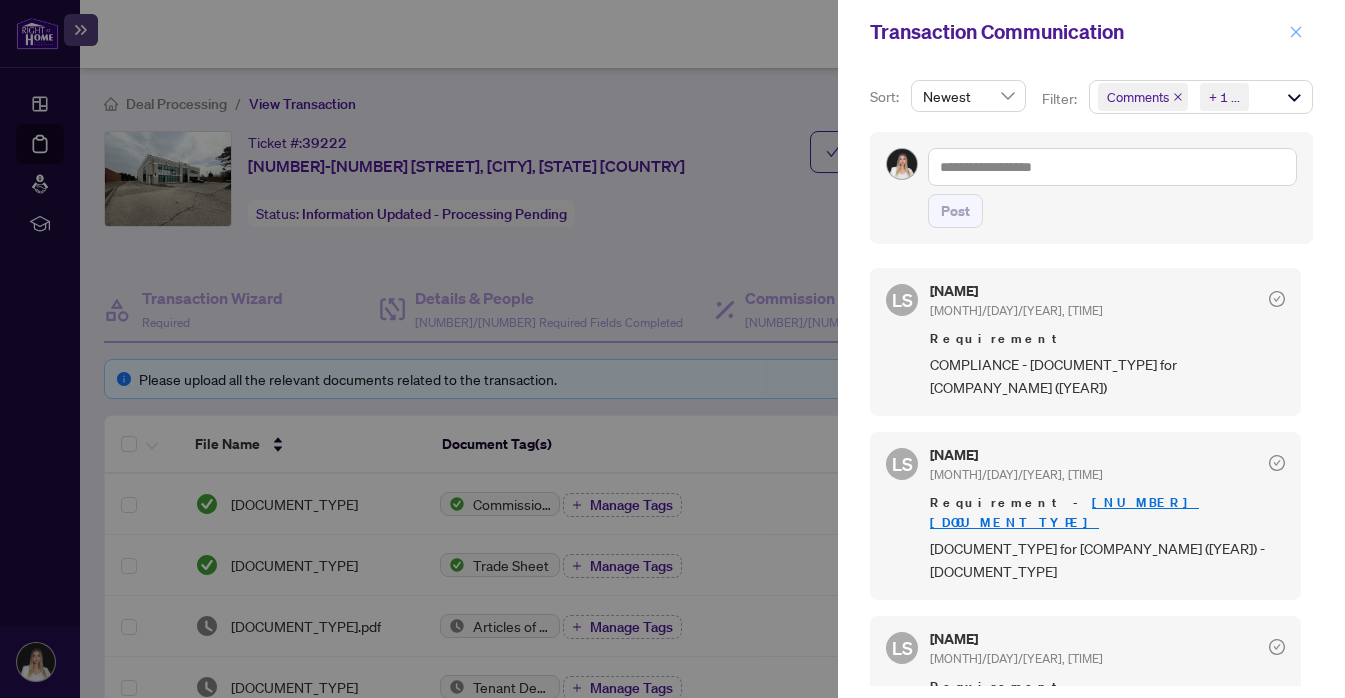 click at bounding box center (1296, 32) 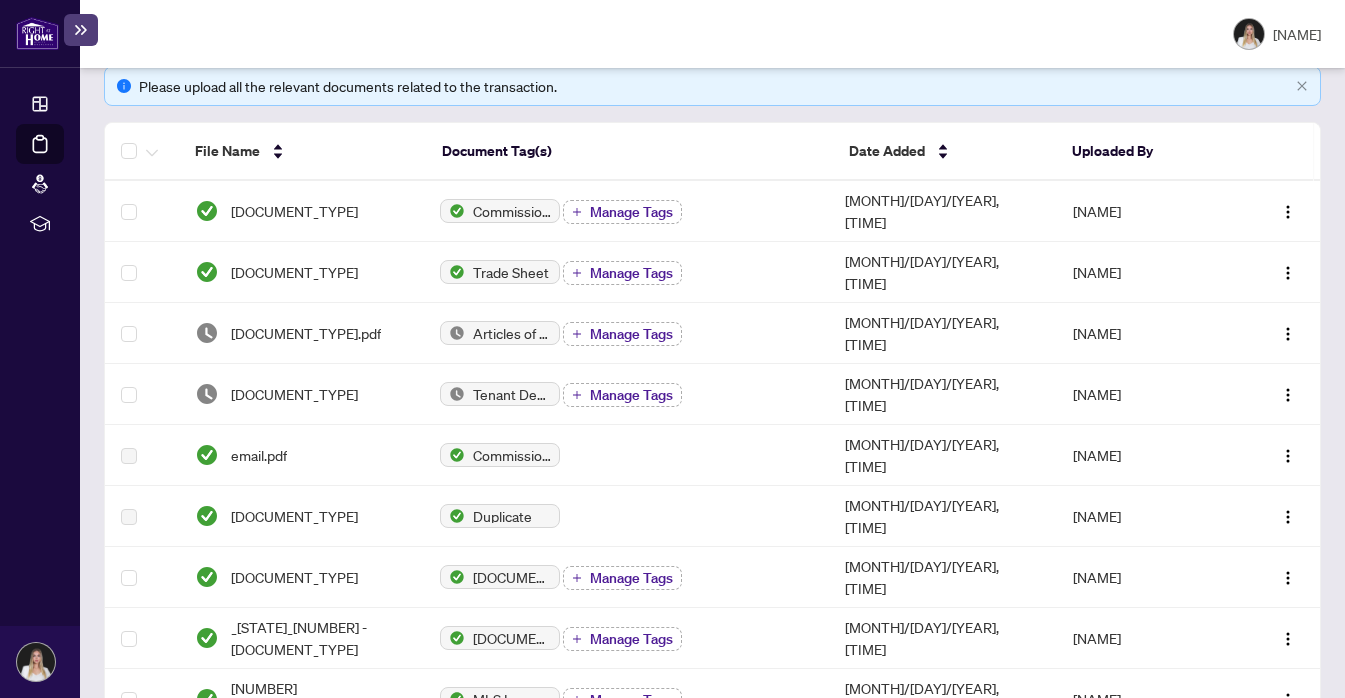 scroll, scrollTop: 46, scrollLeft: 0, axis: vertical 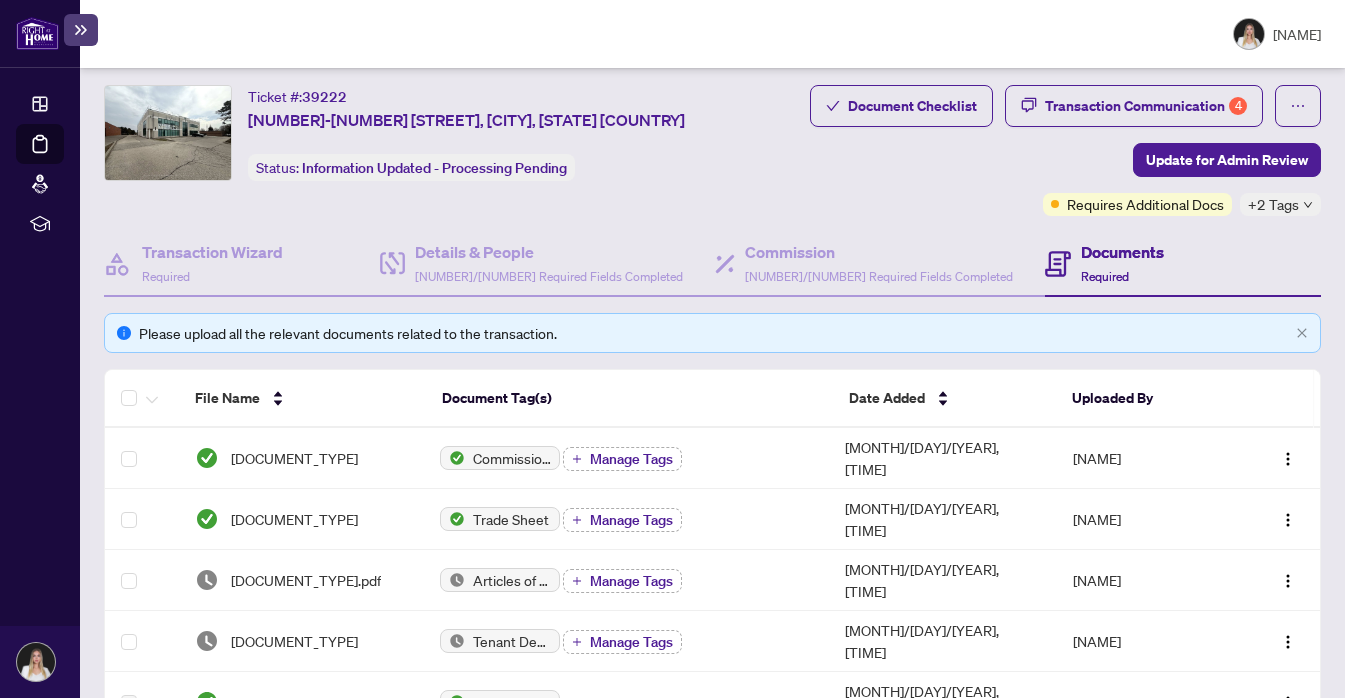 click on "Documents" at bounding box center (1122, 252) 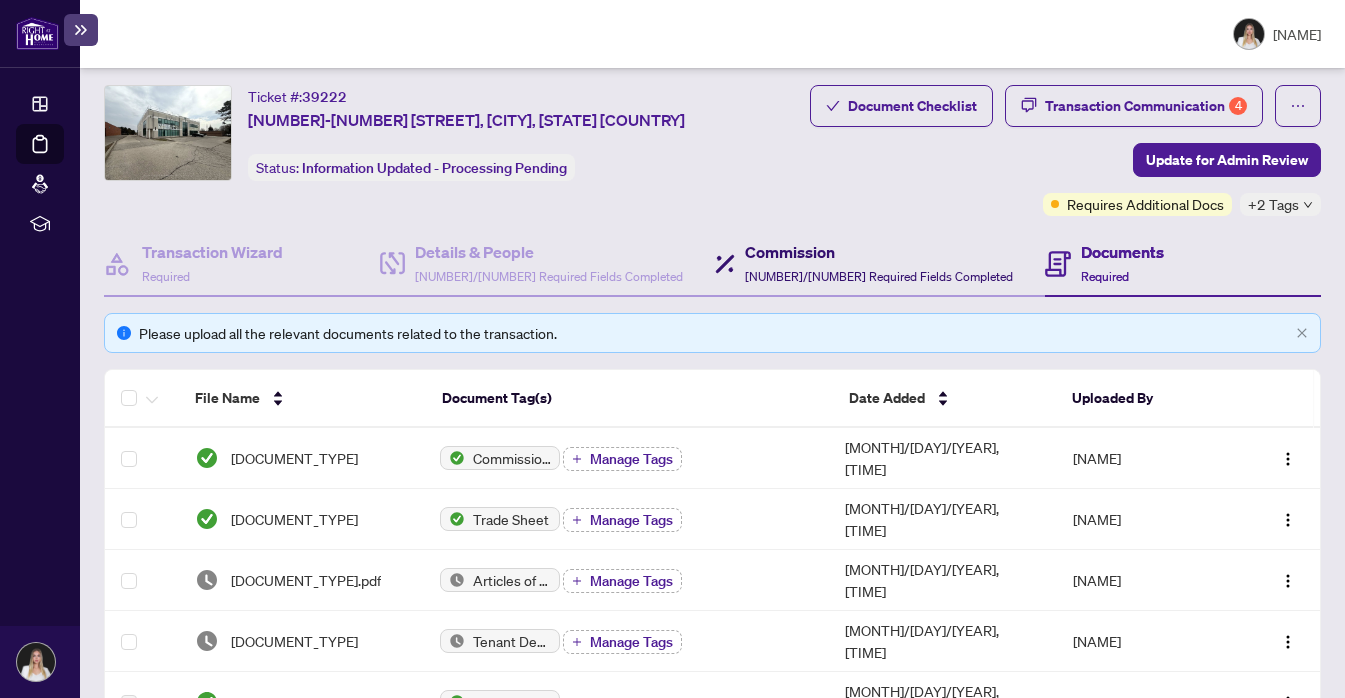 click on "1/1 Required Fields Completed" at bounding box center [879, 276] 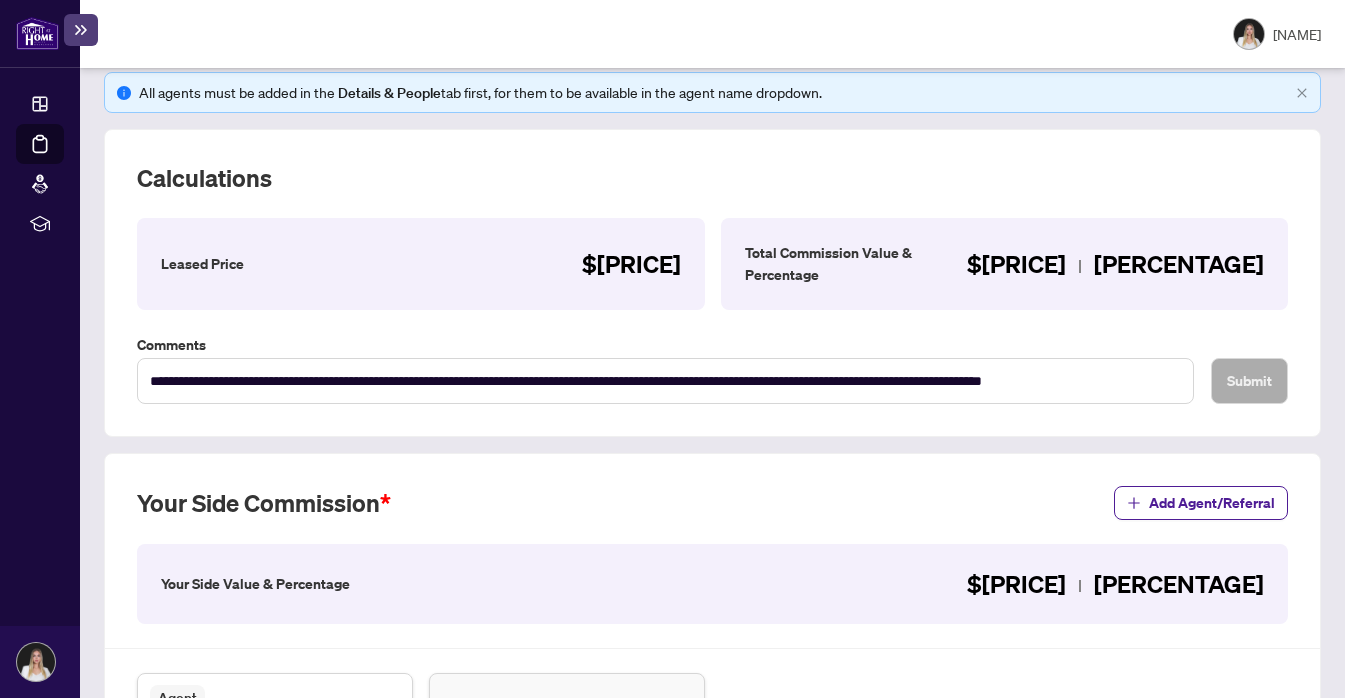 scroll, scrollTop: 333, scrollLeft: 0, axis: vertical 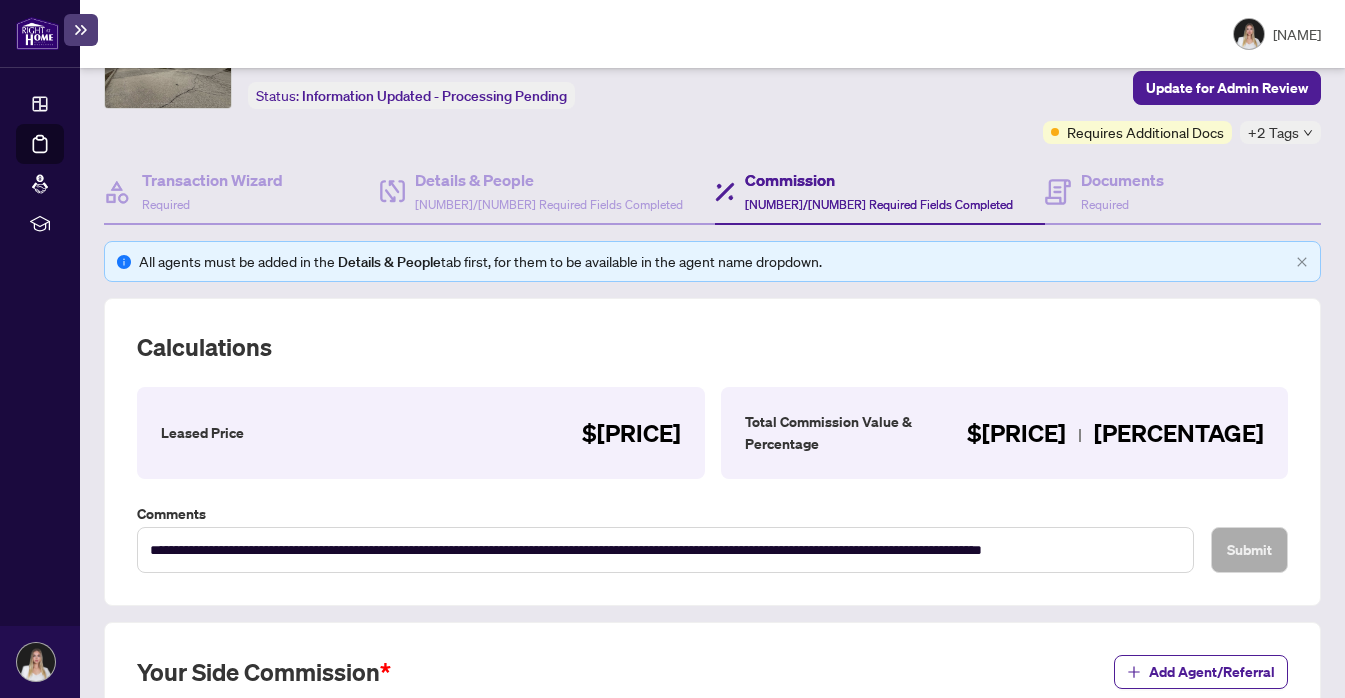 click on "Leased Price $948,471.24" at bounding box center [421, 433] 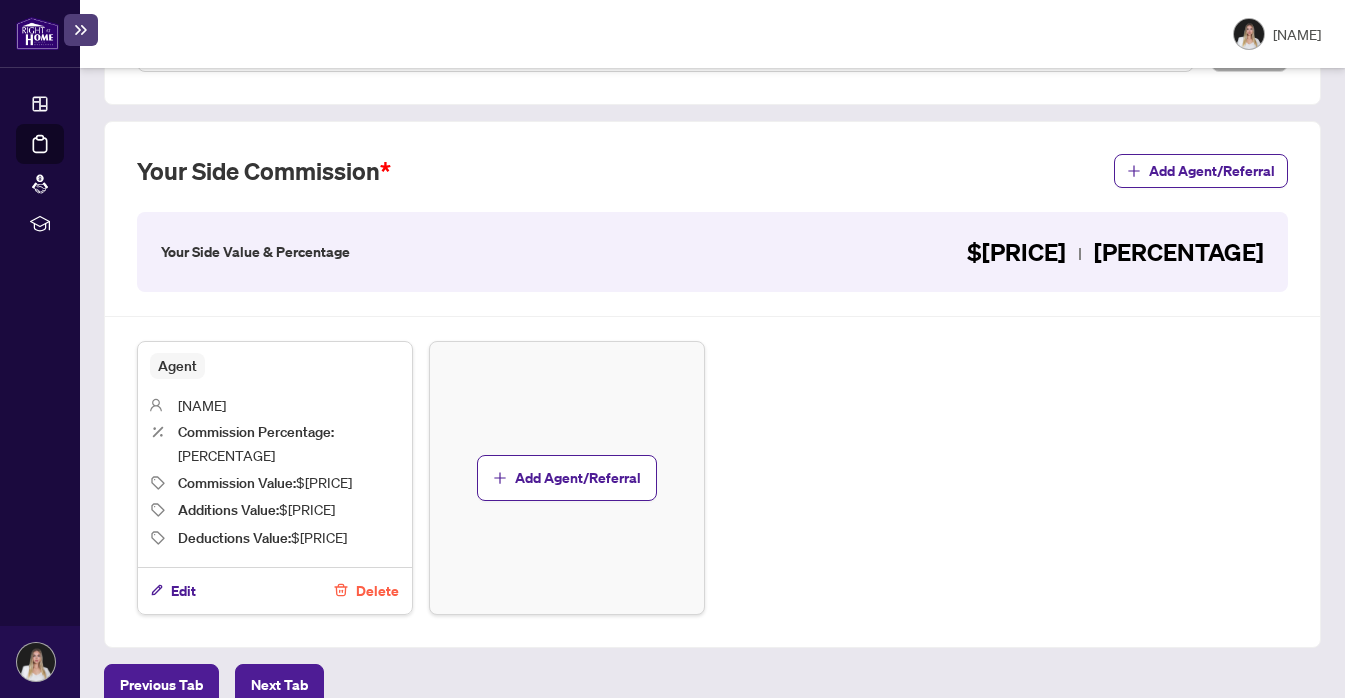 scroll, scrollTop: 576, scrollLeft: 0, axis: vertical 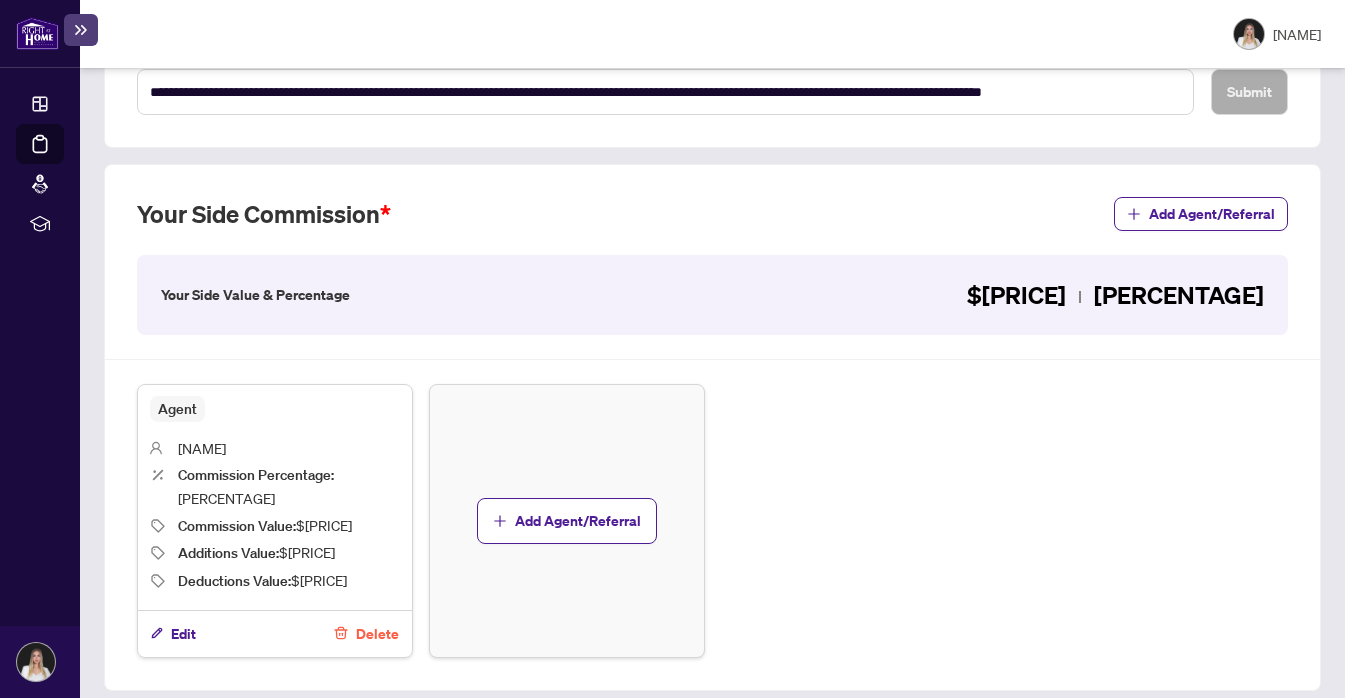 click on "$20,745.9114     2.1873%" at bounding box center (1115, 295) 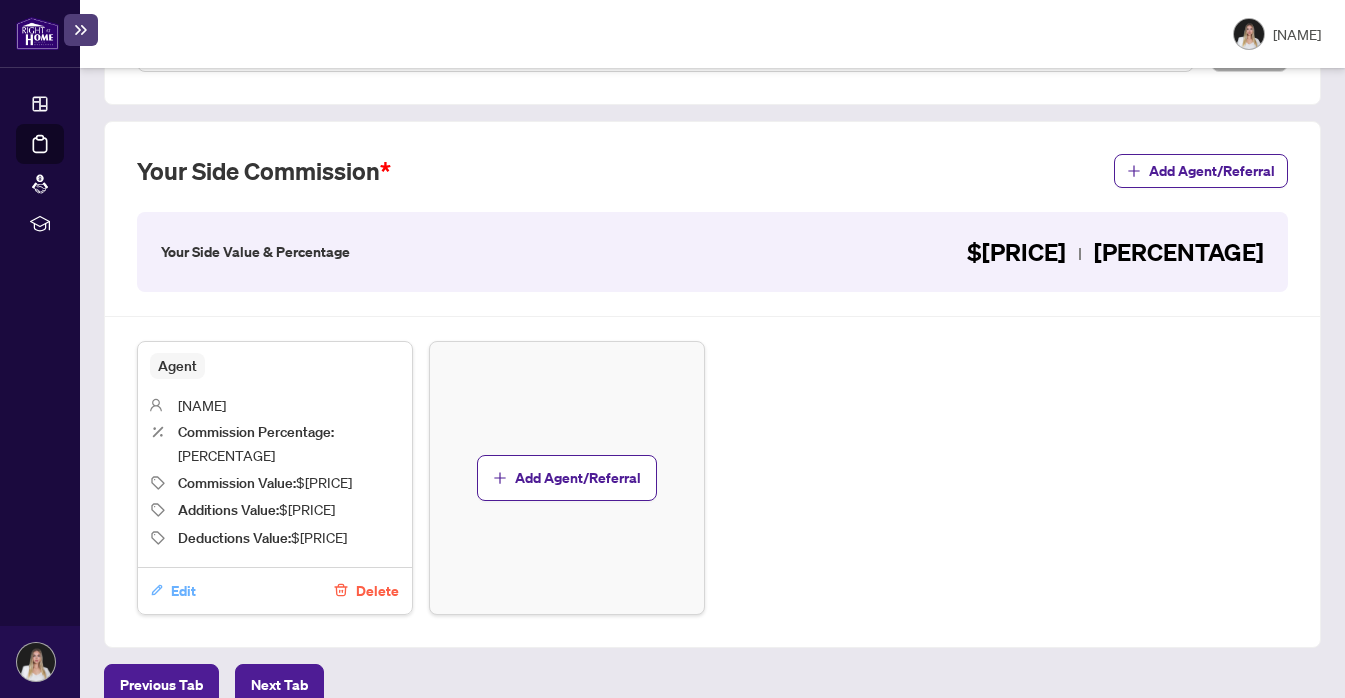 click on "Edit" at bounding box center [183, 591] 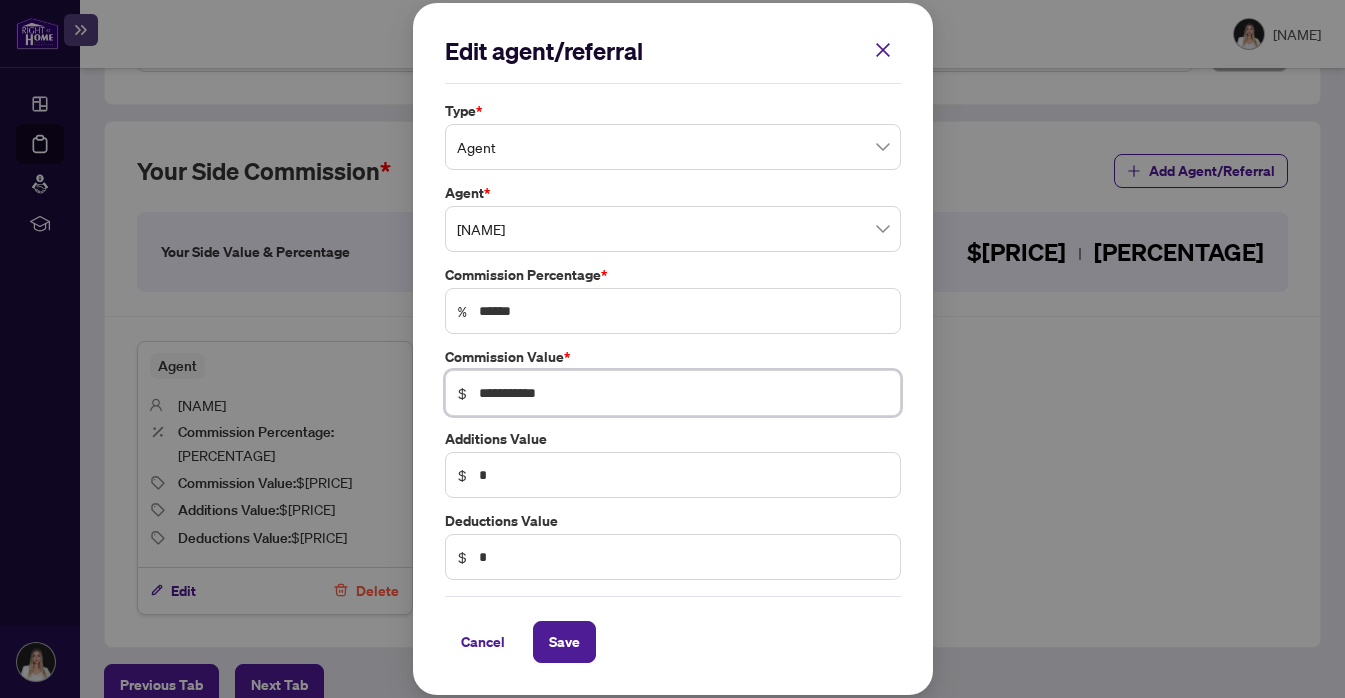 drag, startPoint x: 622, startPoint y: 402, endPoint x: 471, endPoint y: 384, distance: 152.06906 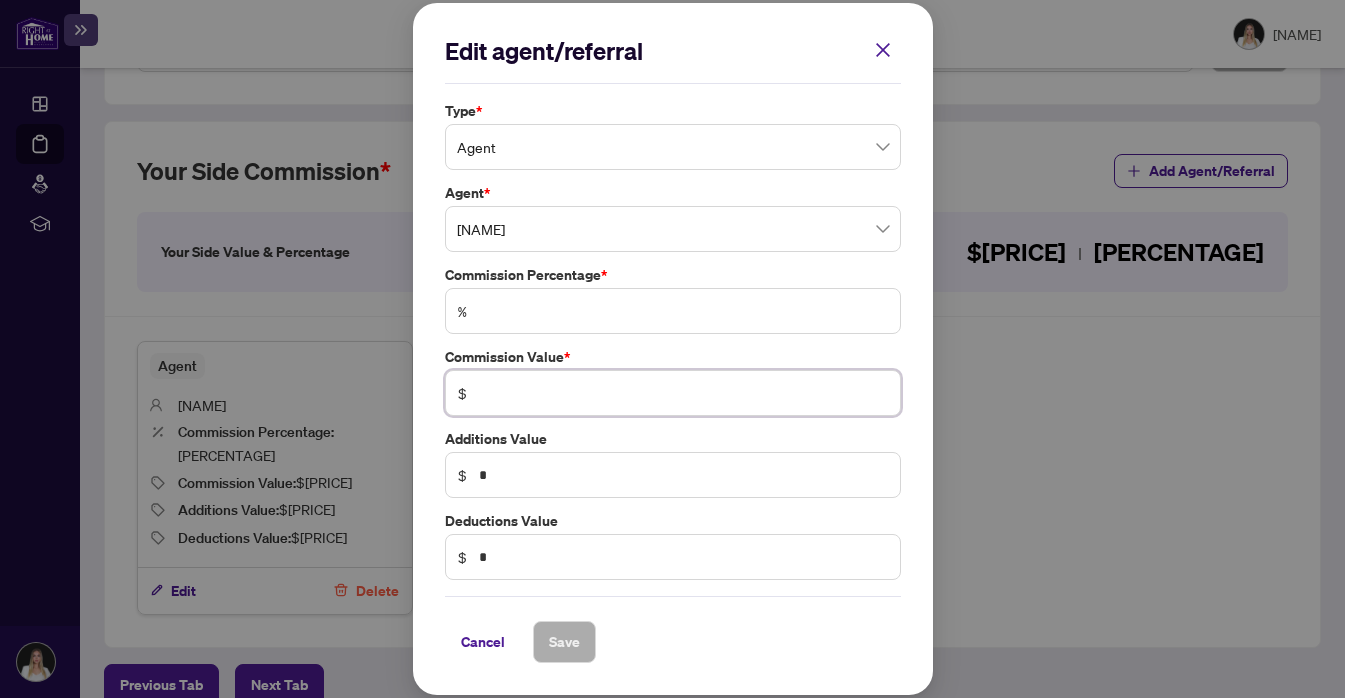 paste 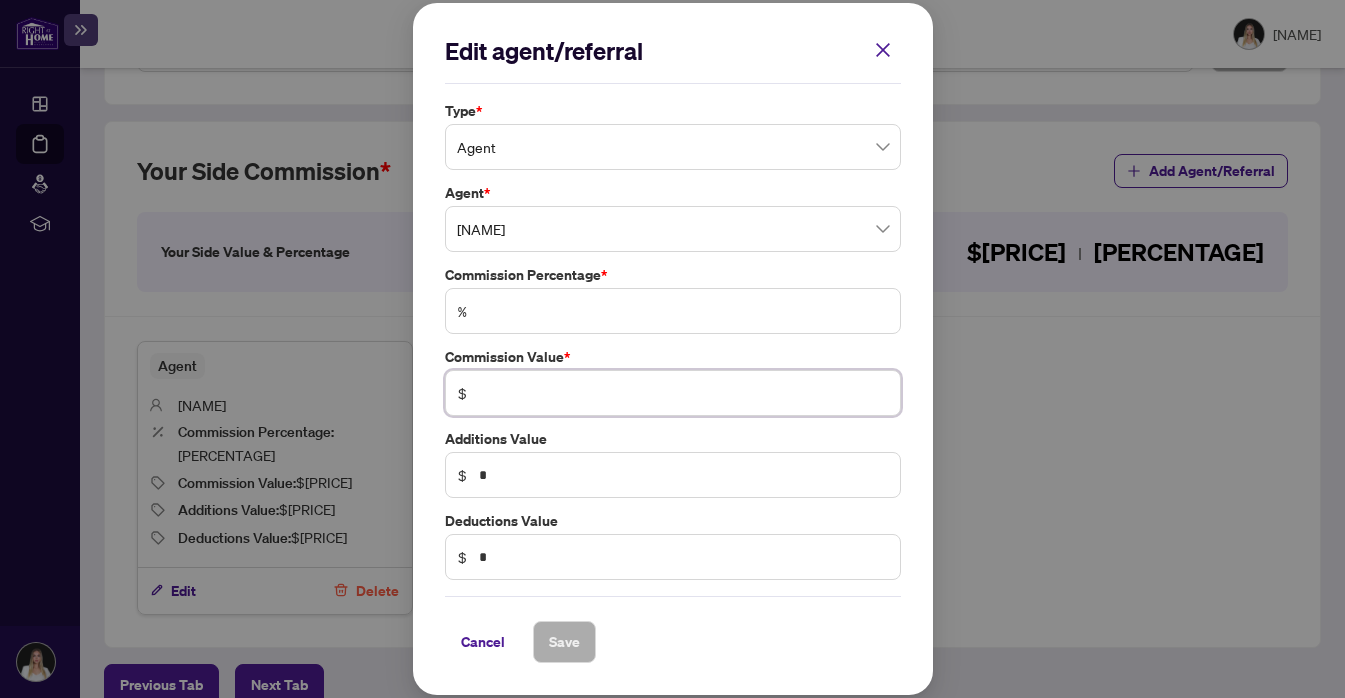 click at bounding box center [683, 393] 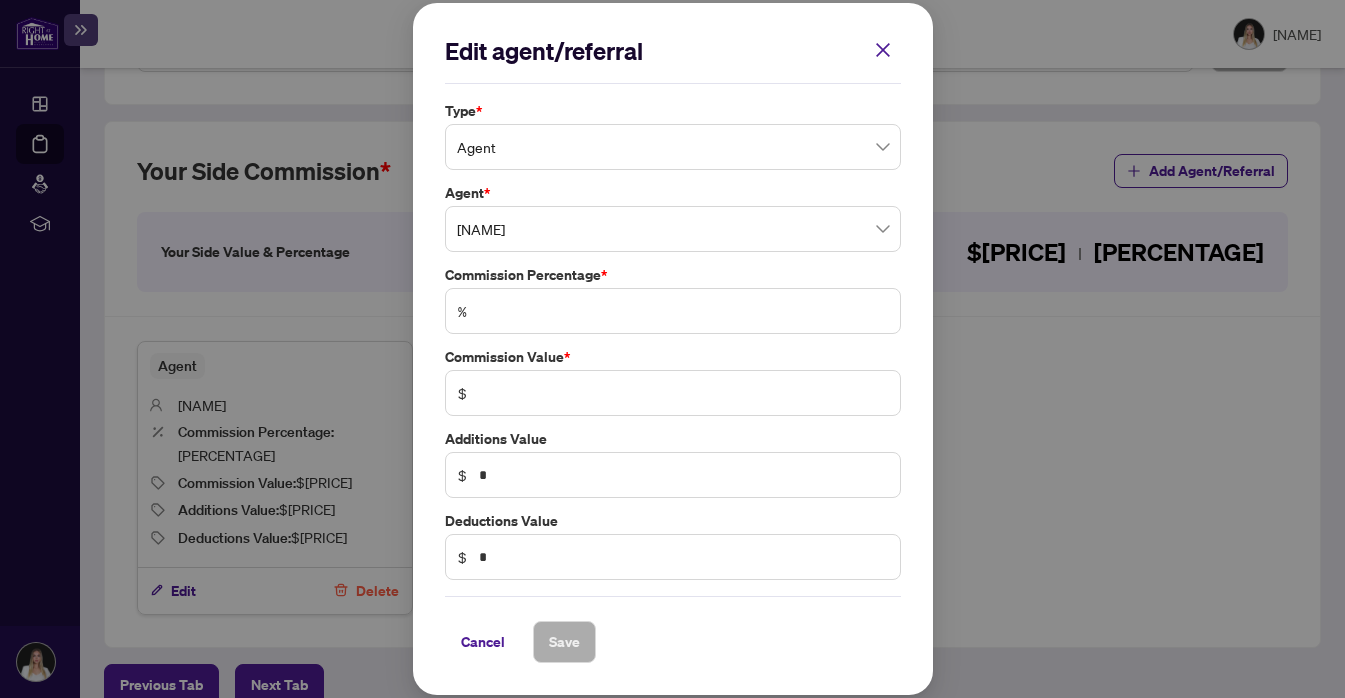 click on "Type * Agent Agent * Marianna Prokopets Commission Percentage * % Commission Value * $ Additions Value $ * Deductions Value $ *" at bounding box center (673, 340) 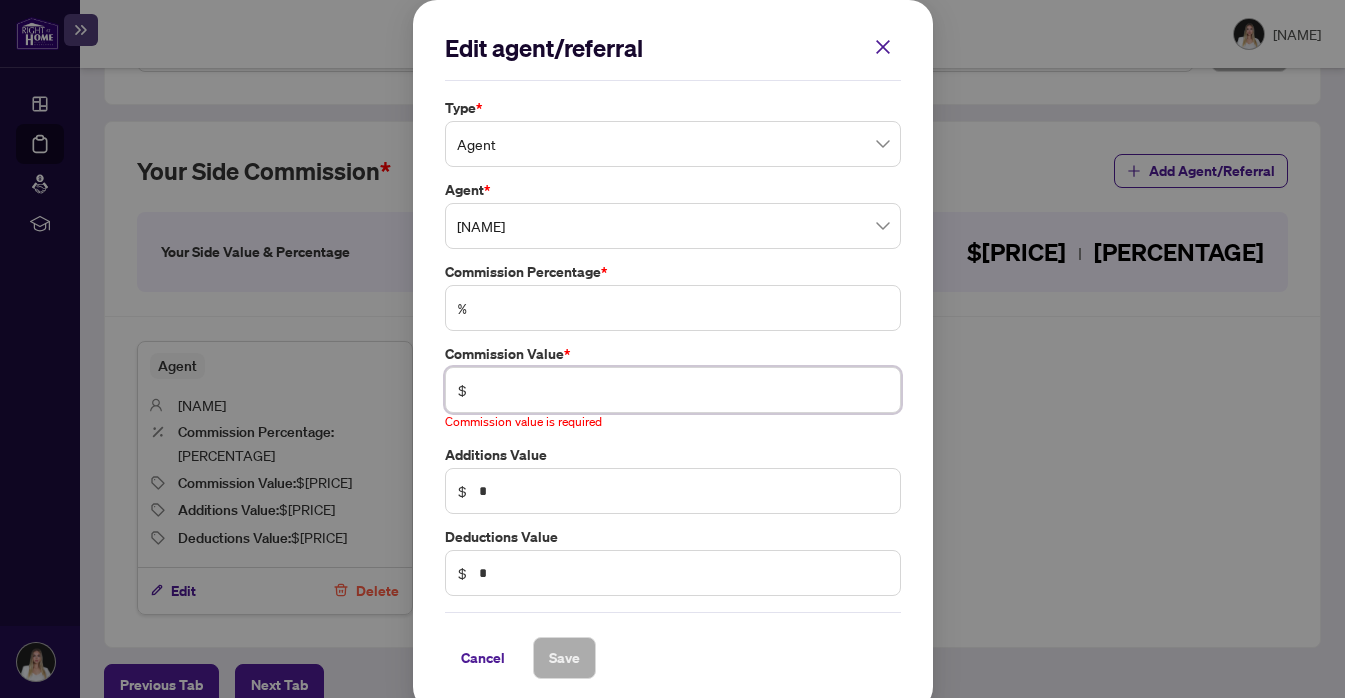 click at bounding box center (683, 390) 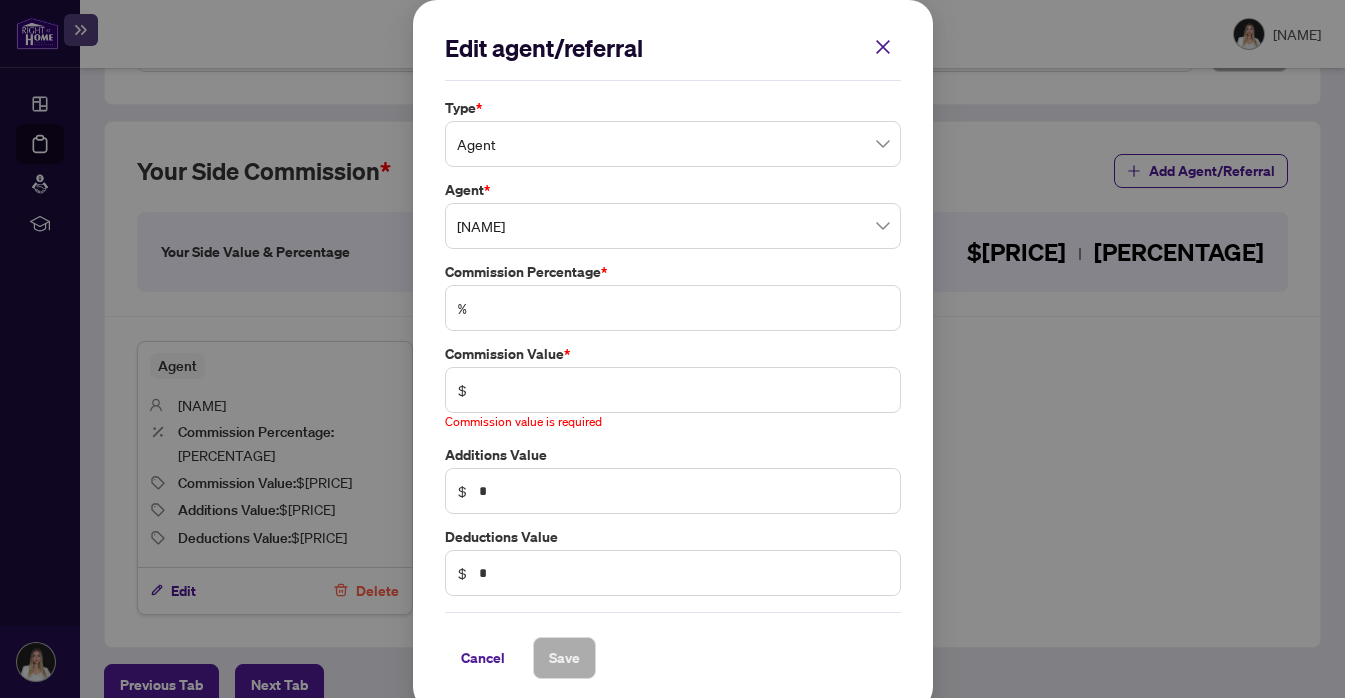 click on "Edit agent/referral Type * Agent Agent * Marianna Prokopets Commission Percentage * % Commission Value * $ Commission value is required Additions Value $ * Deductions Value $ * Cancel Save Cancel OK" at bounding box center [672, 349] 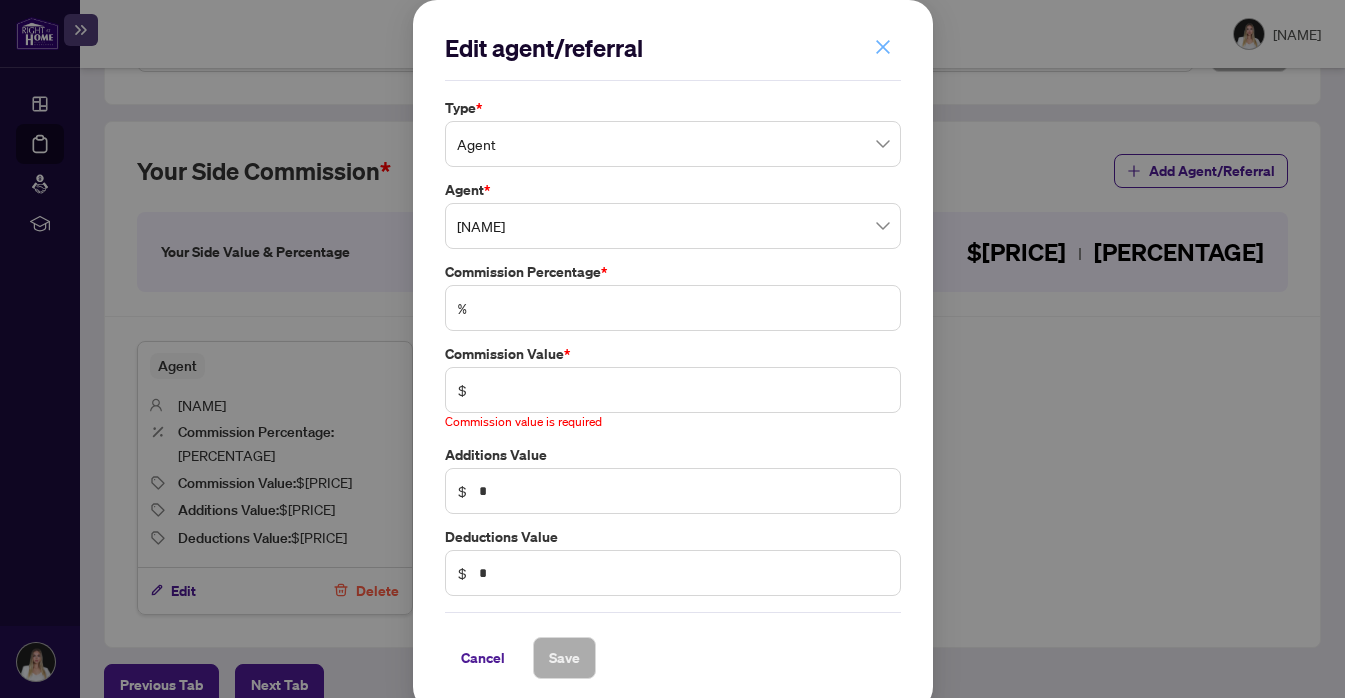 click at bounding box center [883, 47] 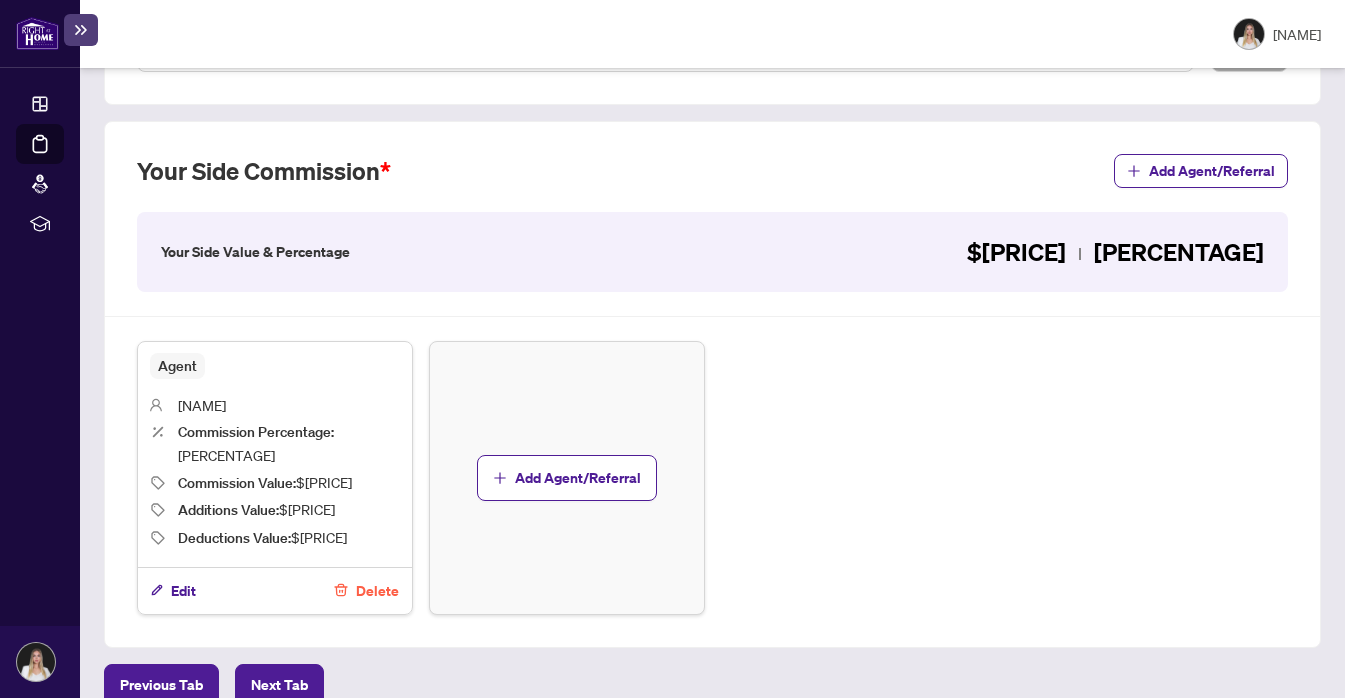 scroll, scrollTop: 0, scrollLeft: 0, axis: both 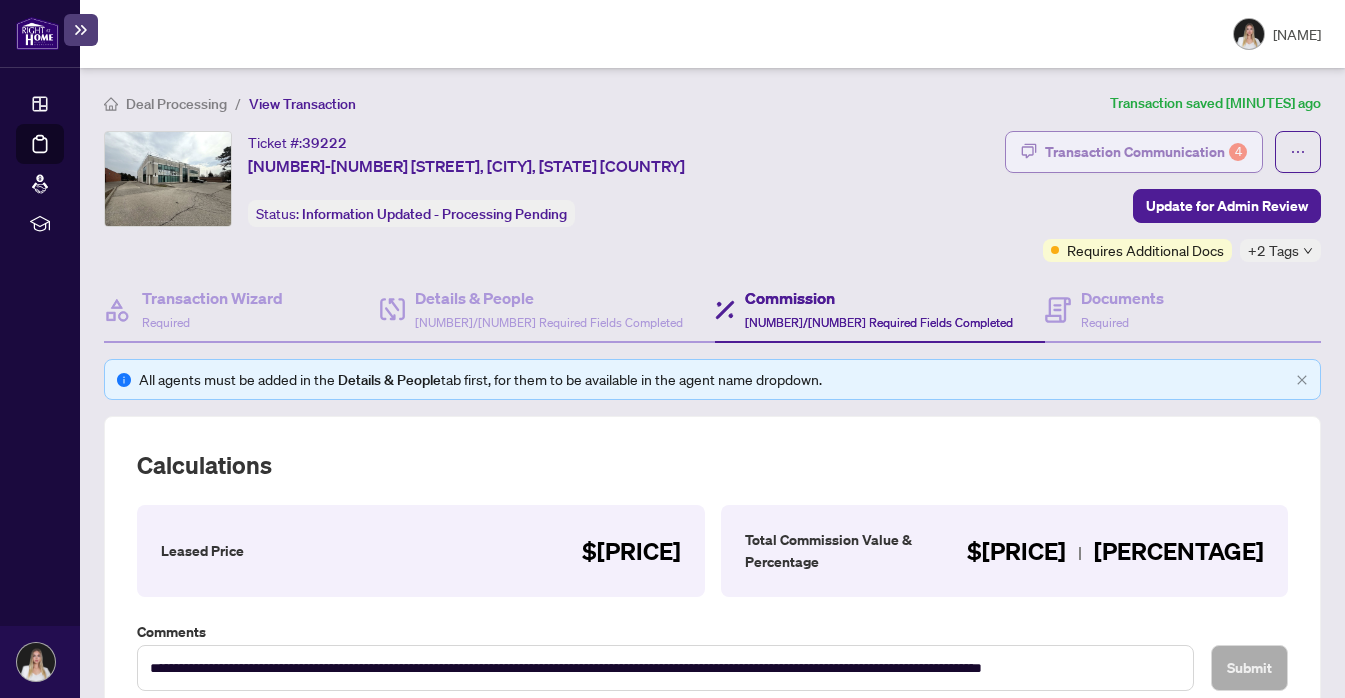 click on "Transaction Communication 4" at bounding box center [1146, 152] 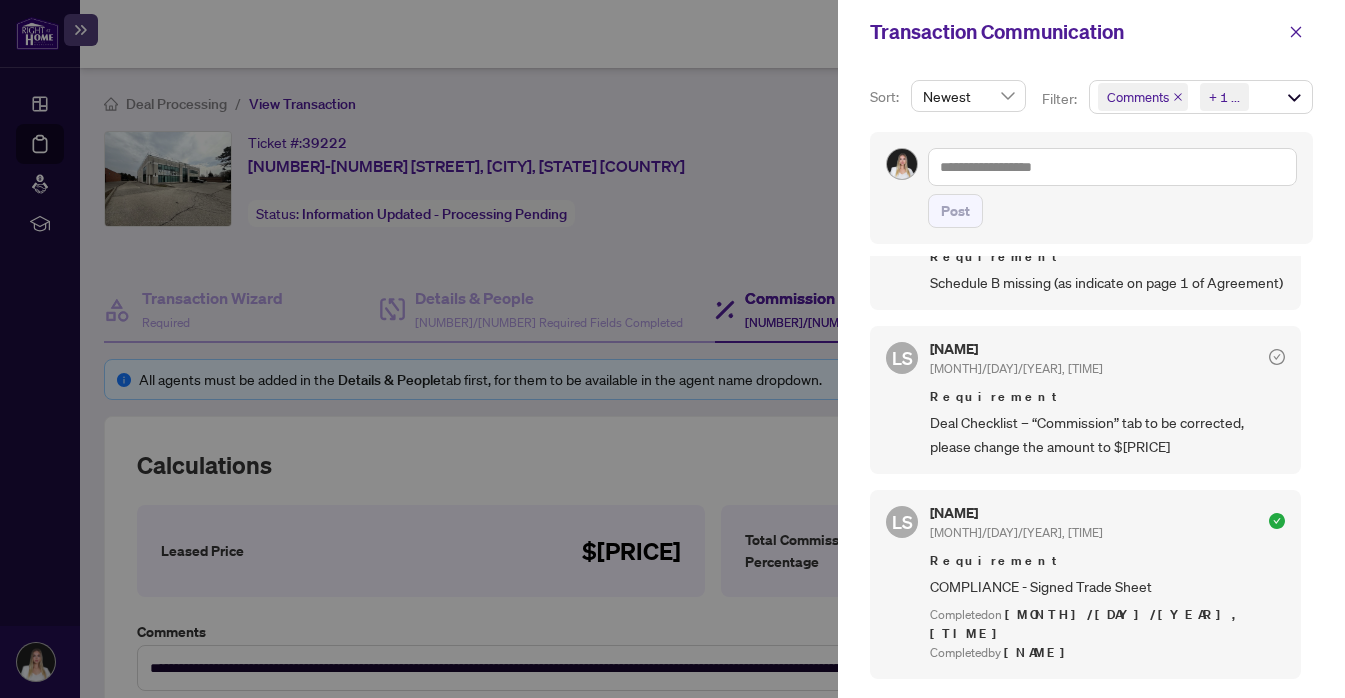 scroll, scrollTop: 1001, scrollLeft: 0, axis: vertical 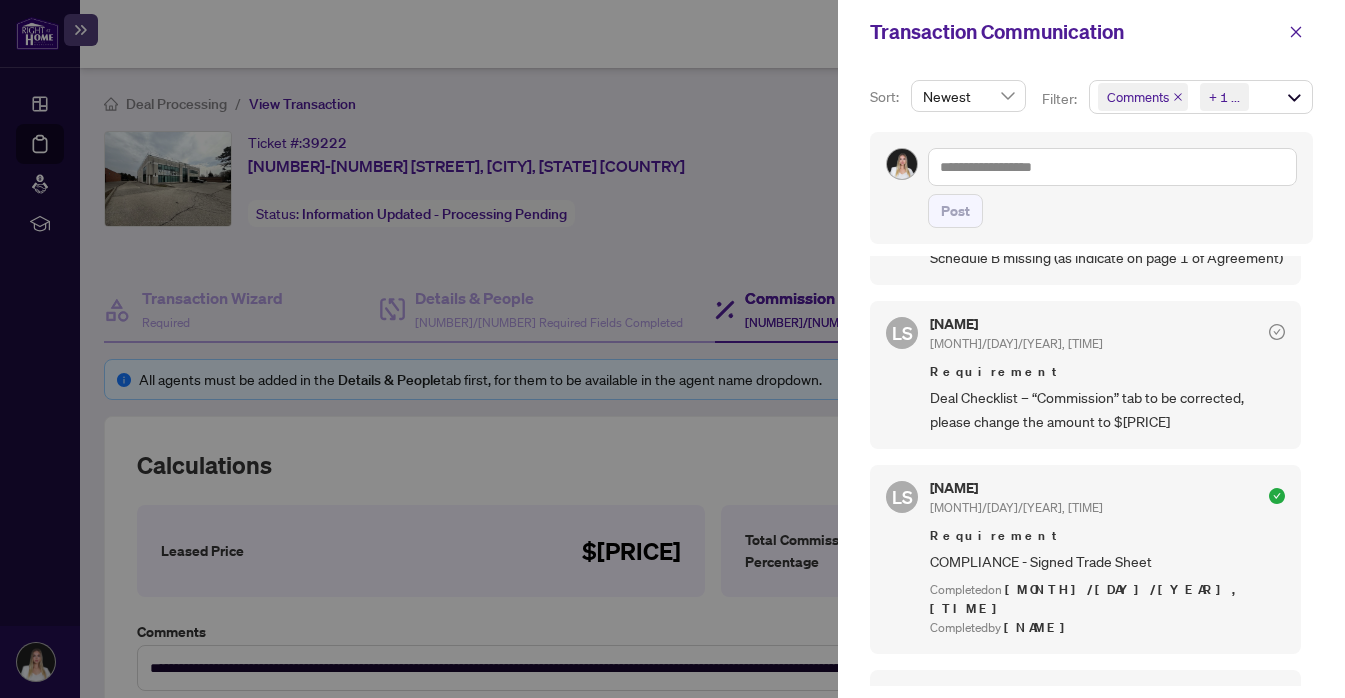 drag, startPoint x: 1189, startPoint y: 497, endPoint x: 1121, endPoint y: 496, distance: 68.007355 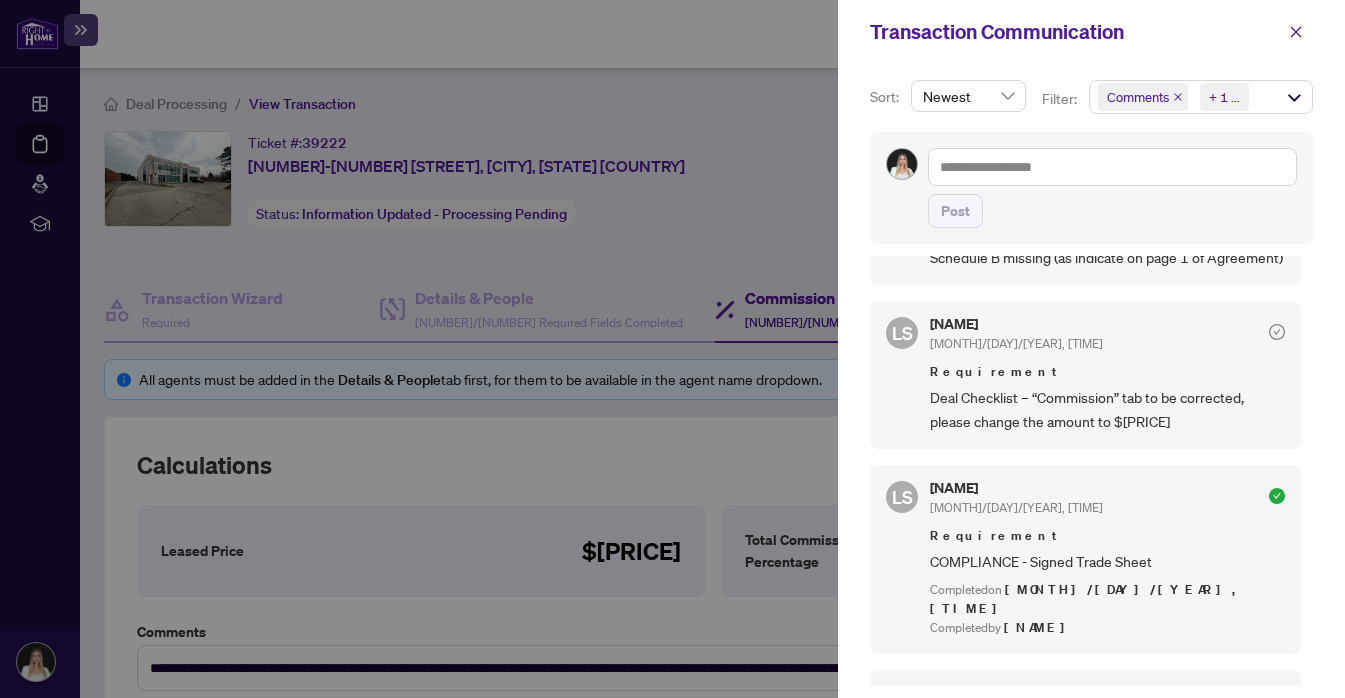 click on "Deal Checklist – “Commission” tab to be corrected, please change the amount to $[AMOUNT]" at bounding box center [1107, 409] 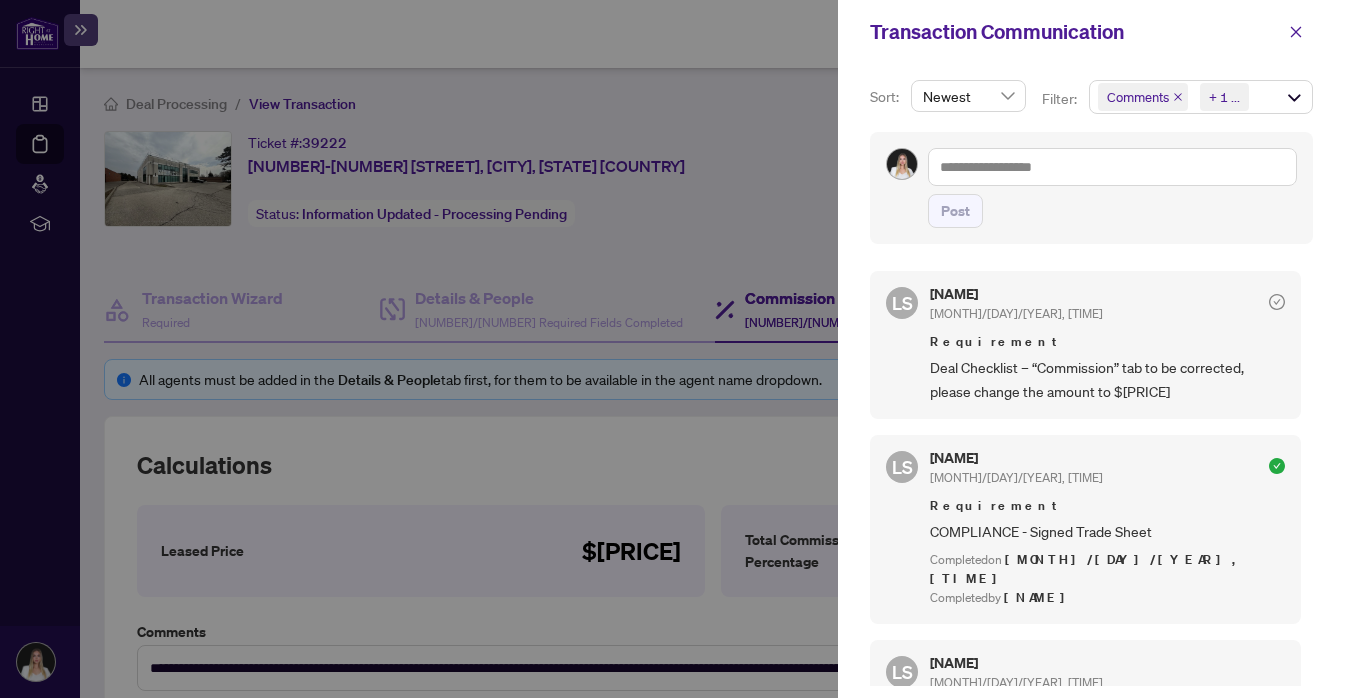 scroll, scrollTop: 987, scrollLeft: 0, axis: vertical 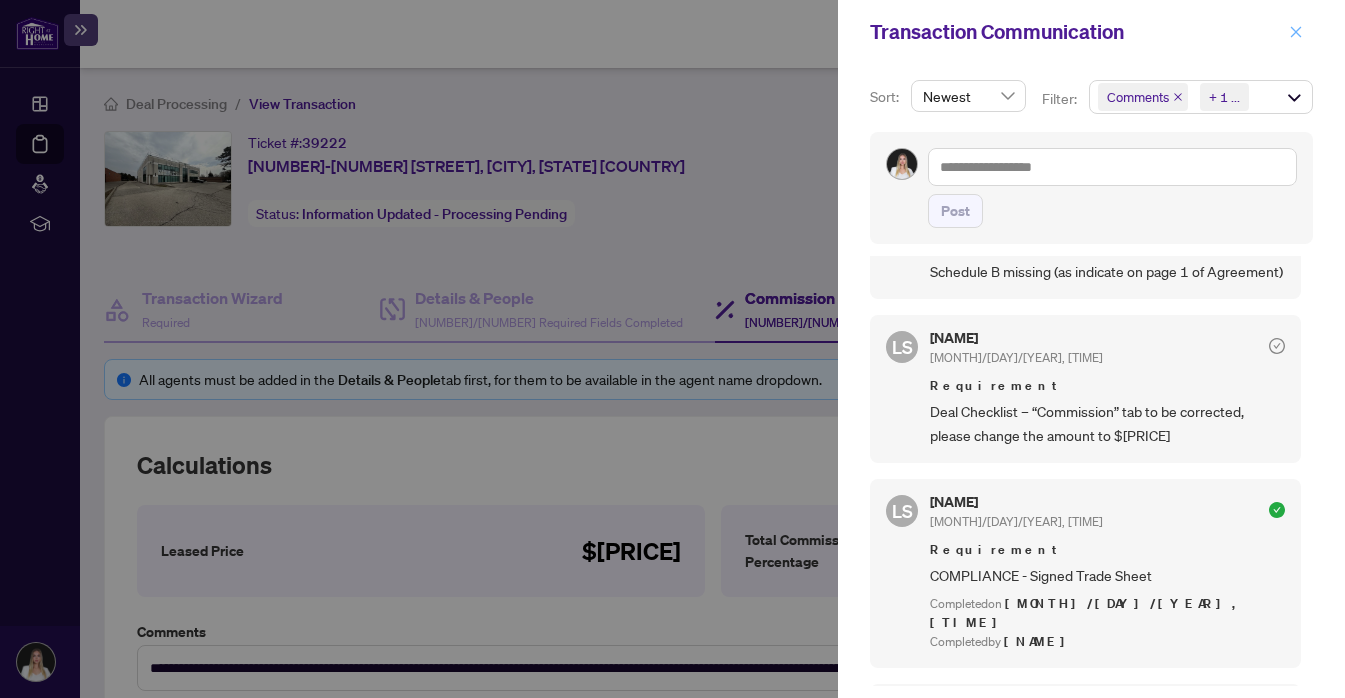 click at bounding box center [1296, 32] 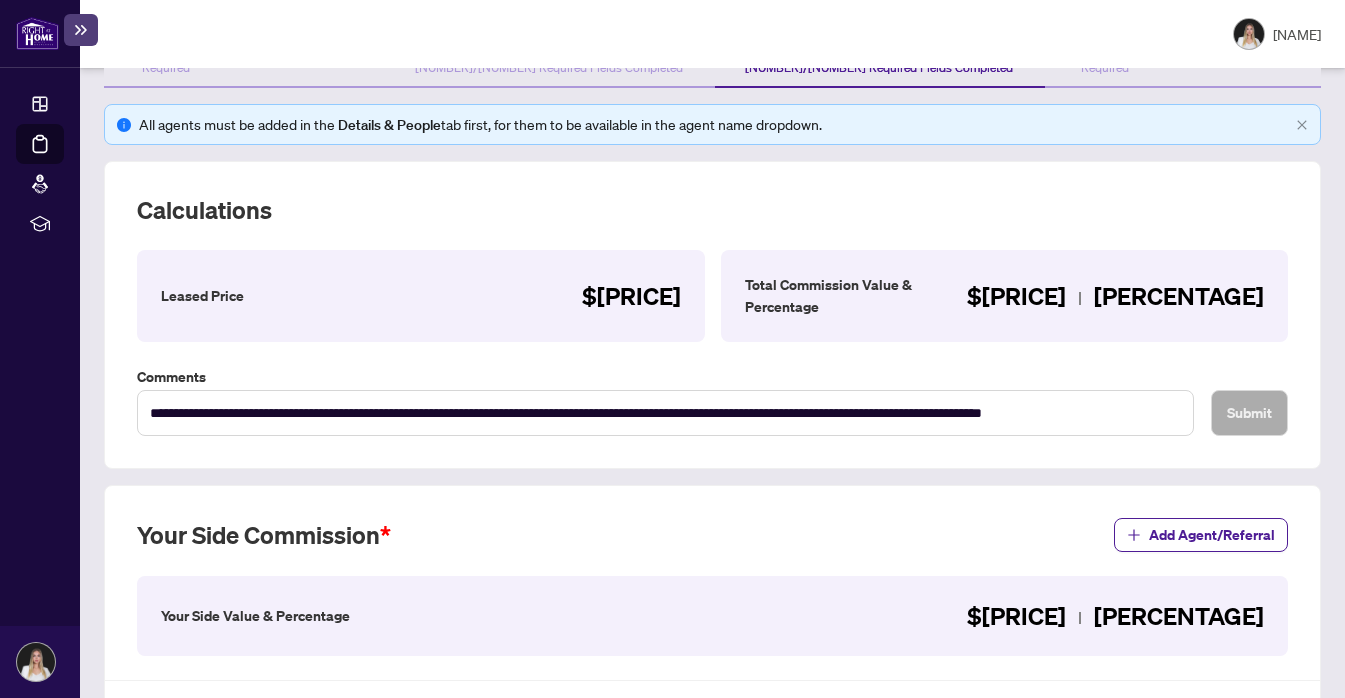 scroll, scrollTop: 619, scrollLeft: 0, axis: vertical 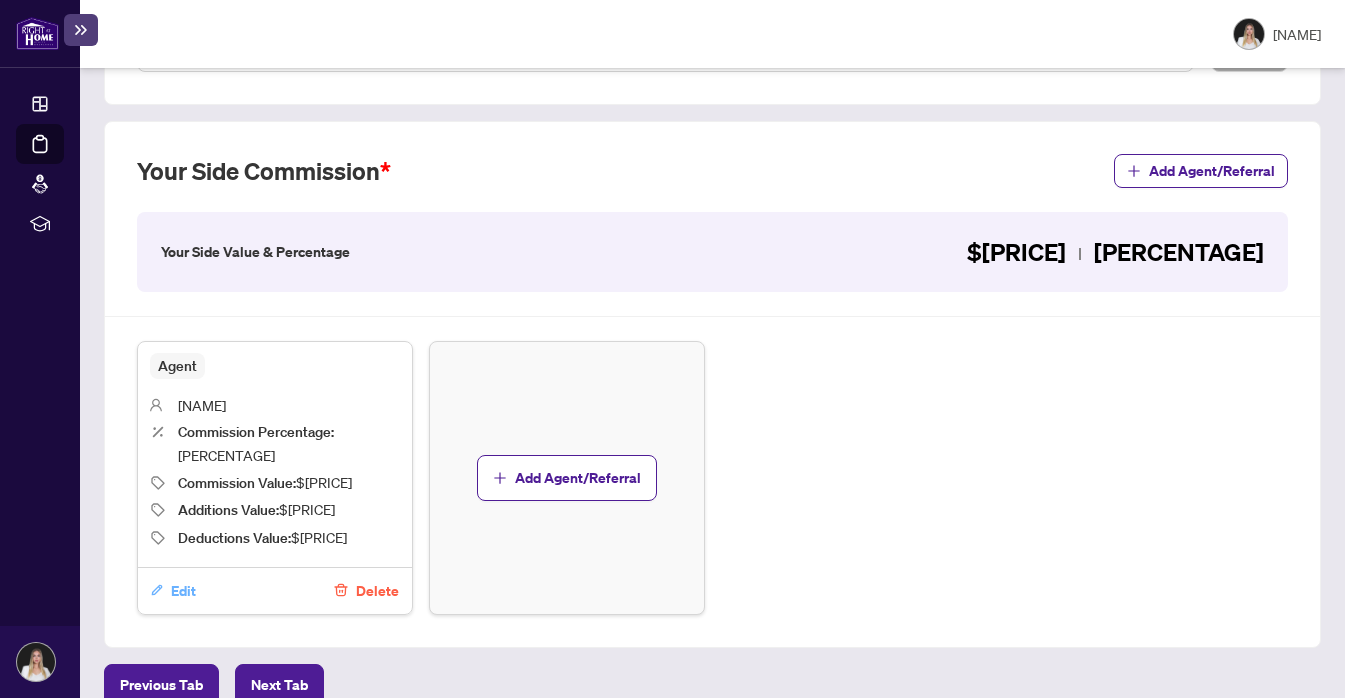 click on "Edit" at bounding box center [183, 591] 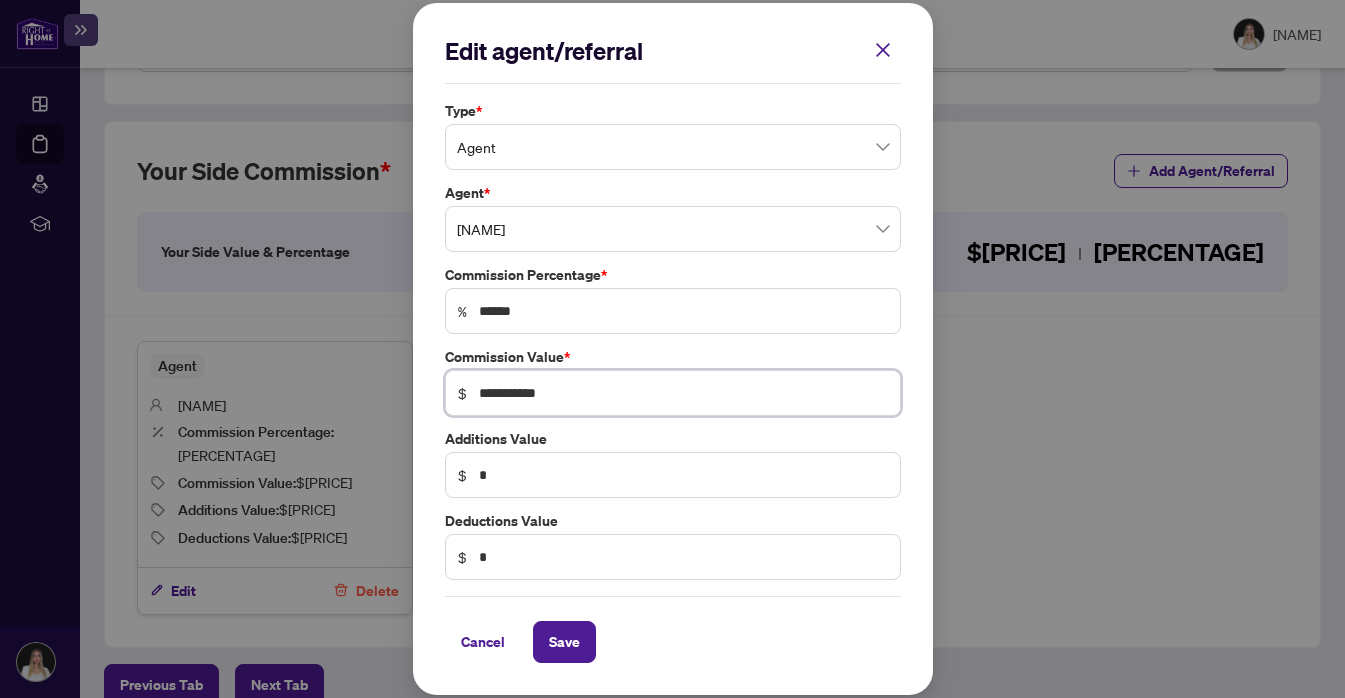 drag, startPoint x: 589, startPoint y: 390, endPoint x: 436, endPoint y: 389, distance: 153.00327 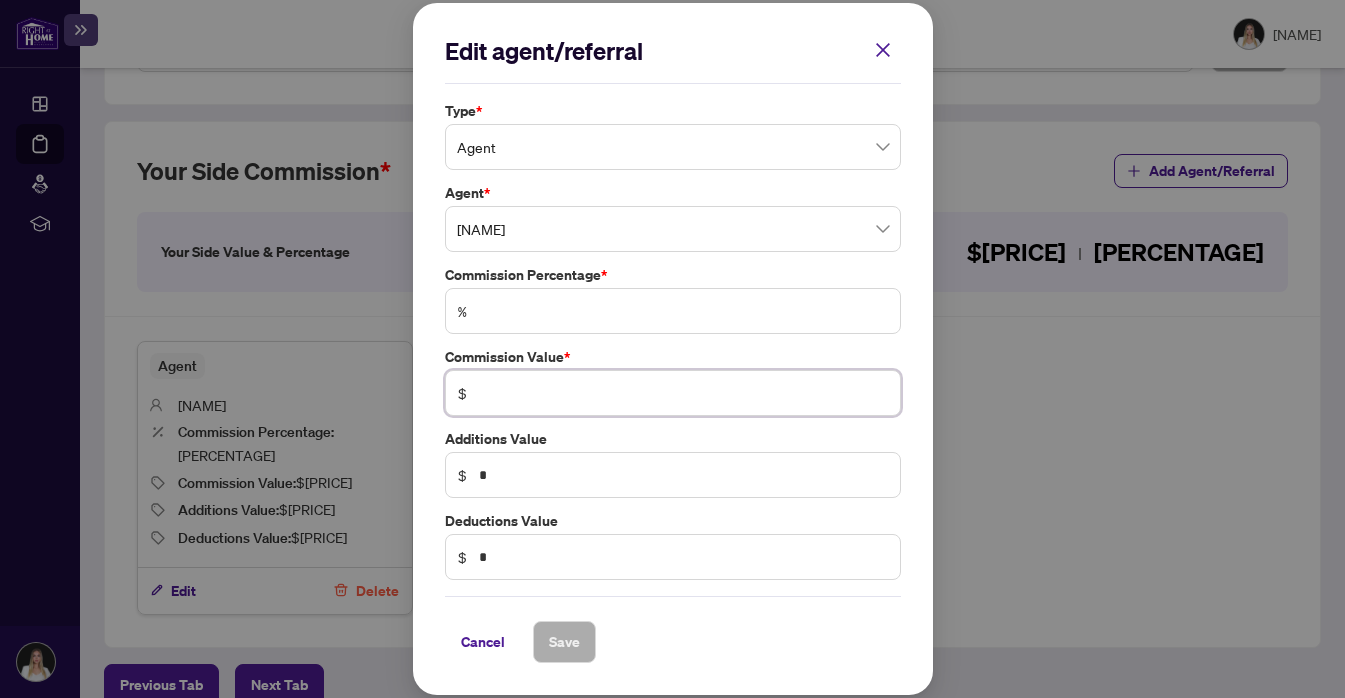 paste on "*********" 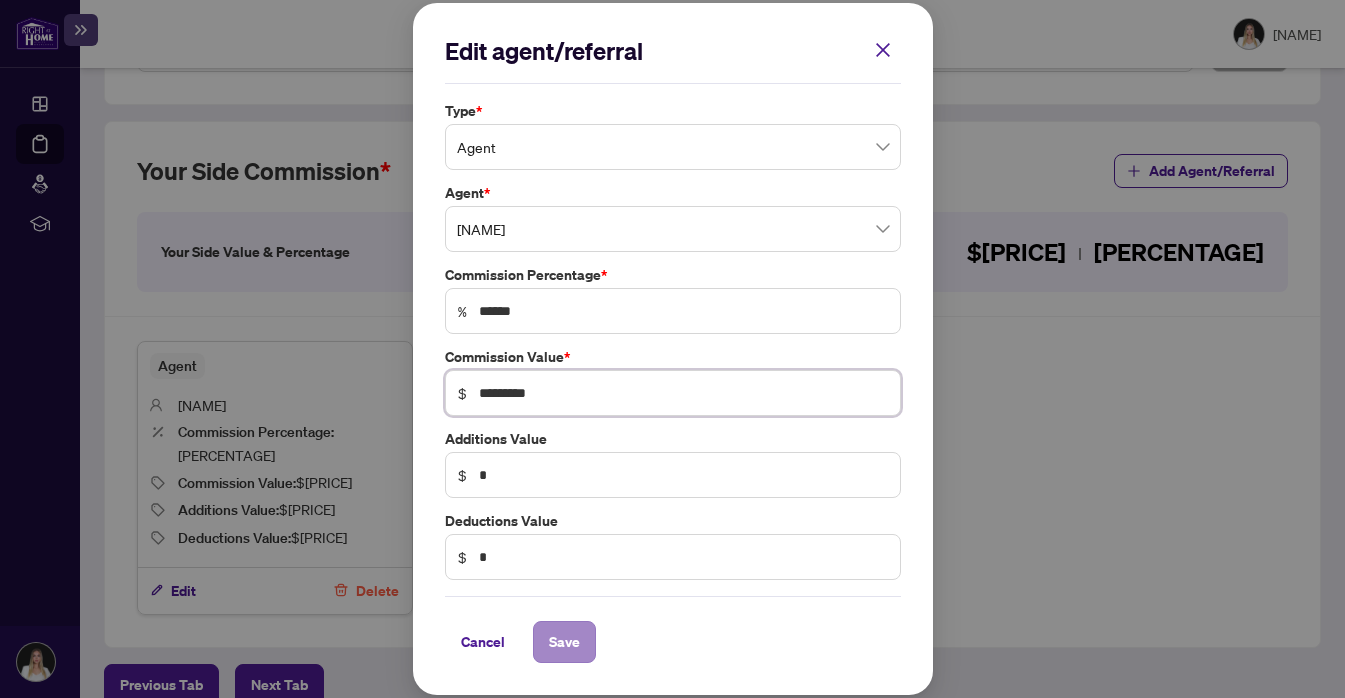 type on "*********" 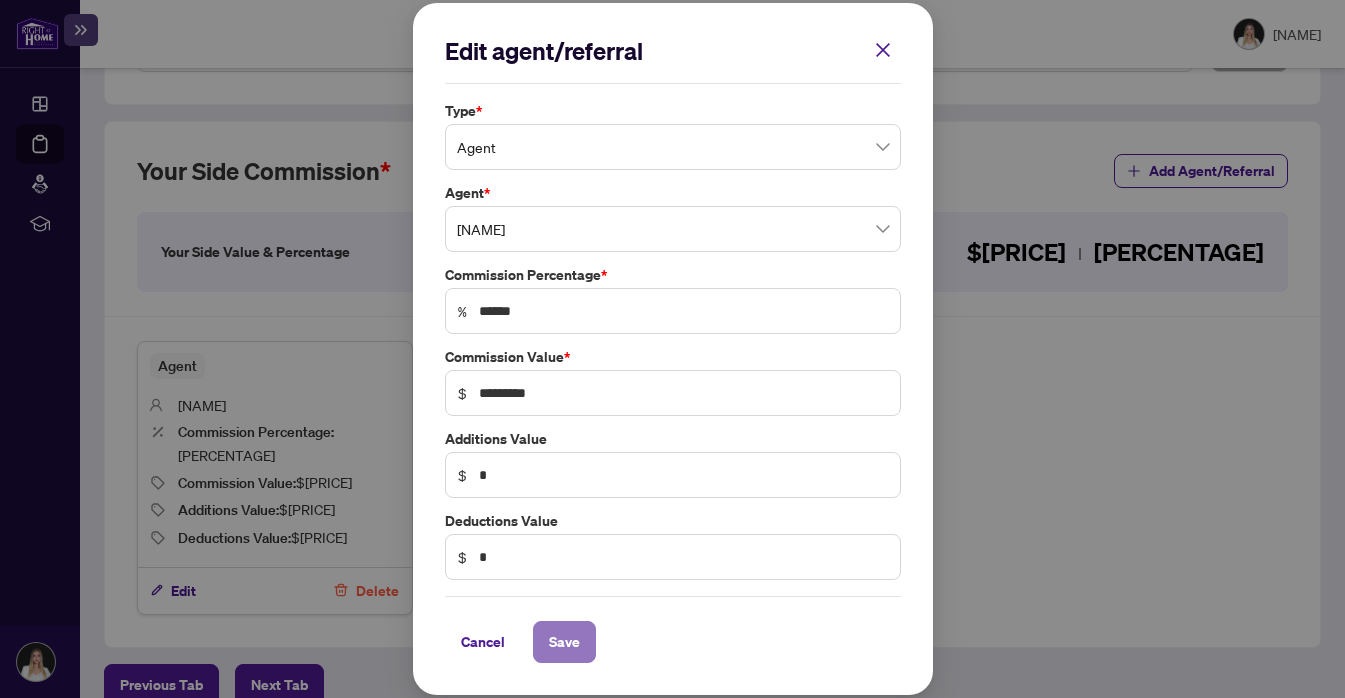 click on "Save" at bounding box center (564, 642) 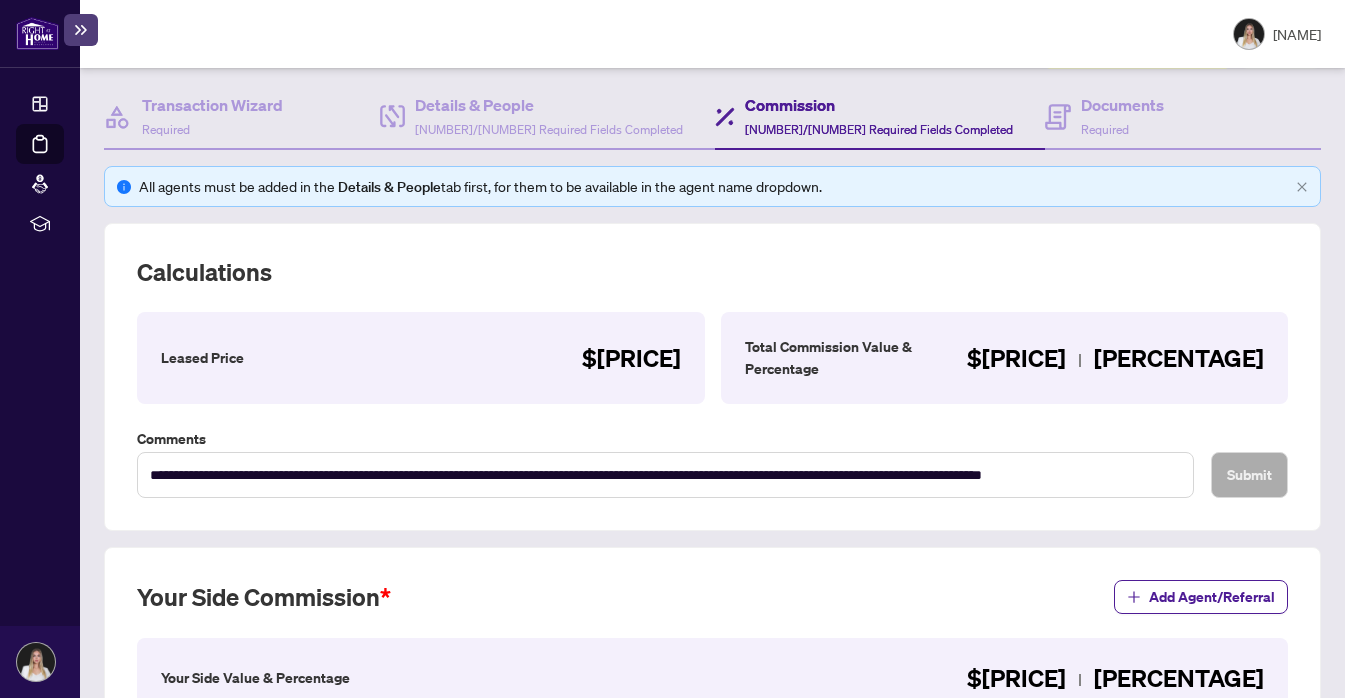 scroll, scrollTop: 0, scrollLeft: 0, axis: both 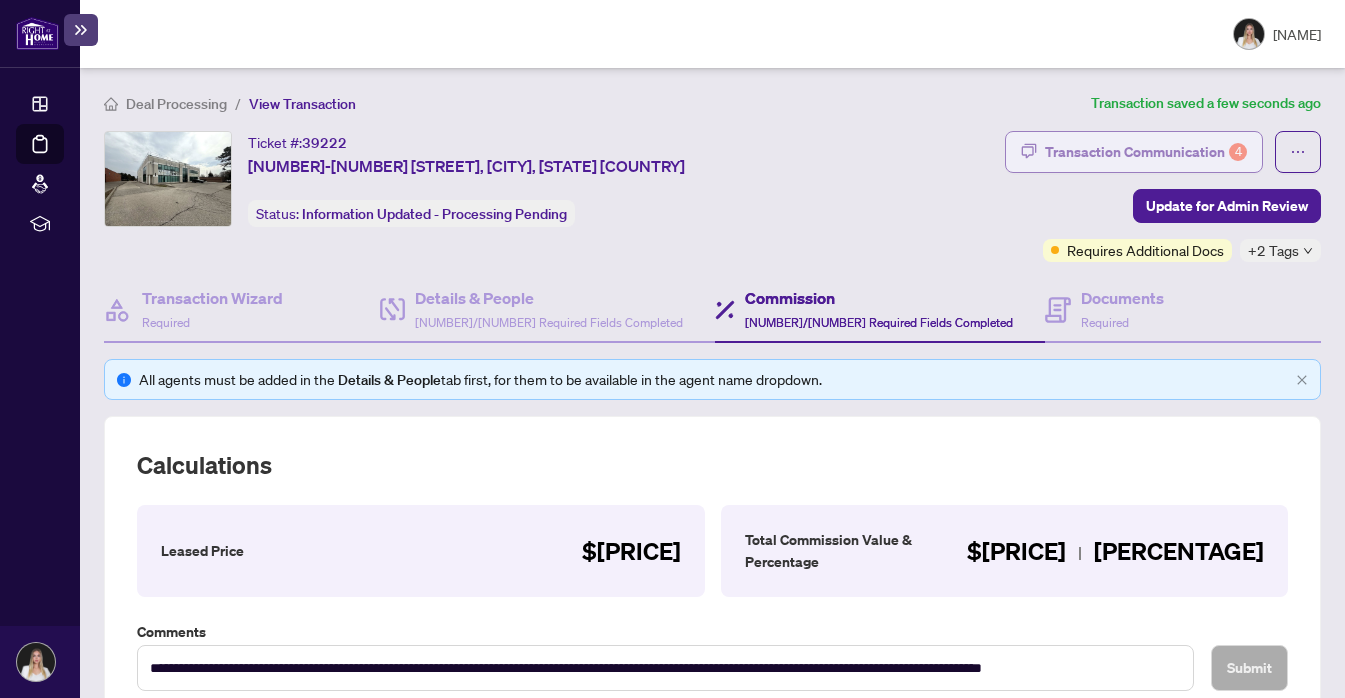 click on "Transaction Communication 4" at bounding box center (1146, 152) 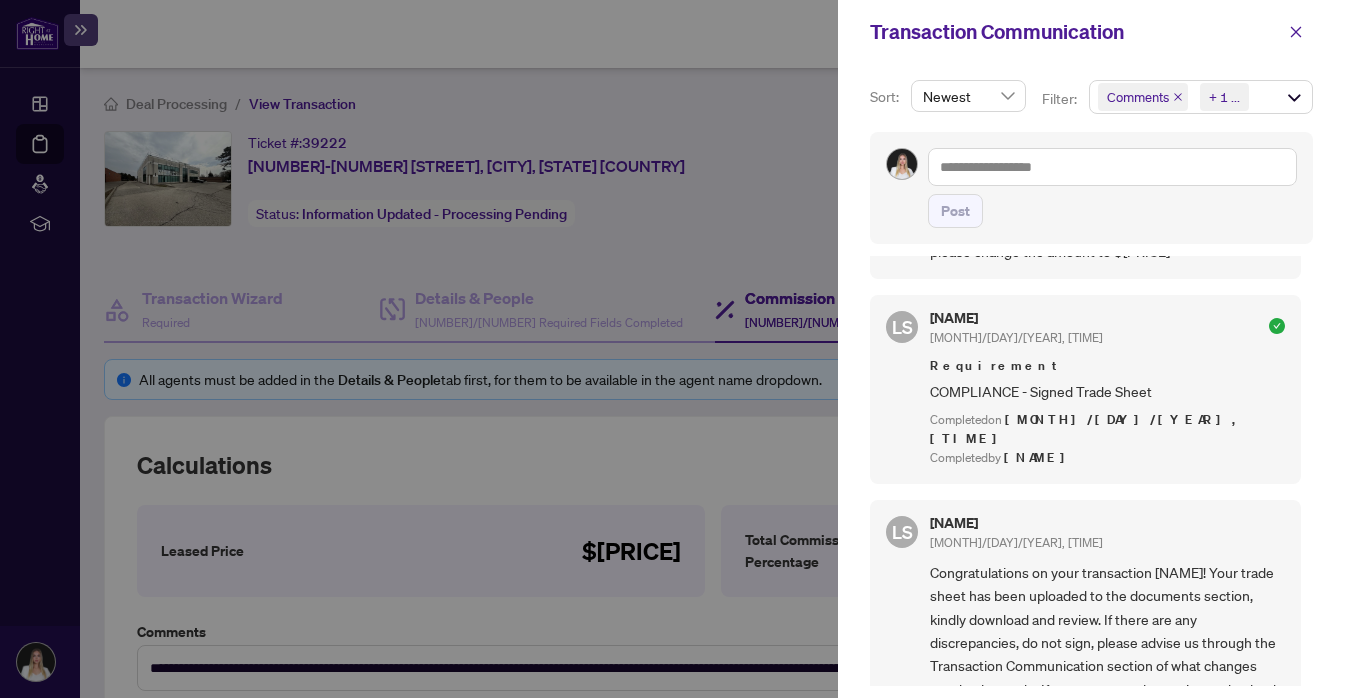 scroll, scrollTop: 1172, scrollLeft: 0, axis: vertical 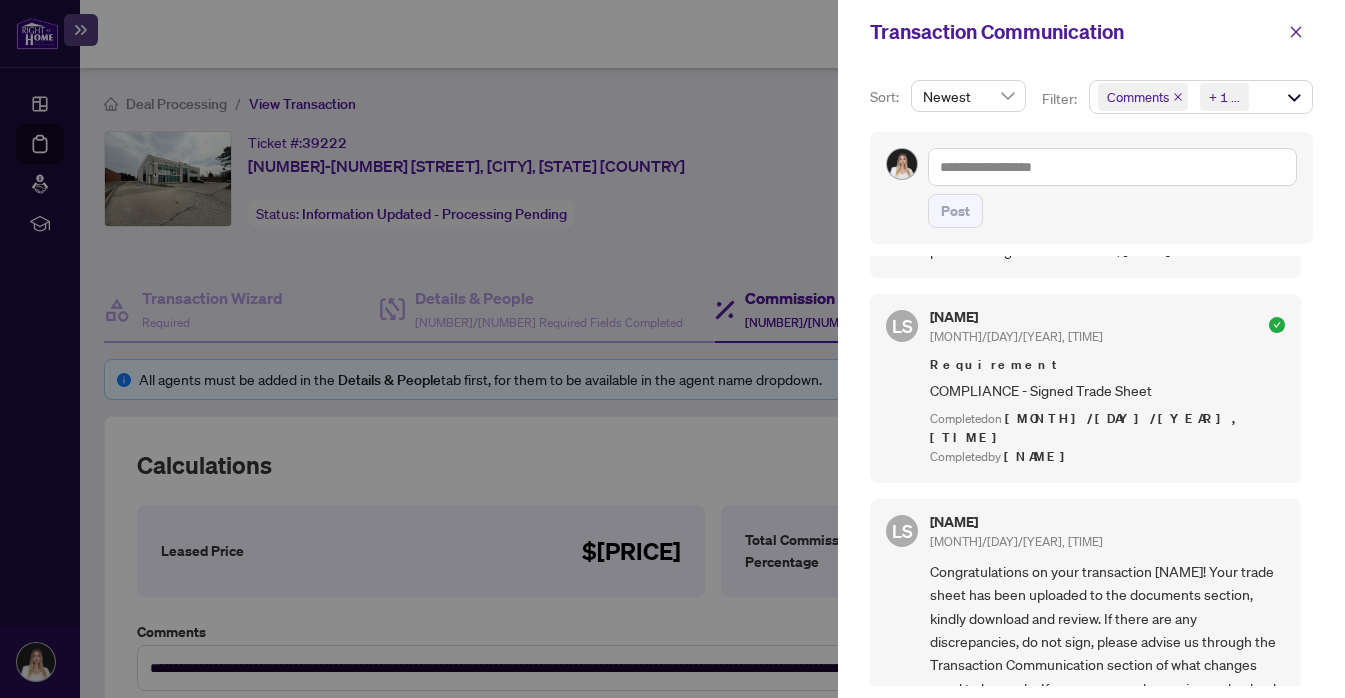 drag, startPoint x: 1202, startPoint y: 321, endPoint x: 1124, endPoint y: 322, distance: 78.00641 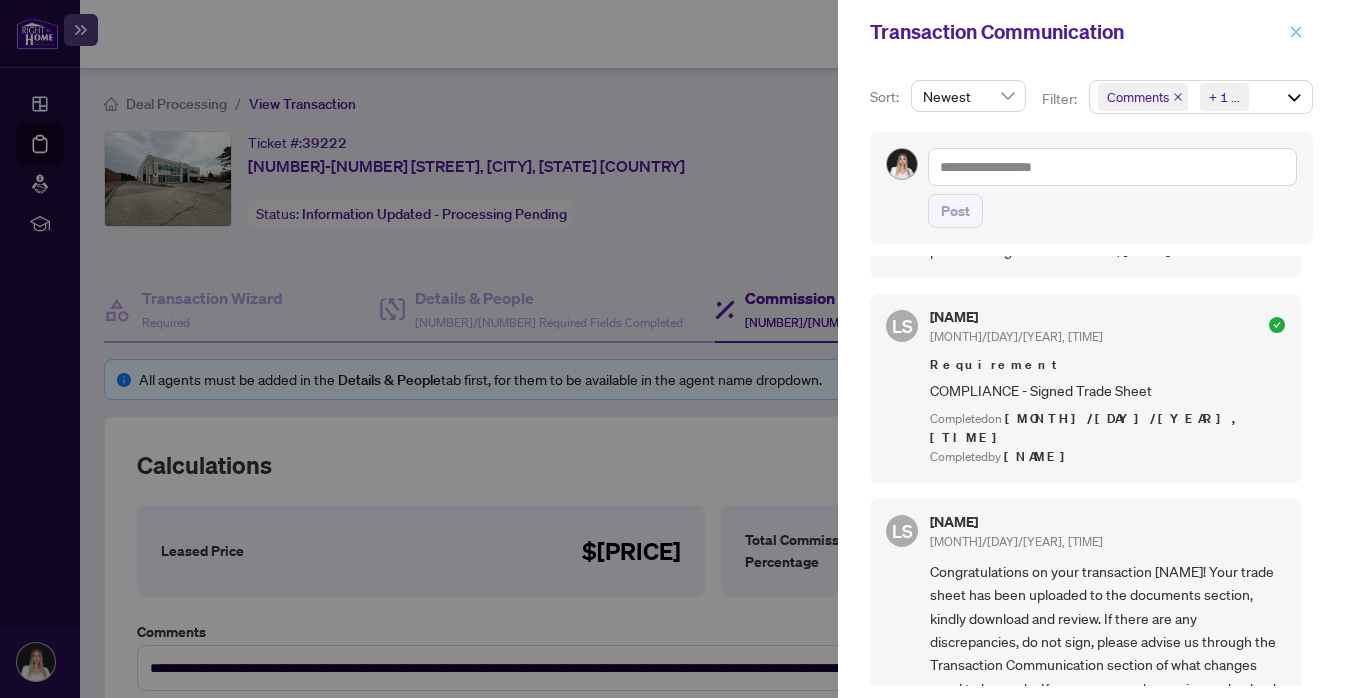 click at bounding box center (1296, 32) 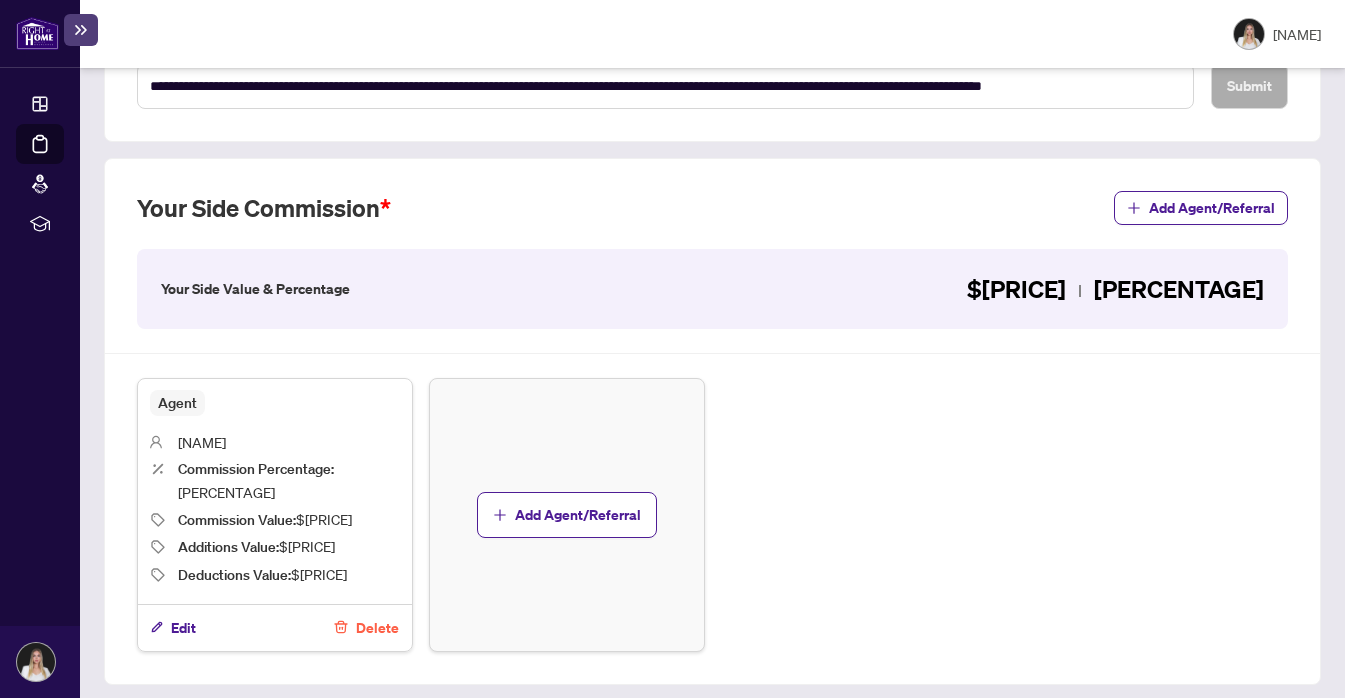 scroll, scrollTop: 619, scrollLeft: 0, axis: vertical 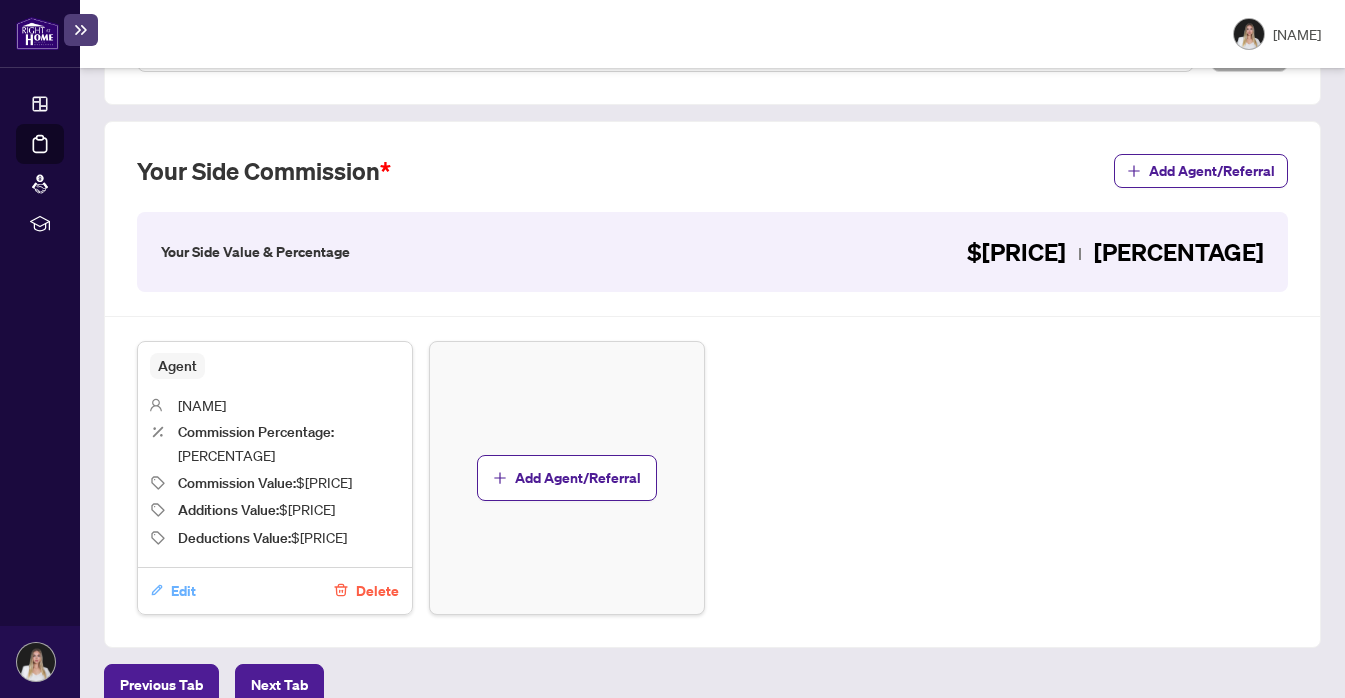 click on "Edit" at bounding box center (183, 591) 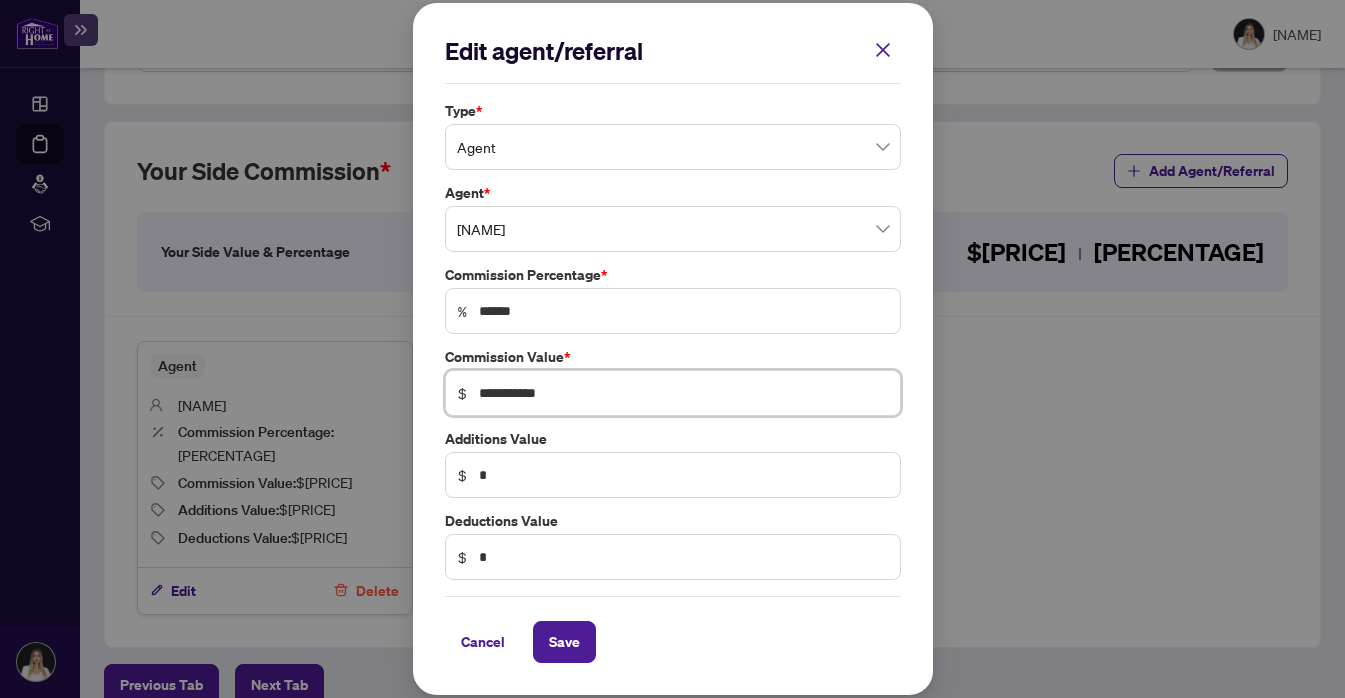 click on "**********" at bounding box center [683, 393] 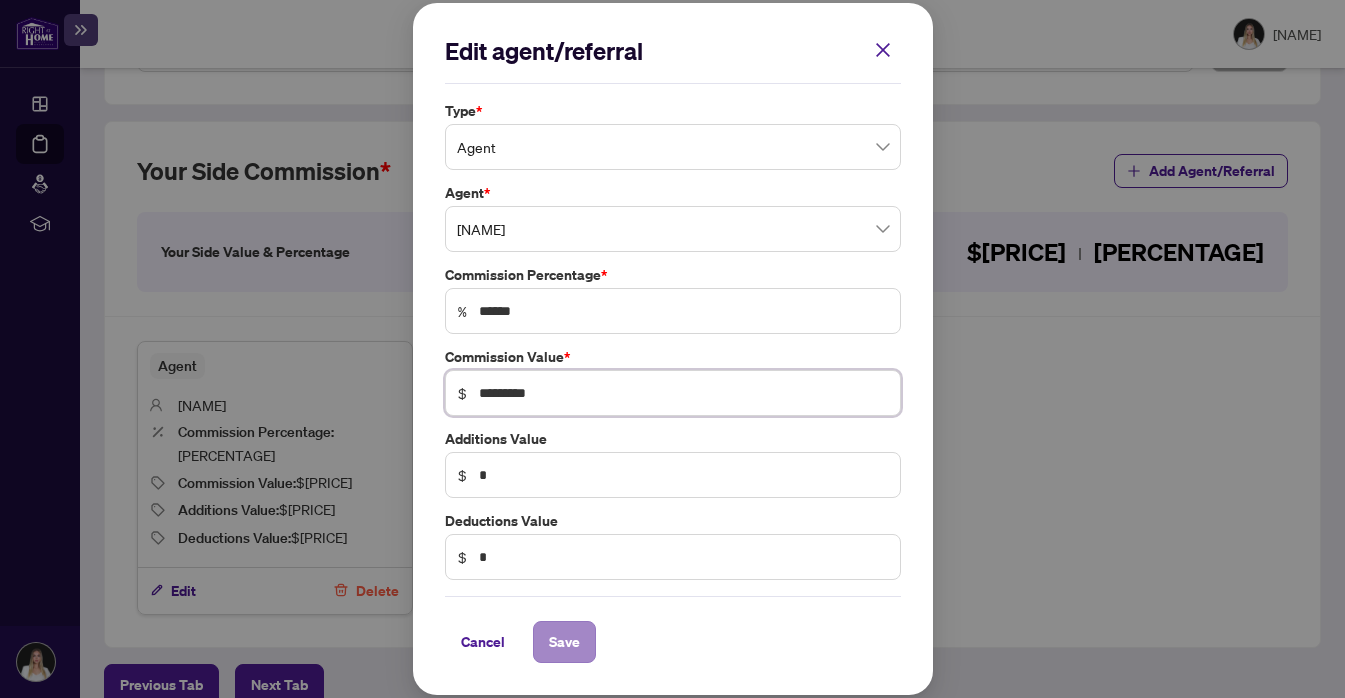 type on "*********" 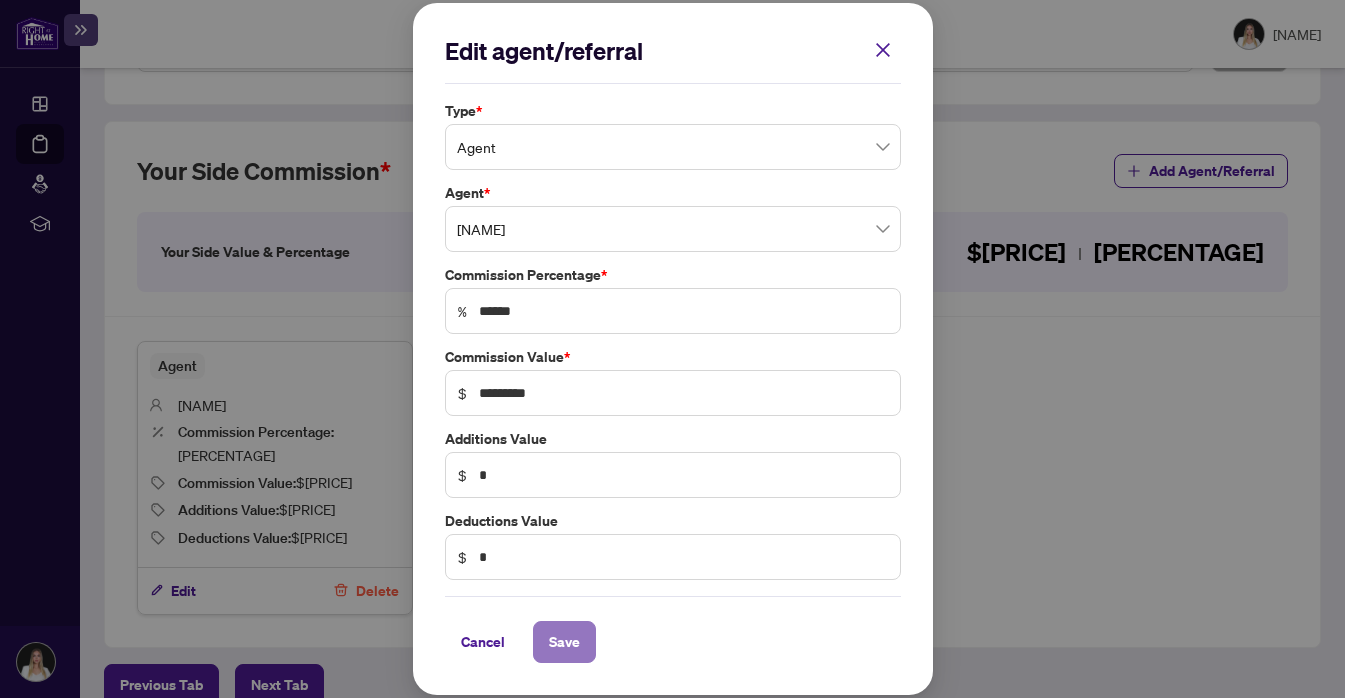click on "Save" at bounding box center [564, 642] 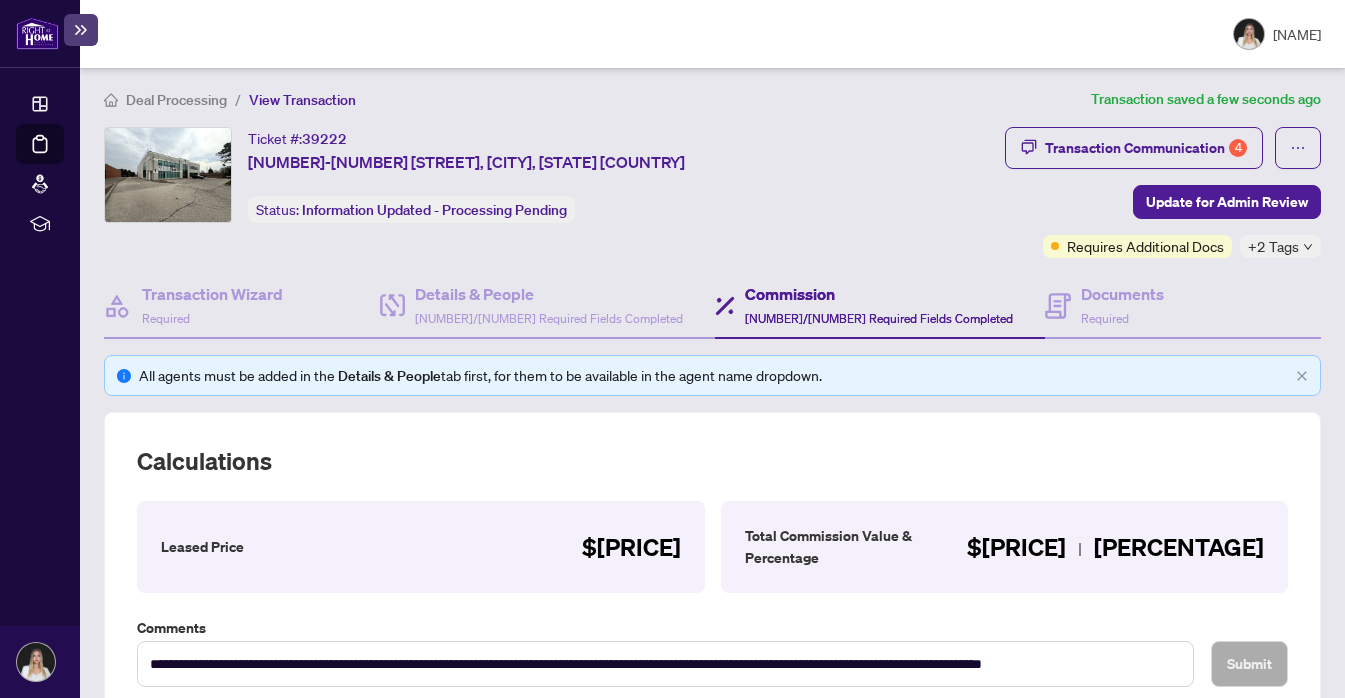 scroll, scrollTop: 0, scrollLeft: 0, axis: both 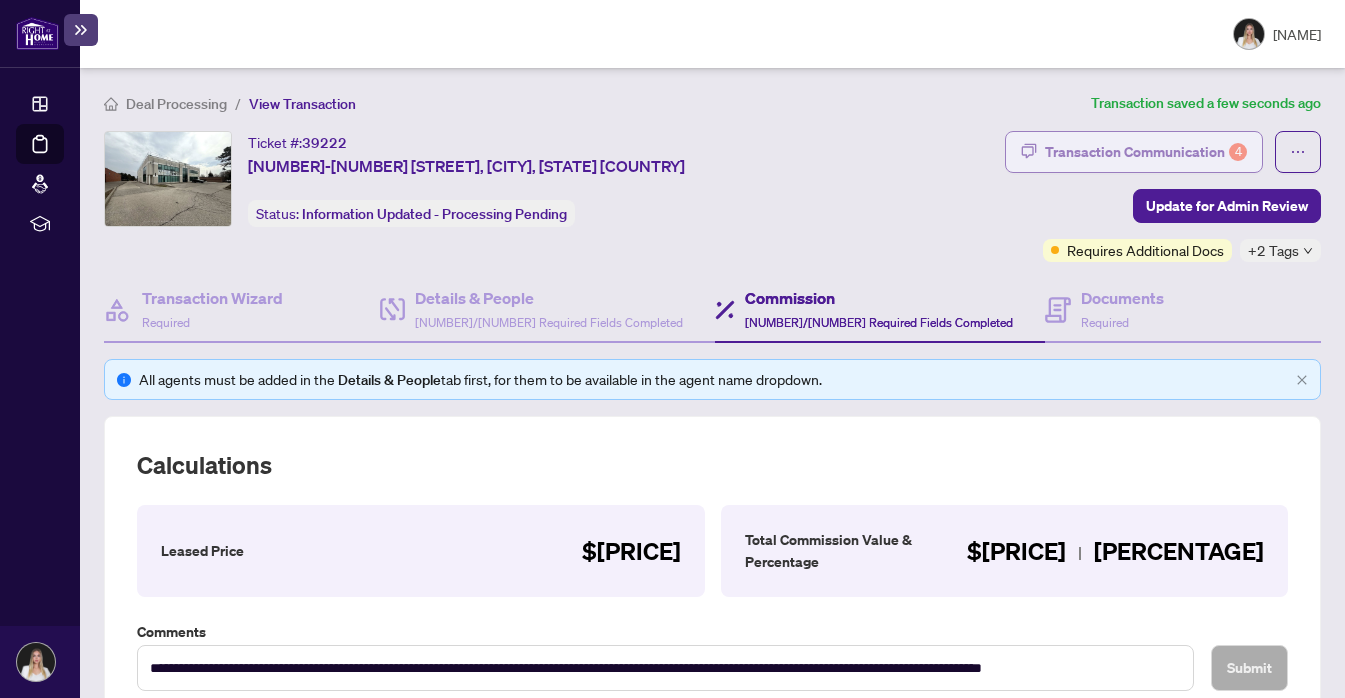 click on "Transaction Communication 4" at bounding box center (1146, 152) 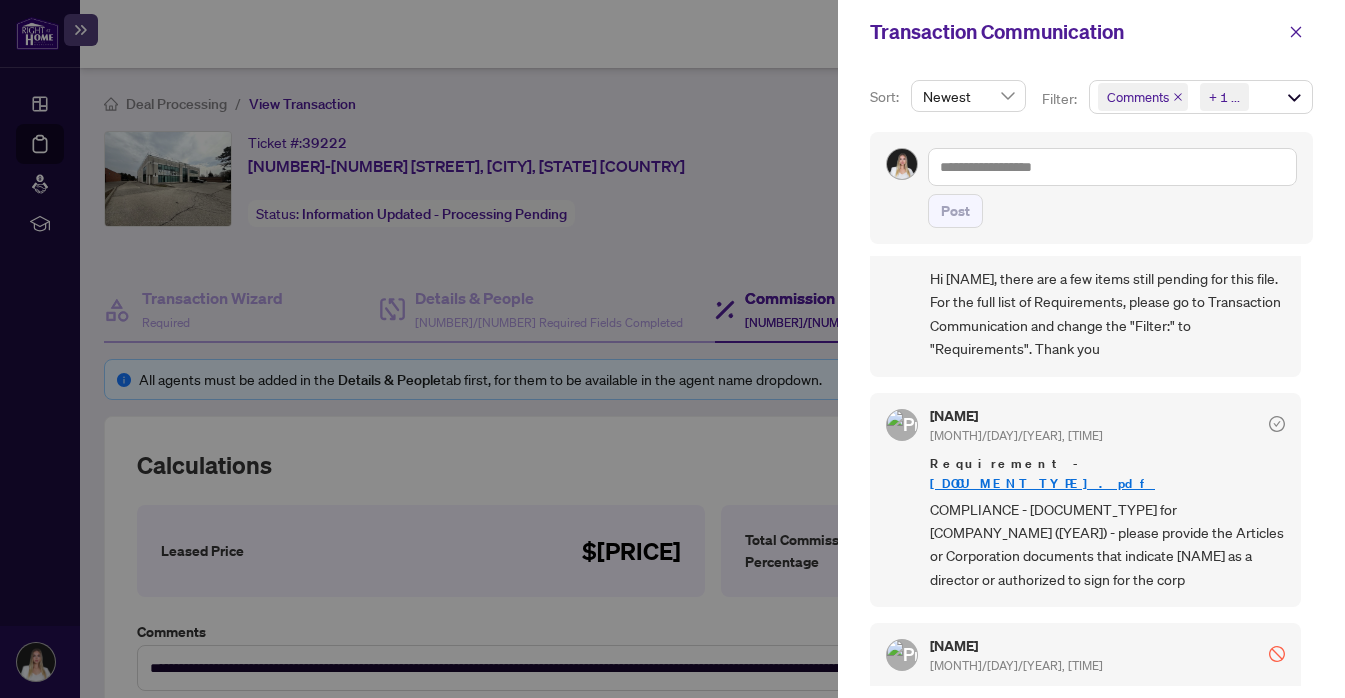 scroll, scrollTop: 0, scrollLeft: 0, axis: both 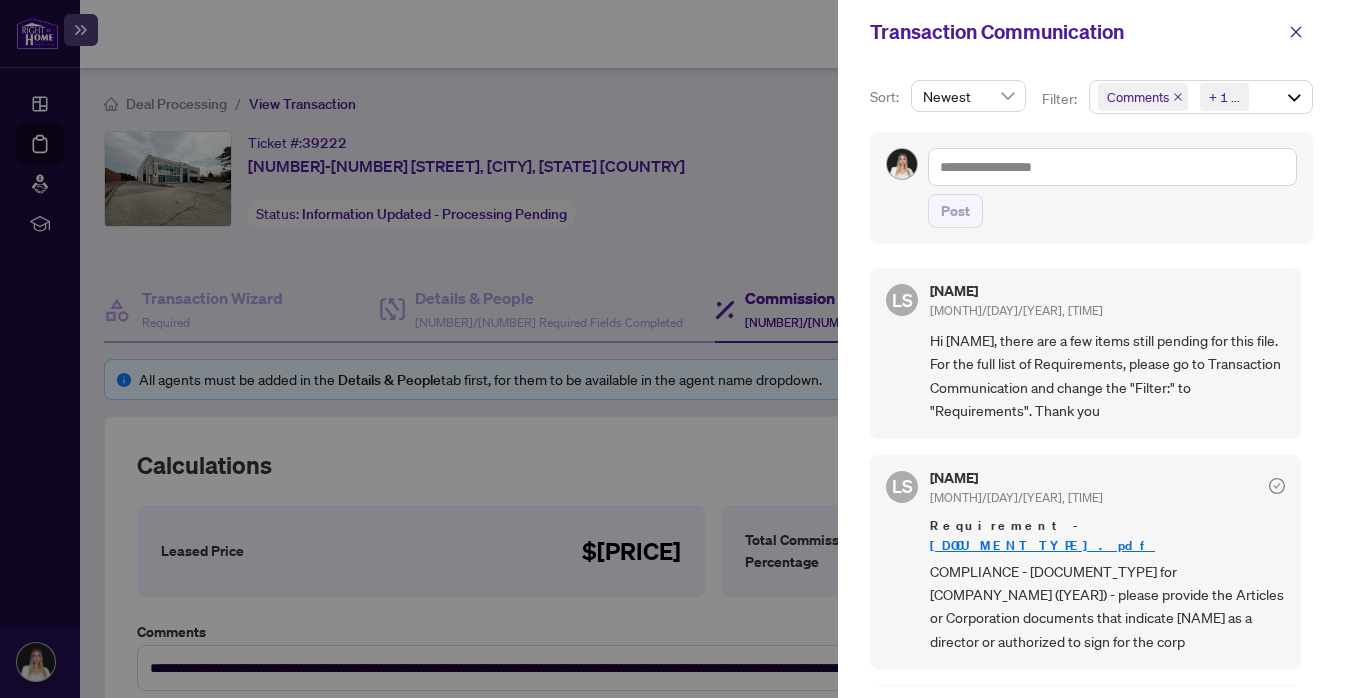 click at bounding box center [672, 349] 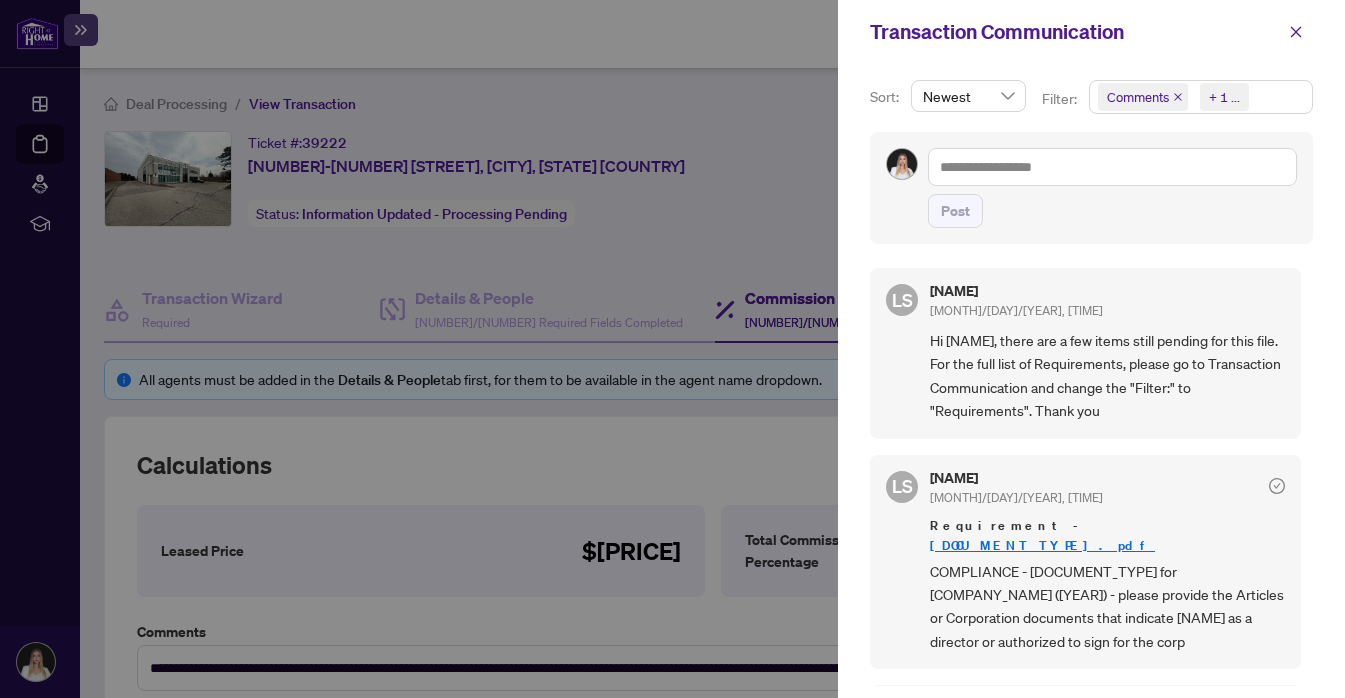 click on "Comments Requirements + 1 ..." at bounding box center [1201, 97] 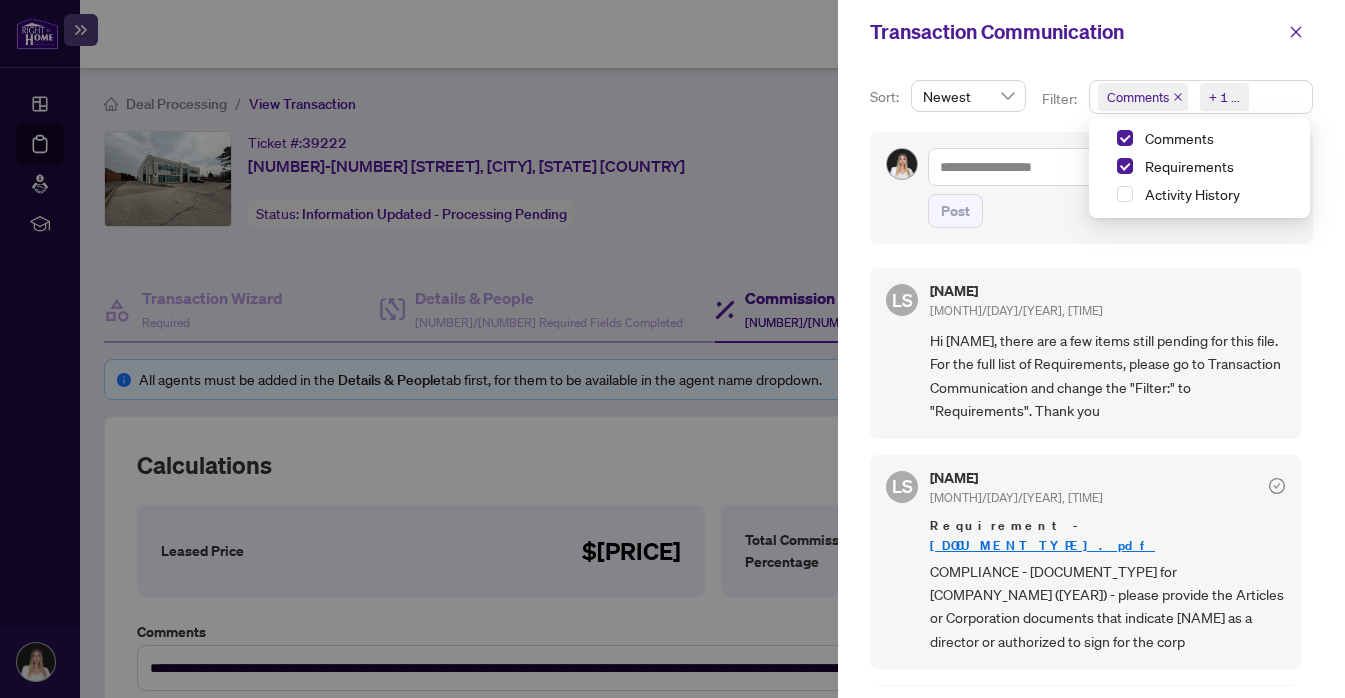 click at bounding box center [1178, 97] 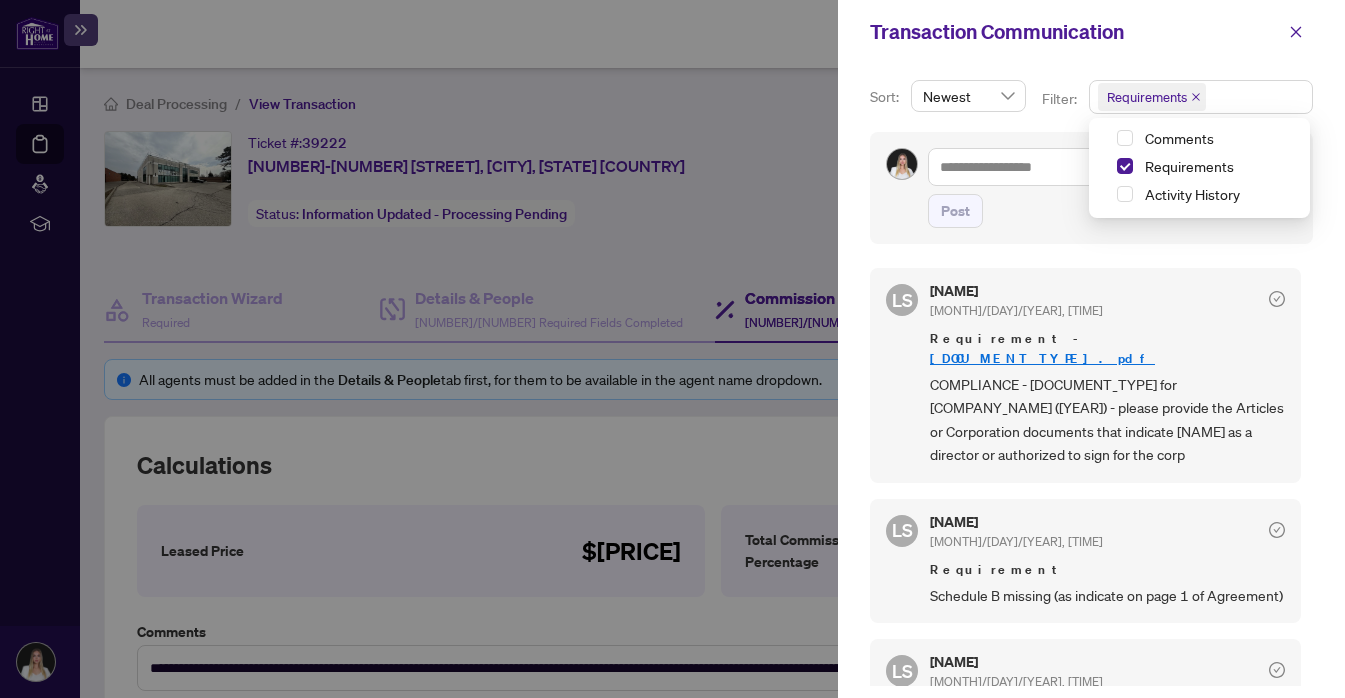 click on "MTLI Business License.pdf" at bounding box center (1042, 358) 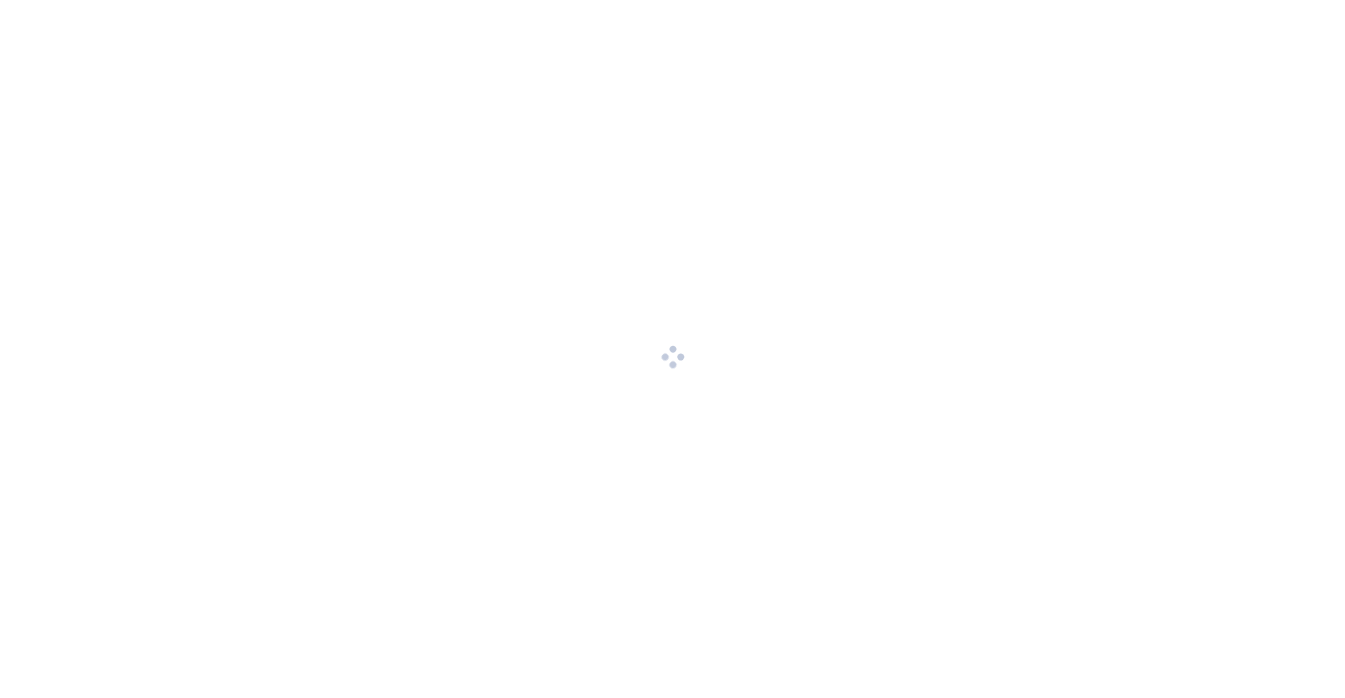 scroll, scrollTop: 0, scrollLeft: 0, axis: both 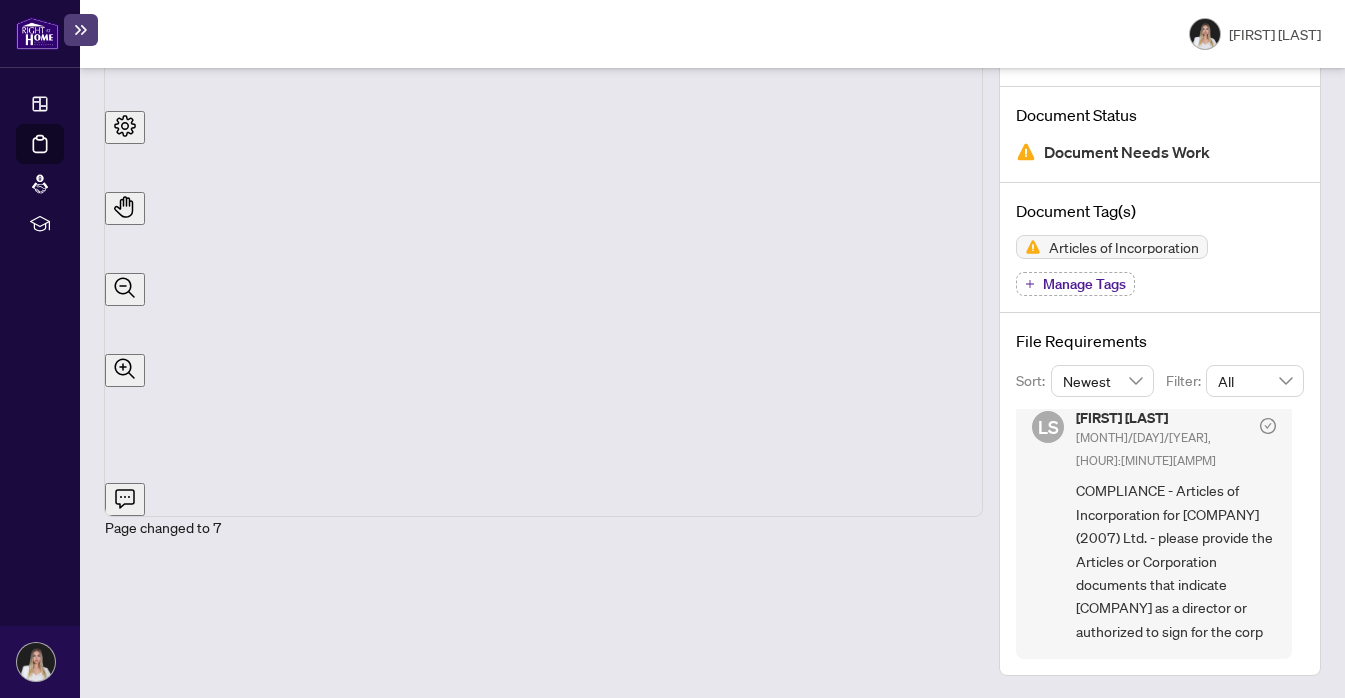 drag, startPoint x: 1158, startPoint y: 633, endPoint x: 1157, endPoint y: 553, distance: 80.00625 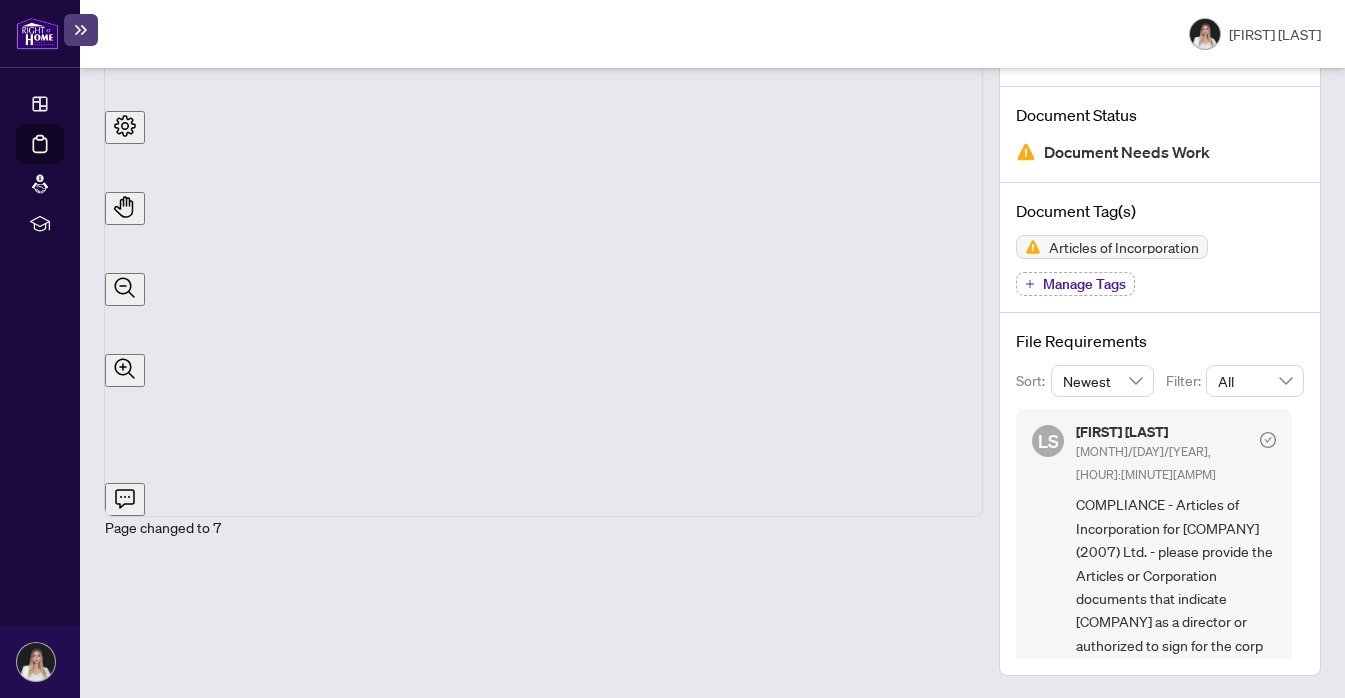 scroll, scrollTop: 36, scrollLeft: 0, axis: vertical 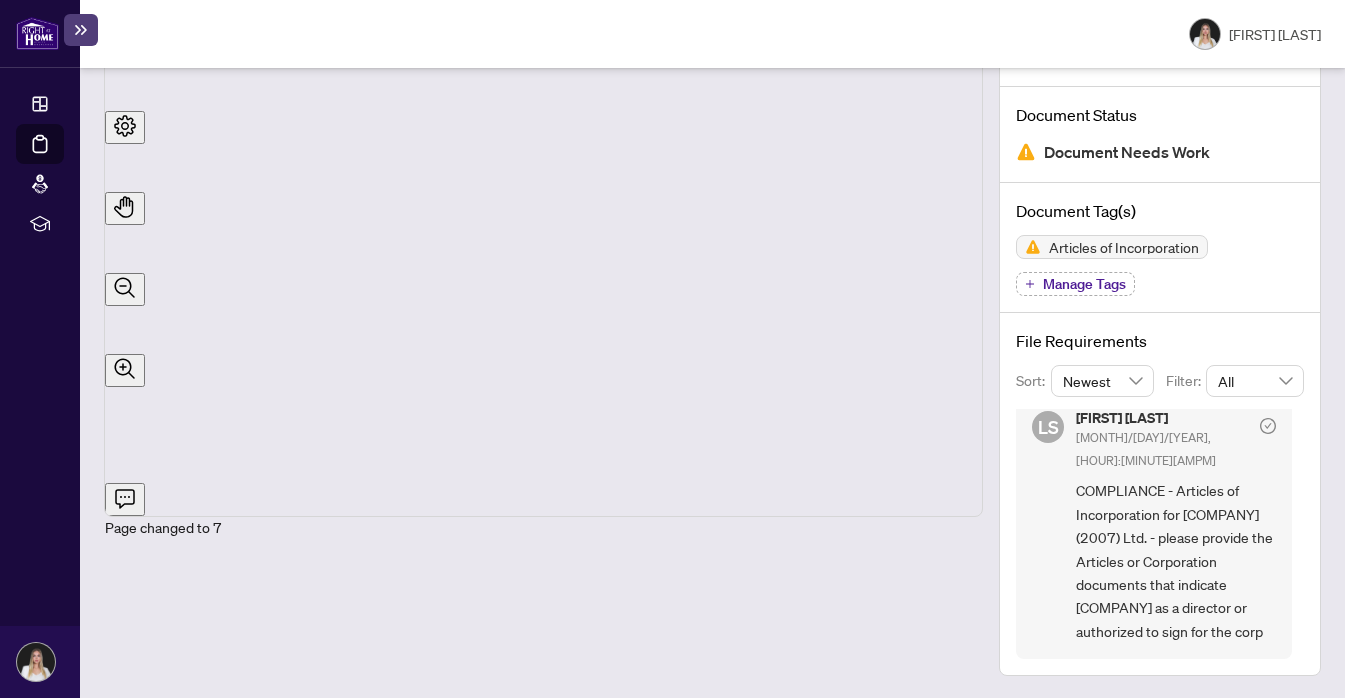 click on "Document Tag(s) Articles of Incorporation Manage Tags" at bounding box center (1160, 248) 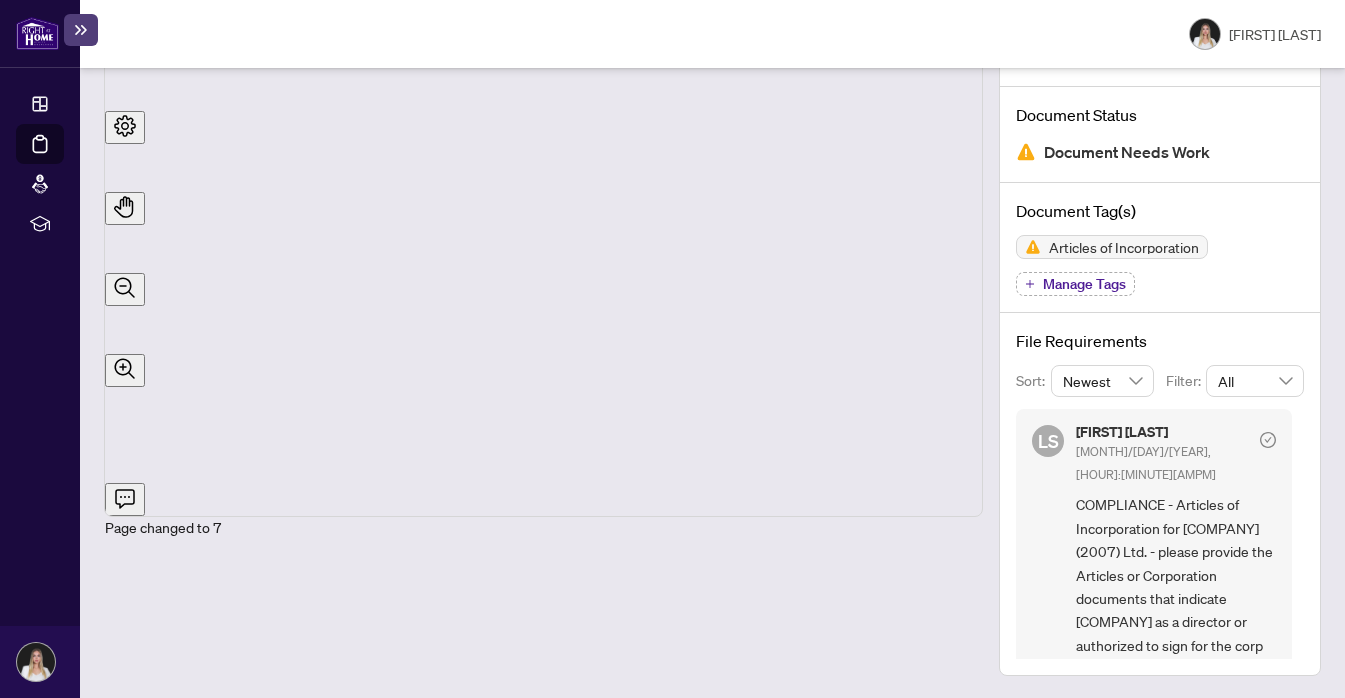 scroll, scrollTop: 36, scrollLeft: 0, axis: vertical 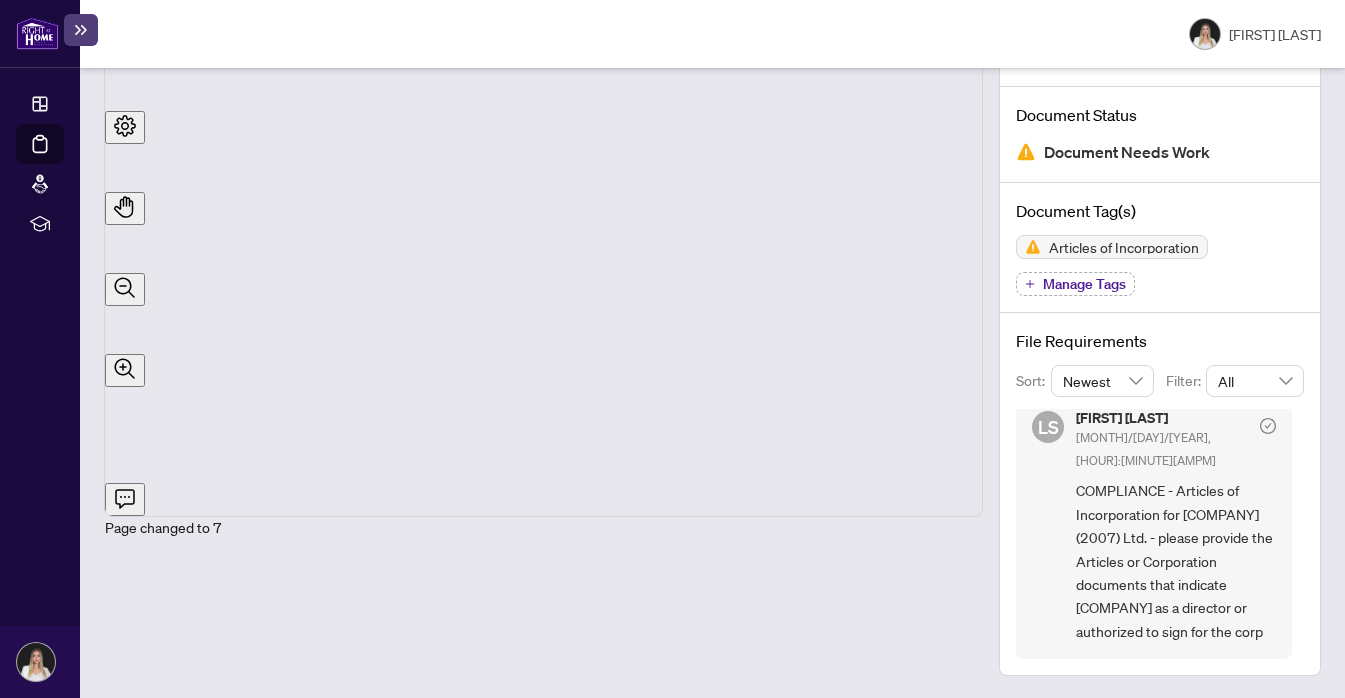 click on "COMPLIANCE - Articles of Incorporation for [COMPANY] ([YEAR]) Ltd. - please provide the Articles or Corporation documents that indicate [COMPANY] as a director or authorized to sign for the corp" at bounding box center (1176, 561) 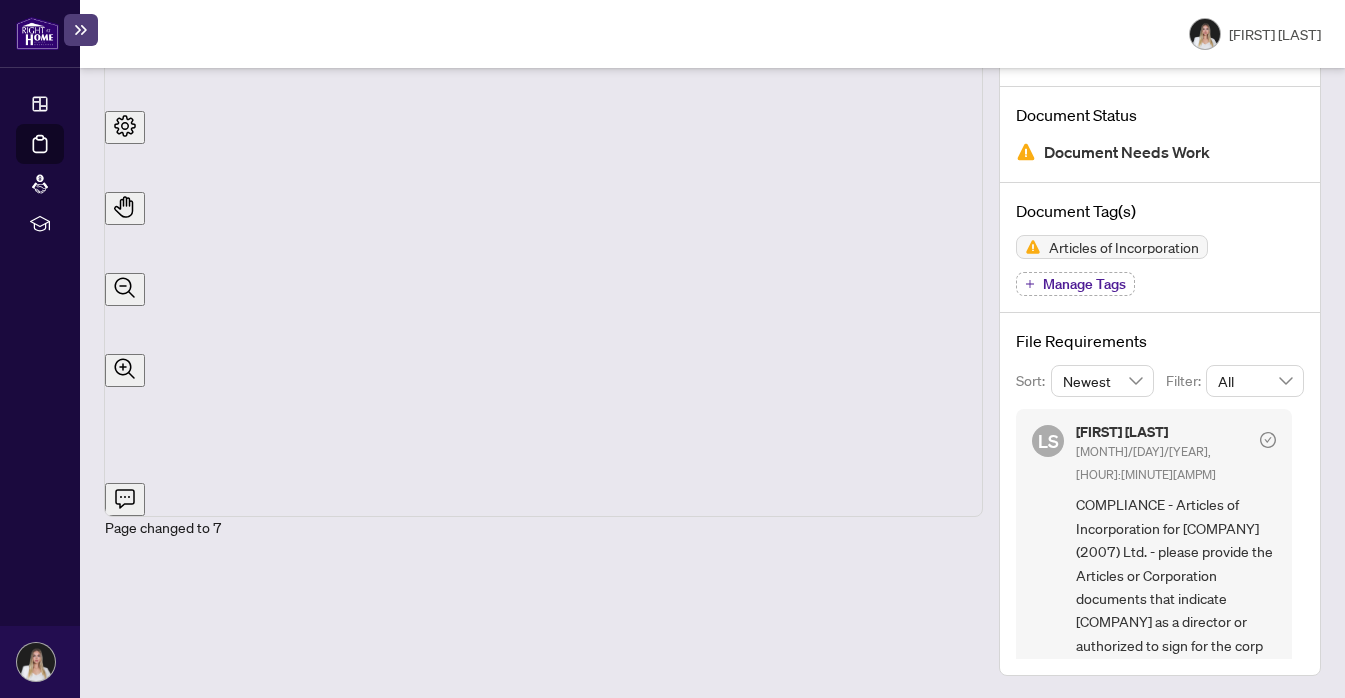 click at bounding box center (1268, 440) 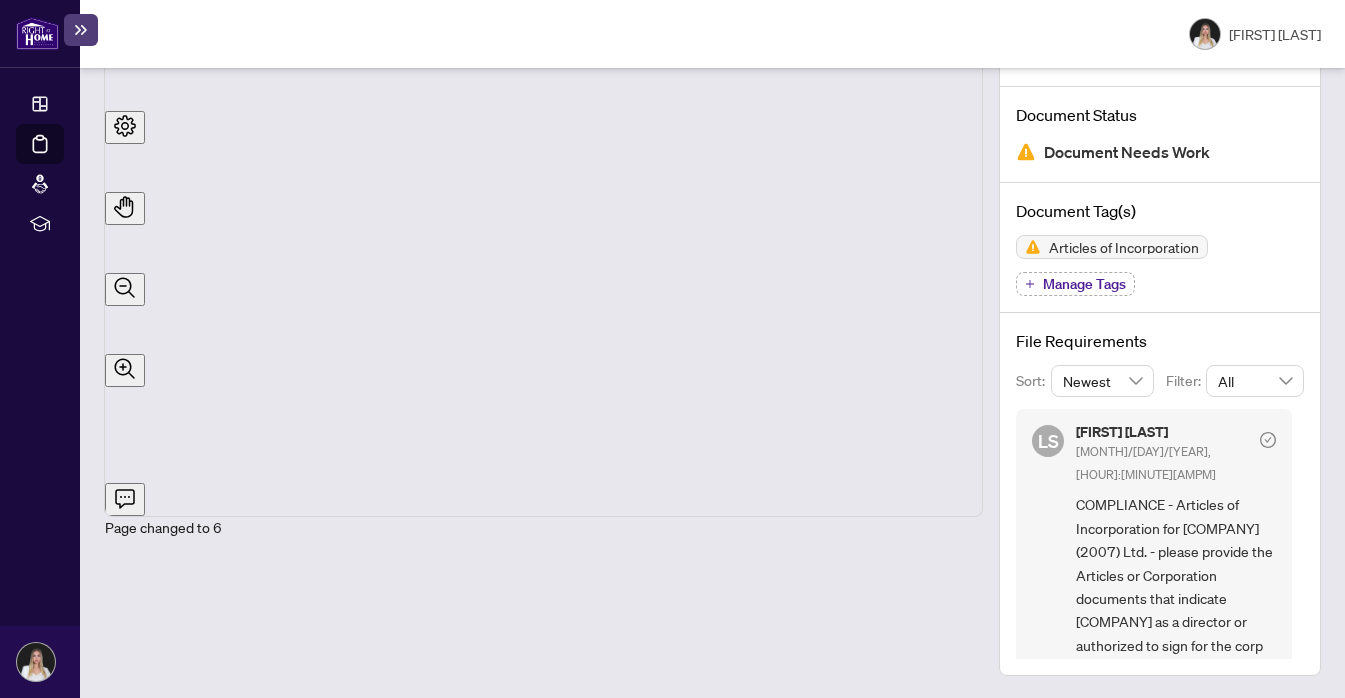 scroll, scrollTop: 0, scrollLeft: 0, axis: both 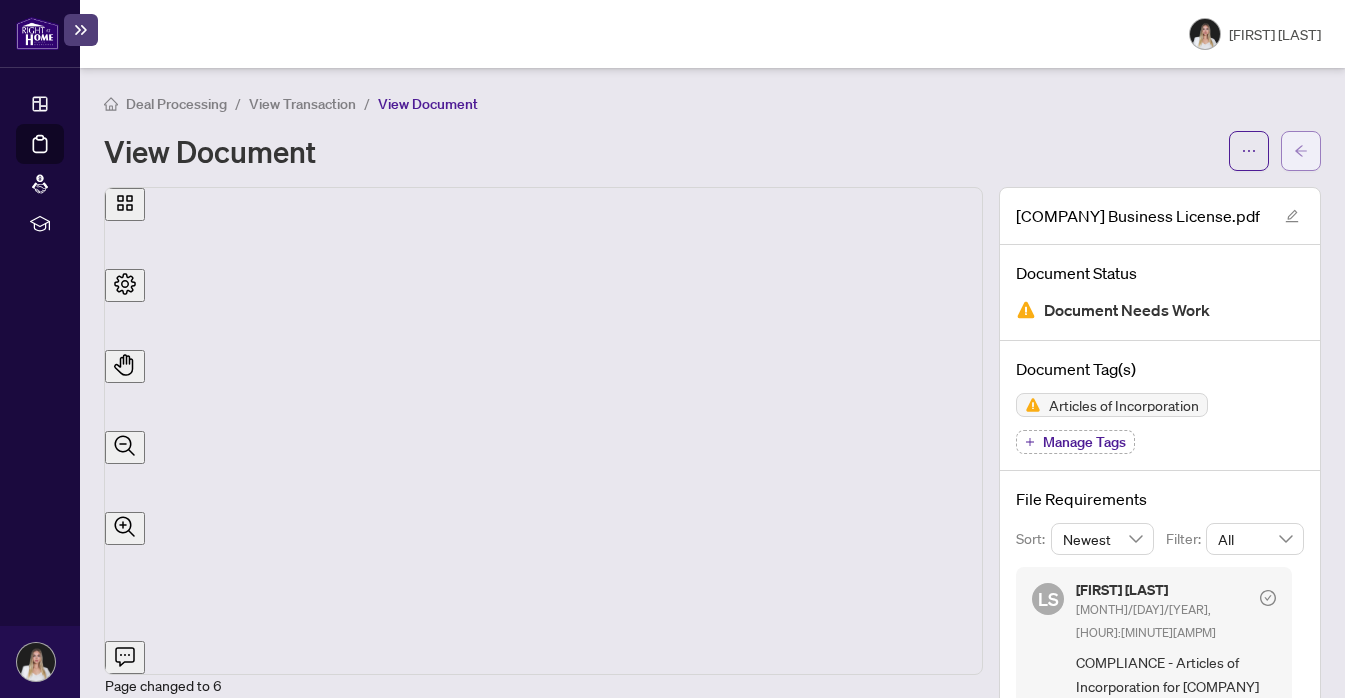 click at bounding box center [1301, 151] 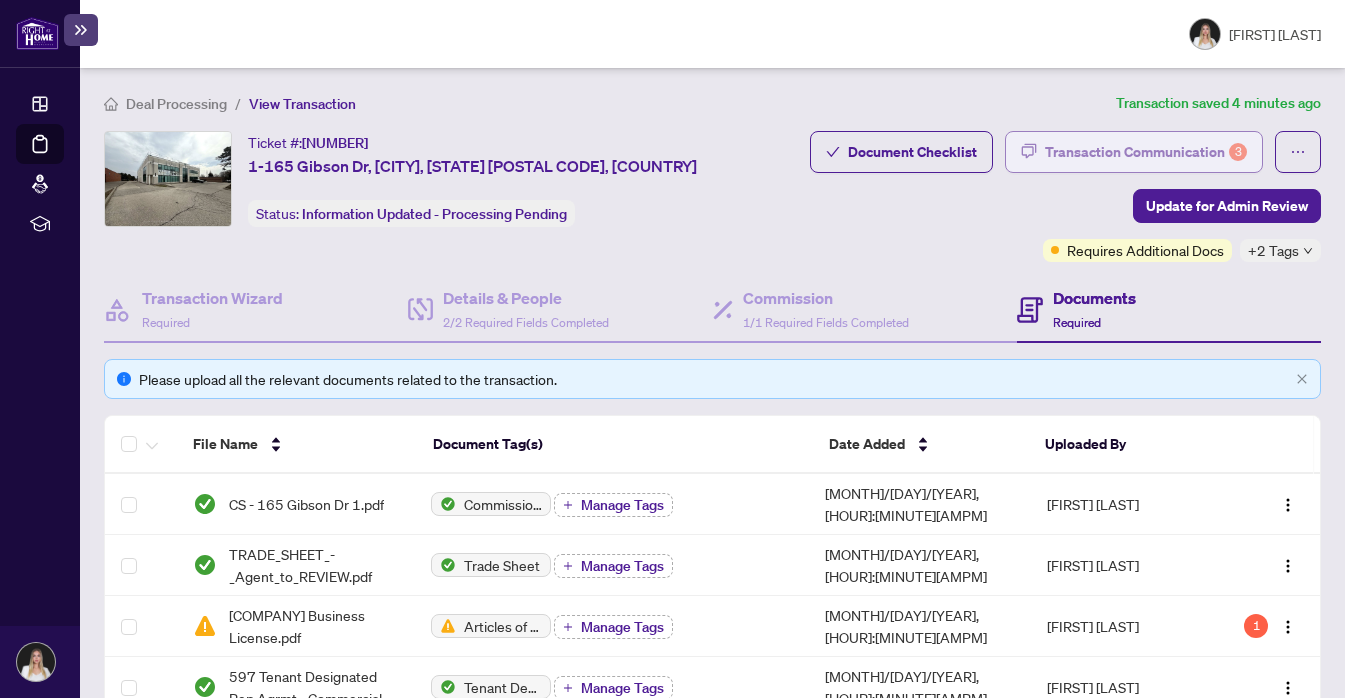 click on "Transaction Communication [NUMBER]" at bounding box center (1146, 152) 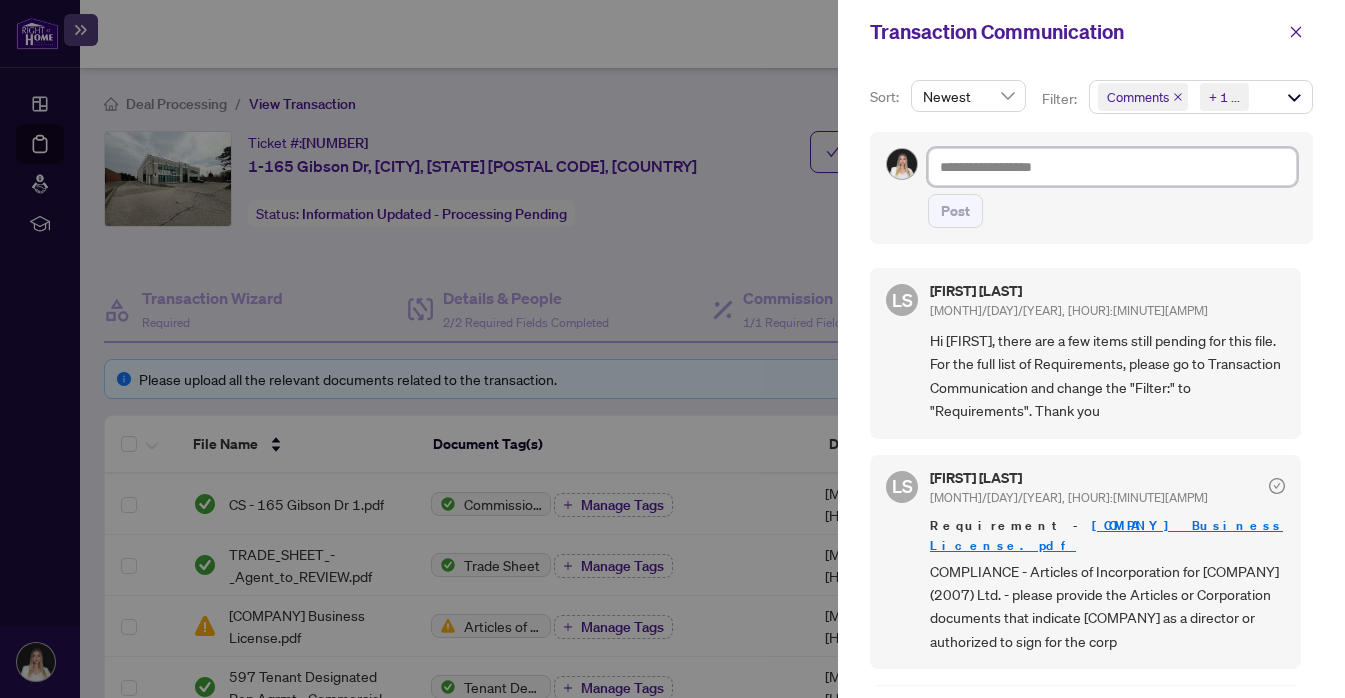 click at bounding box center (1112, 167) 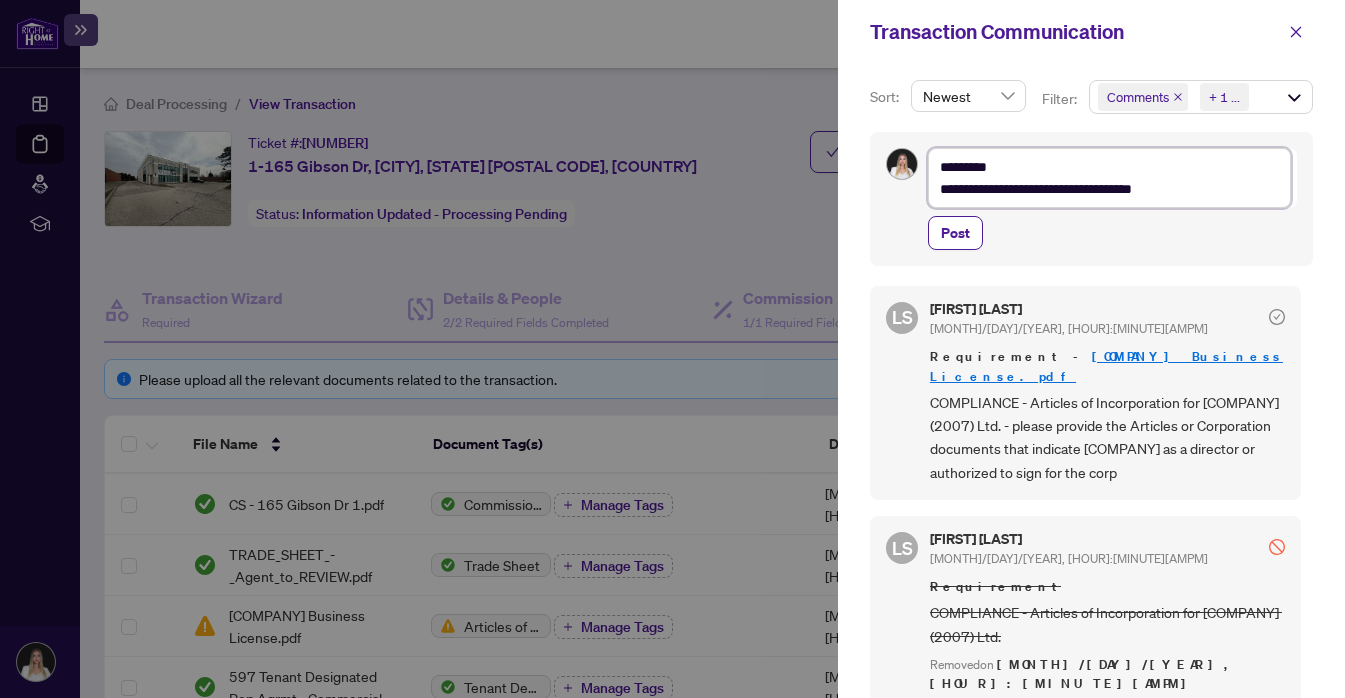 scroll, scrollTop: 189, scrollLeft: 0, axis: vertical 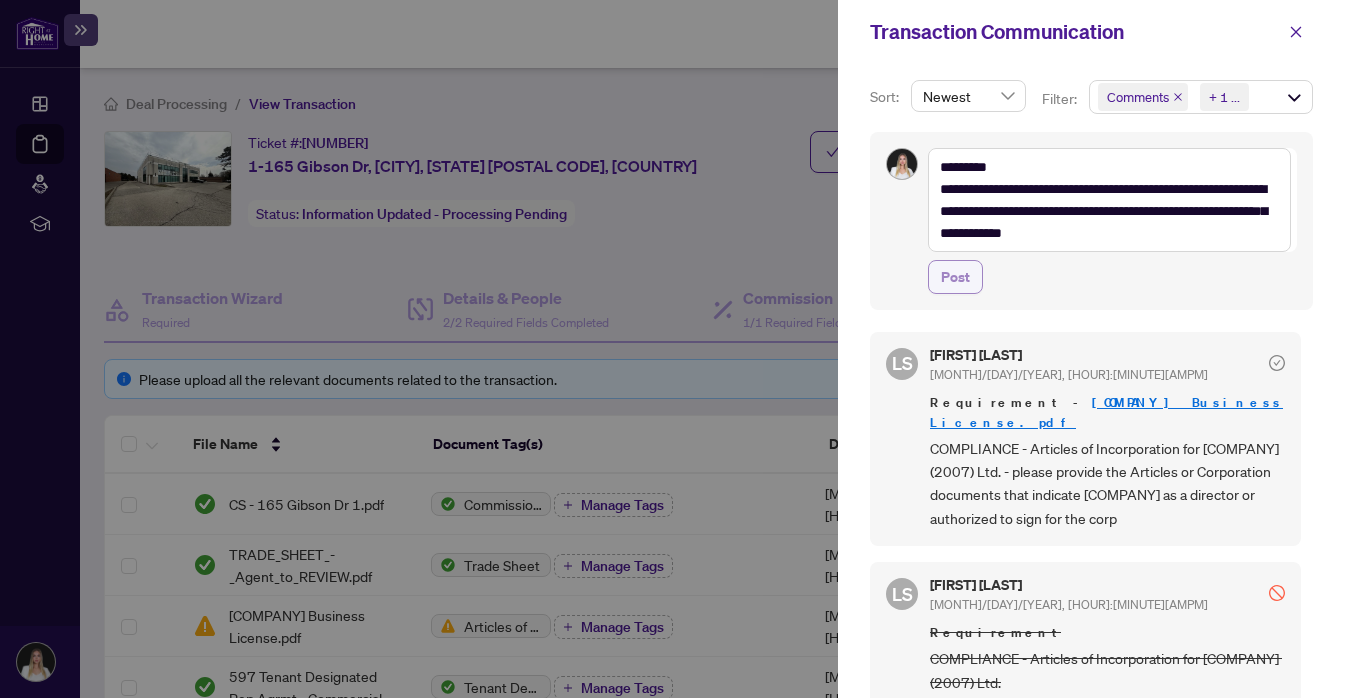 click on "Post" at bounding box center [955, 277] 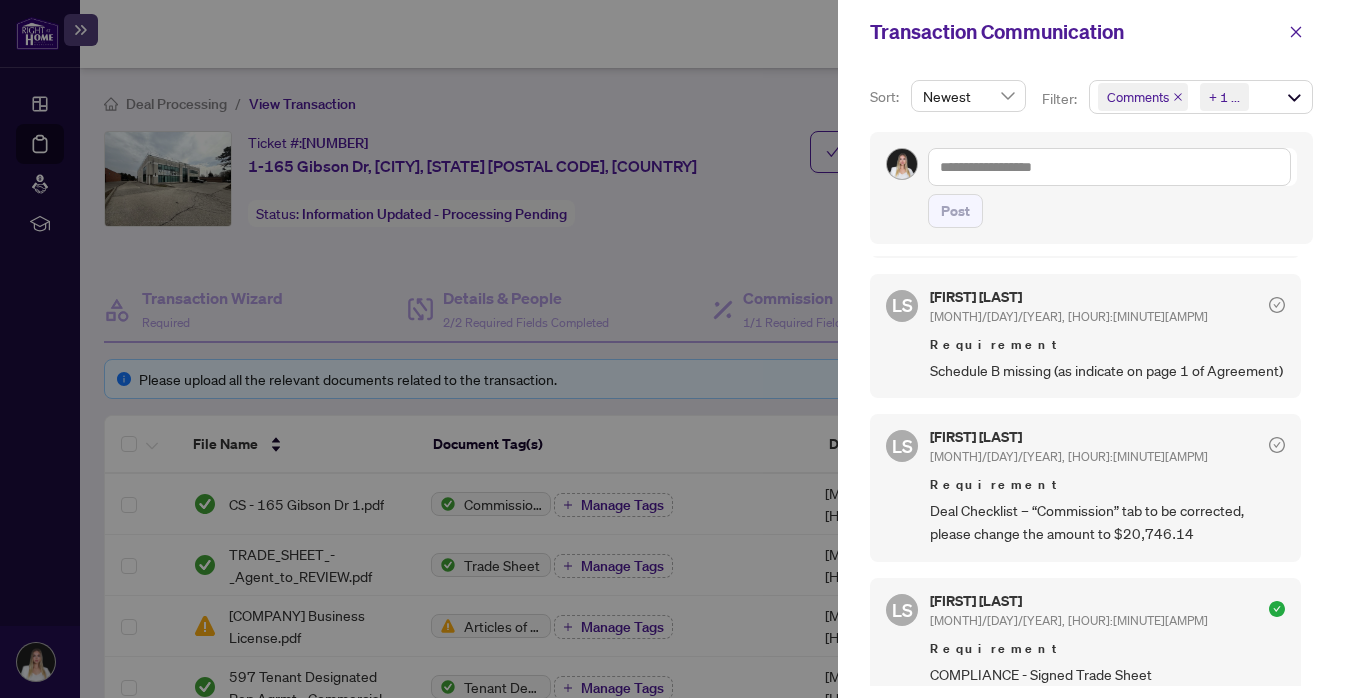 scroll, scrollTop: 1194, scrollLeft: 0, axis: vertical 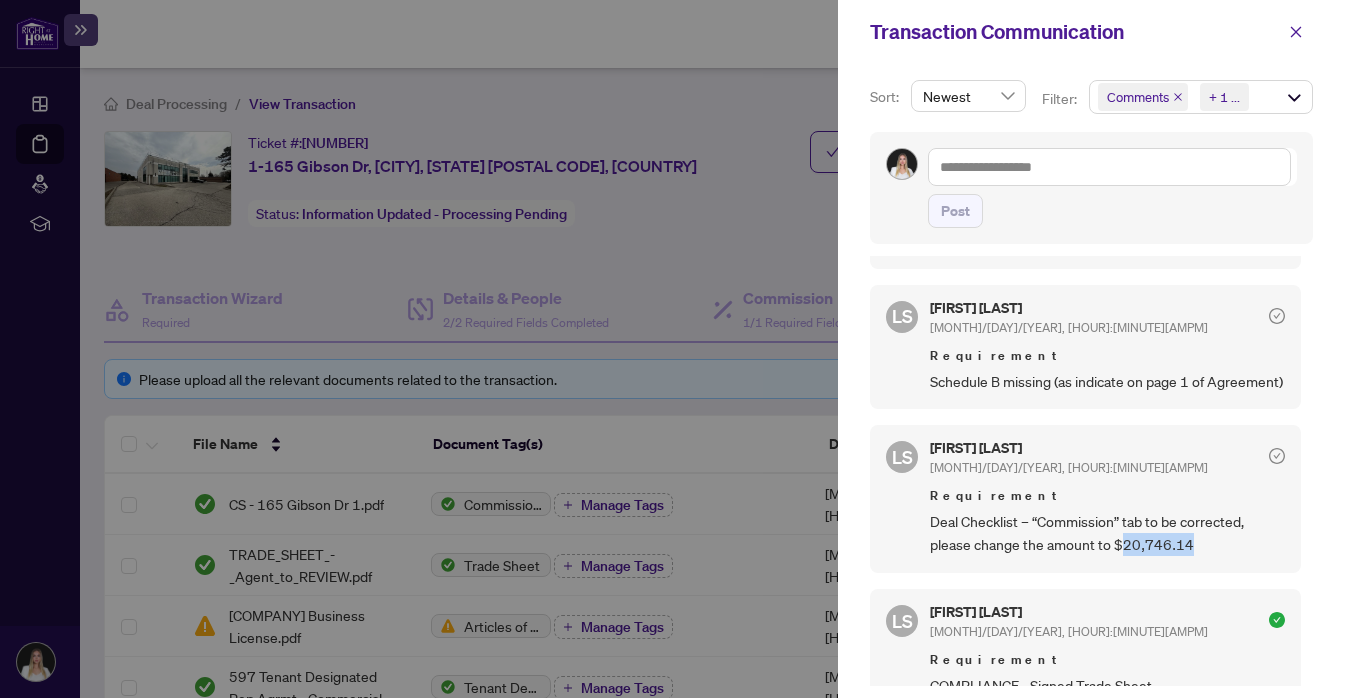 drag, startPoint x: 1185, startPoint y: 491, endPoint x: 1122, endPoint y: 492, distance: 63.007935 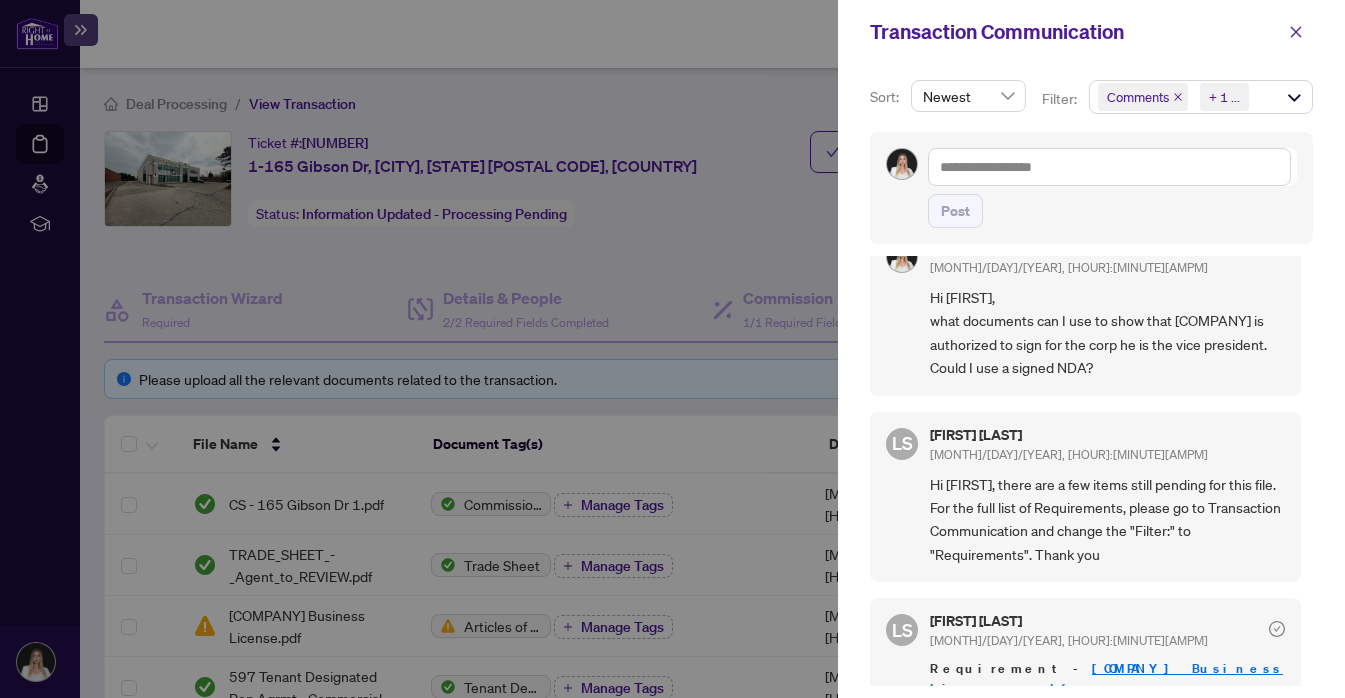 scroll, scrollTop: 0, scrollLeft: 0, axis: both 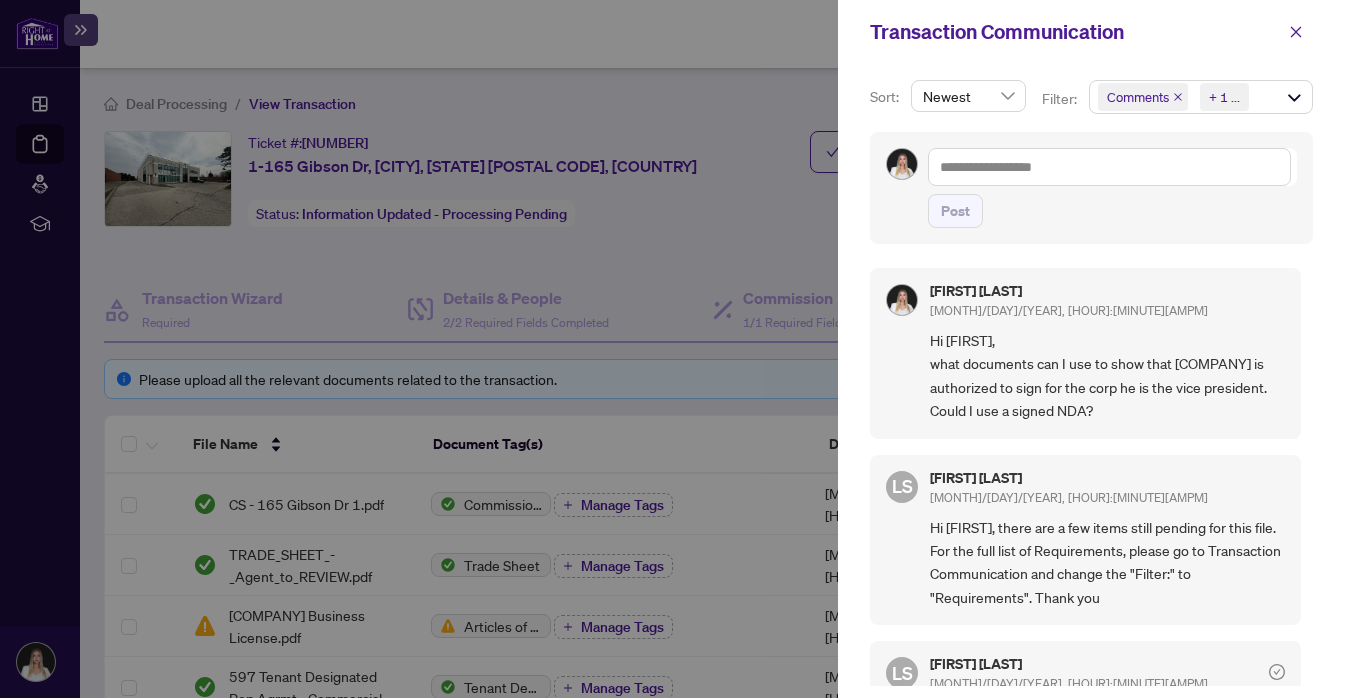 click at bounding box center [1178, 97] 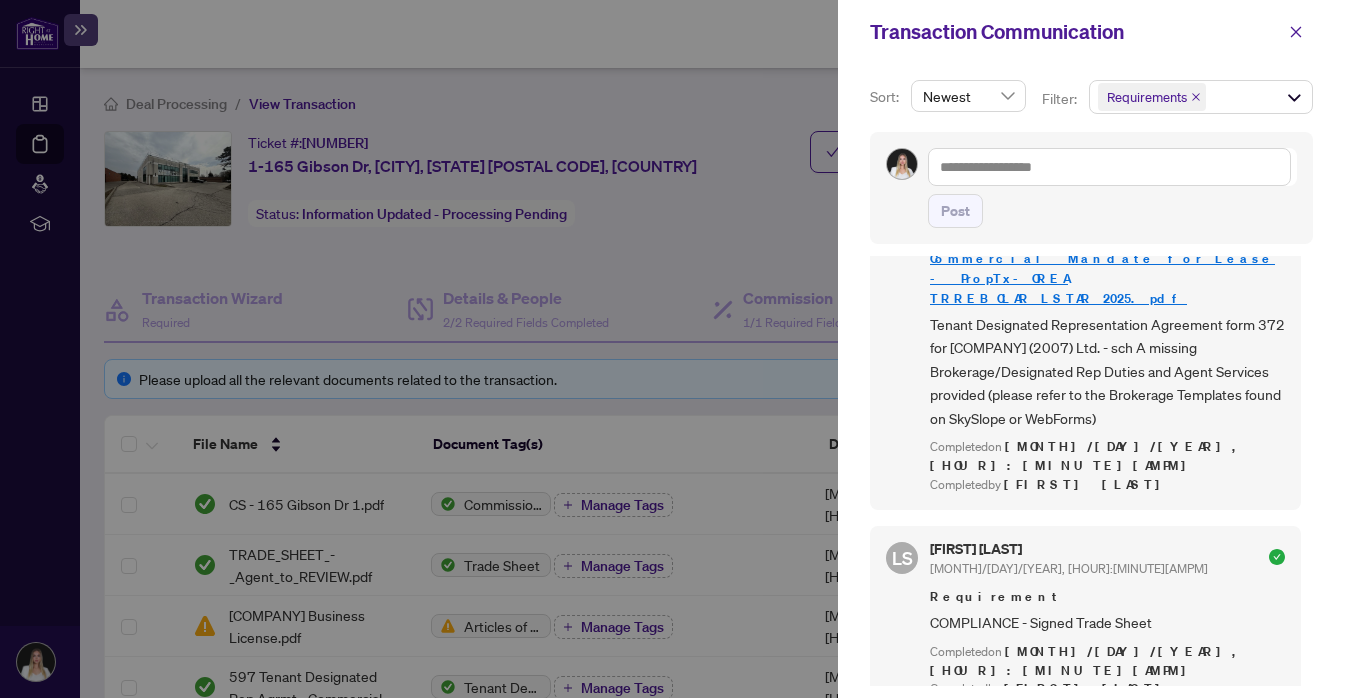 scroll, scrollTop: 837, scrollLeft: 0, axis: vertical 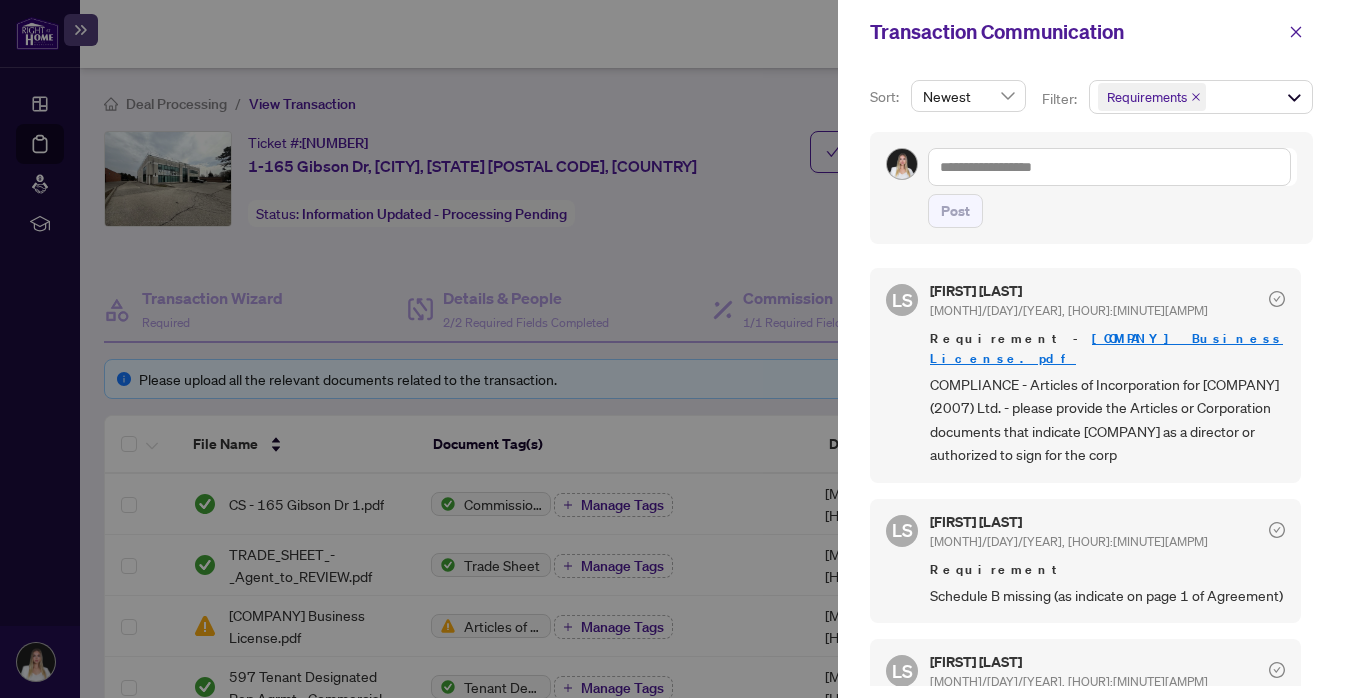click at bounding box center (1196, 97) 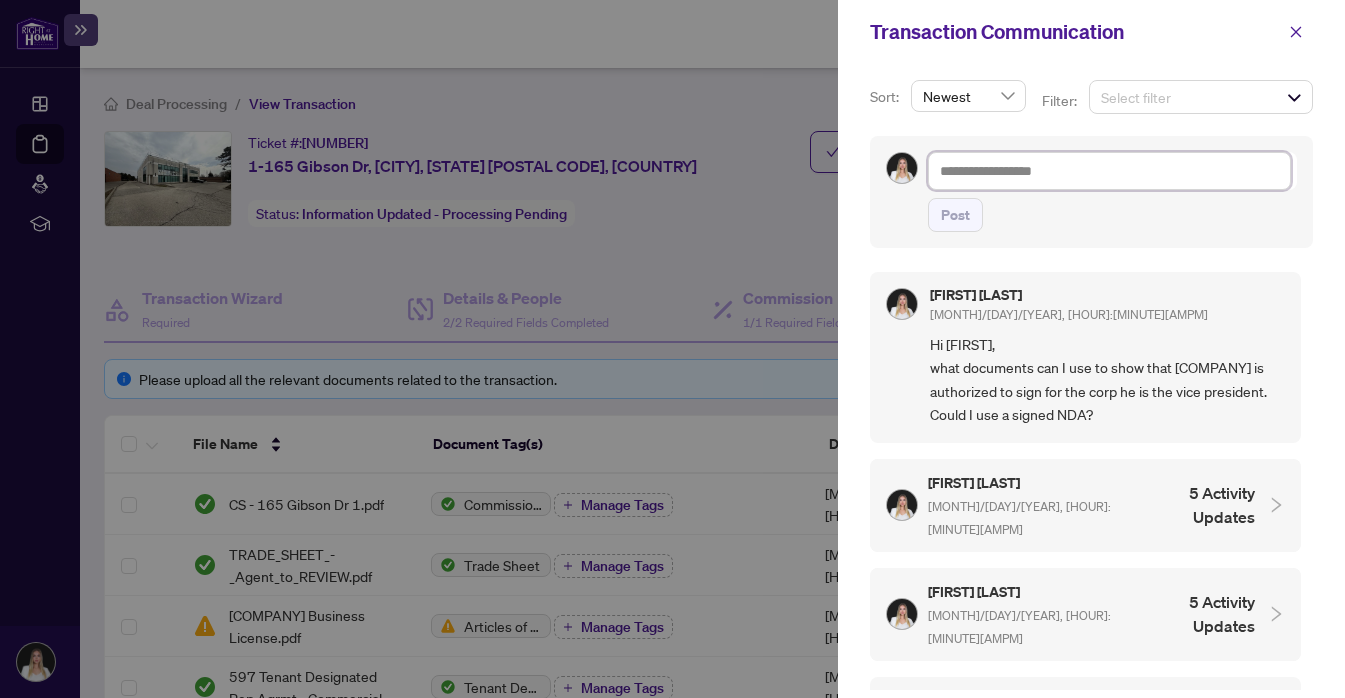 click at bounding box center [1109, 171] 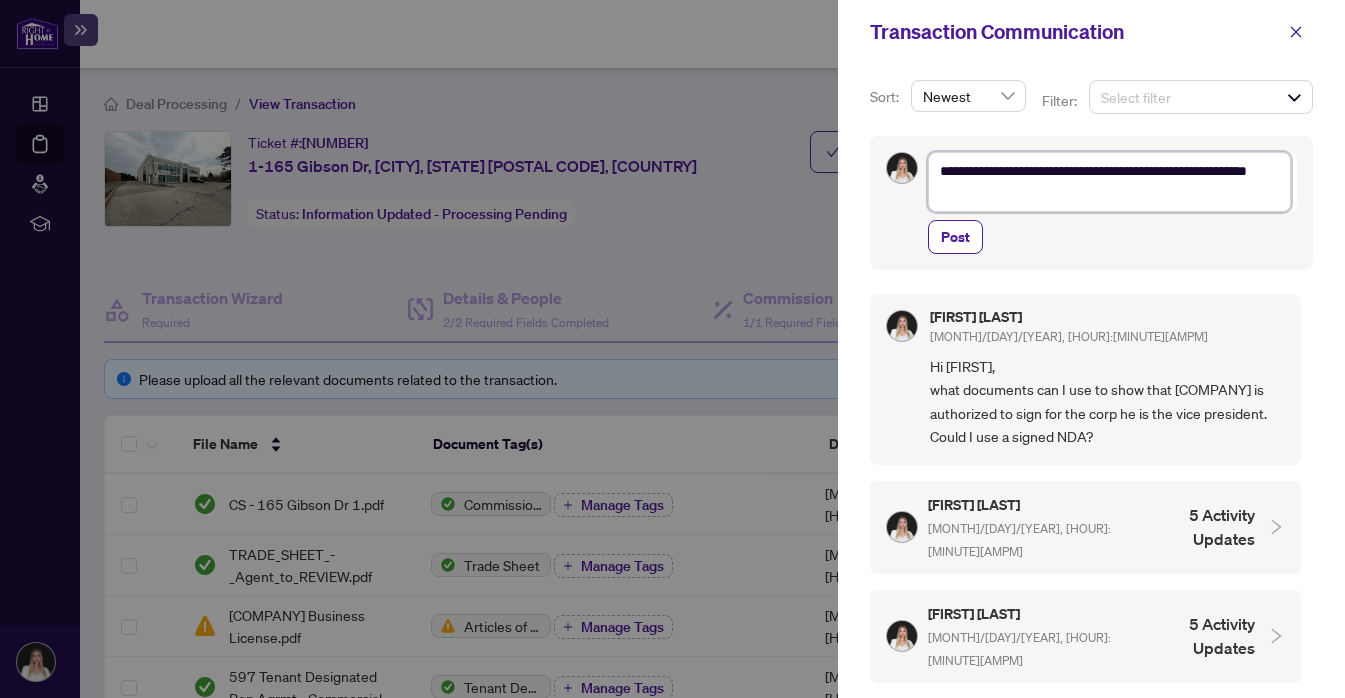paste on "**********" 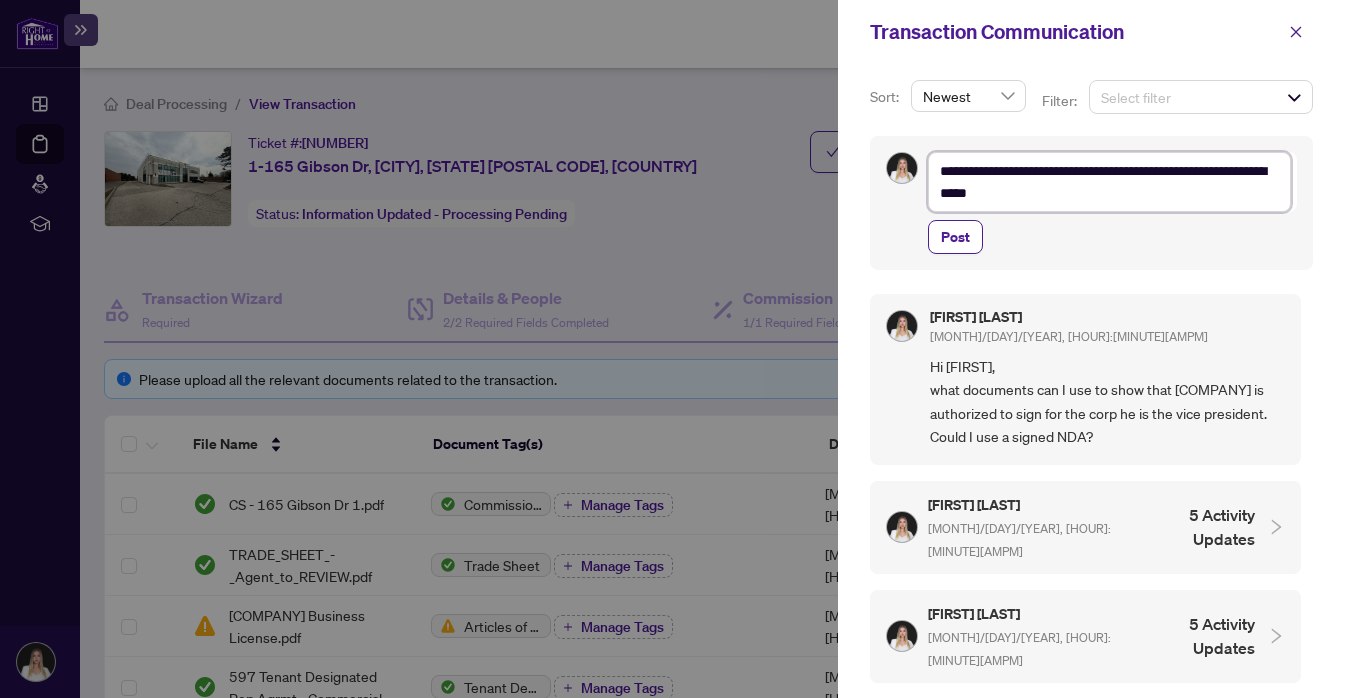 click on "**********" at bounding box center [1109, 182] 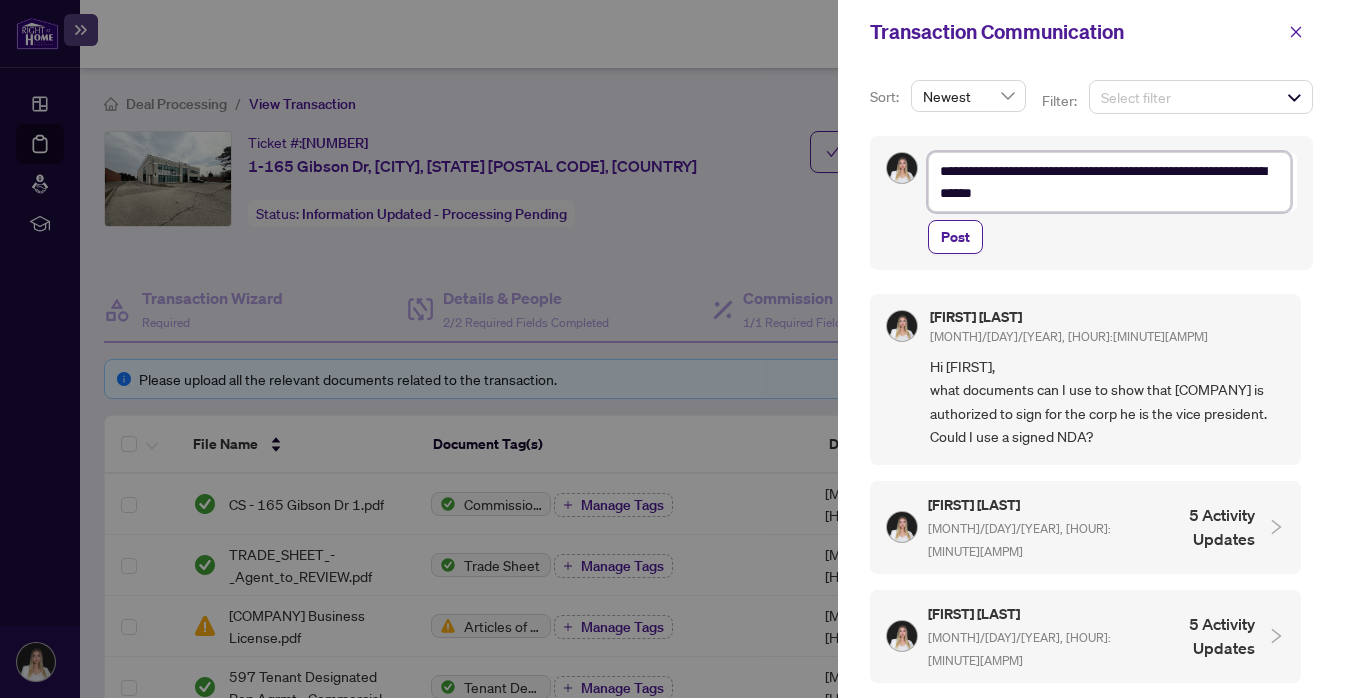 click on "**********" at bounding box center (1109, 182) 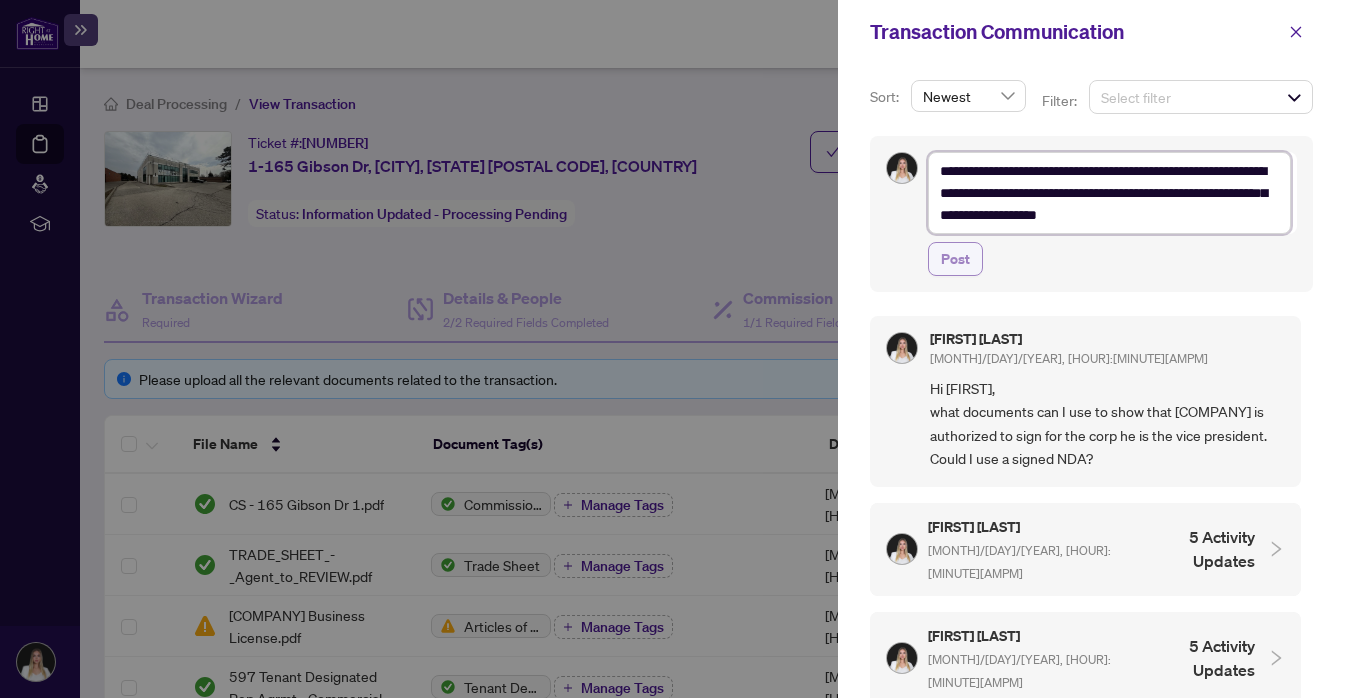 type on "**********" 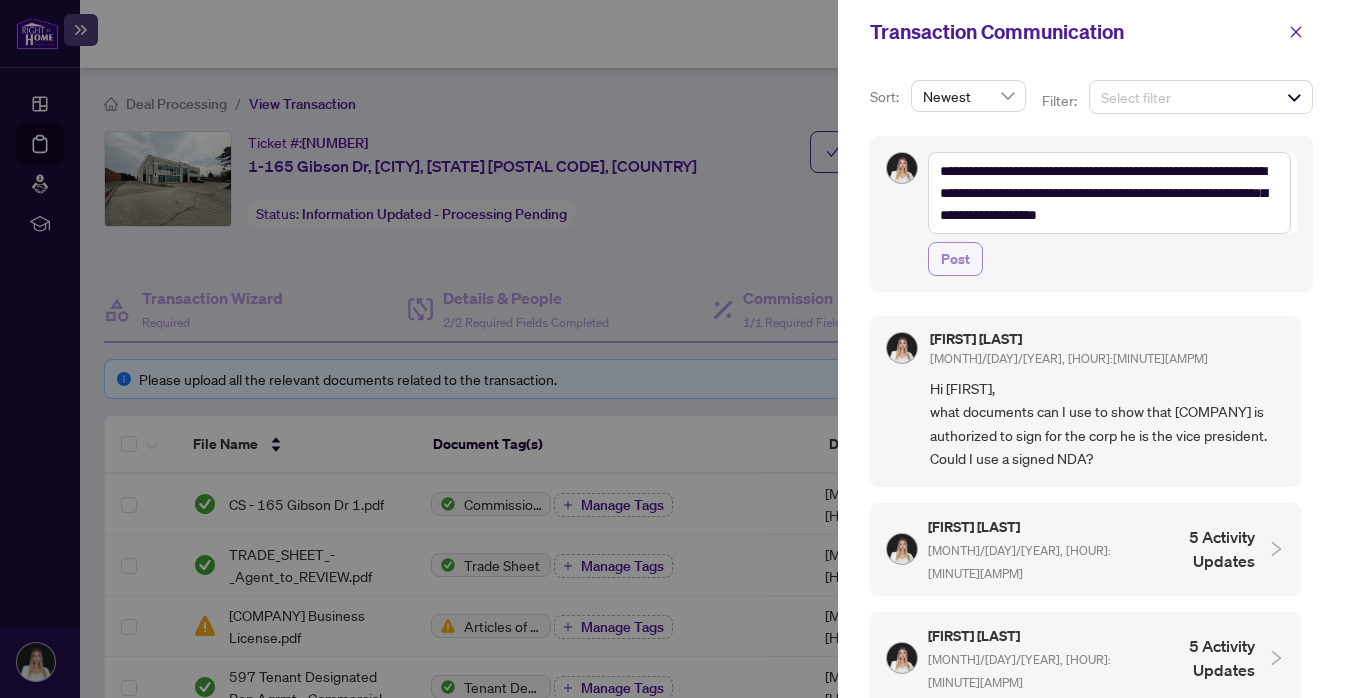 click on "Post" at bounding box center [955, 259] 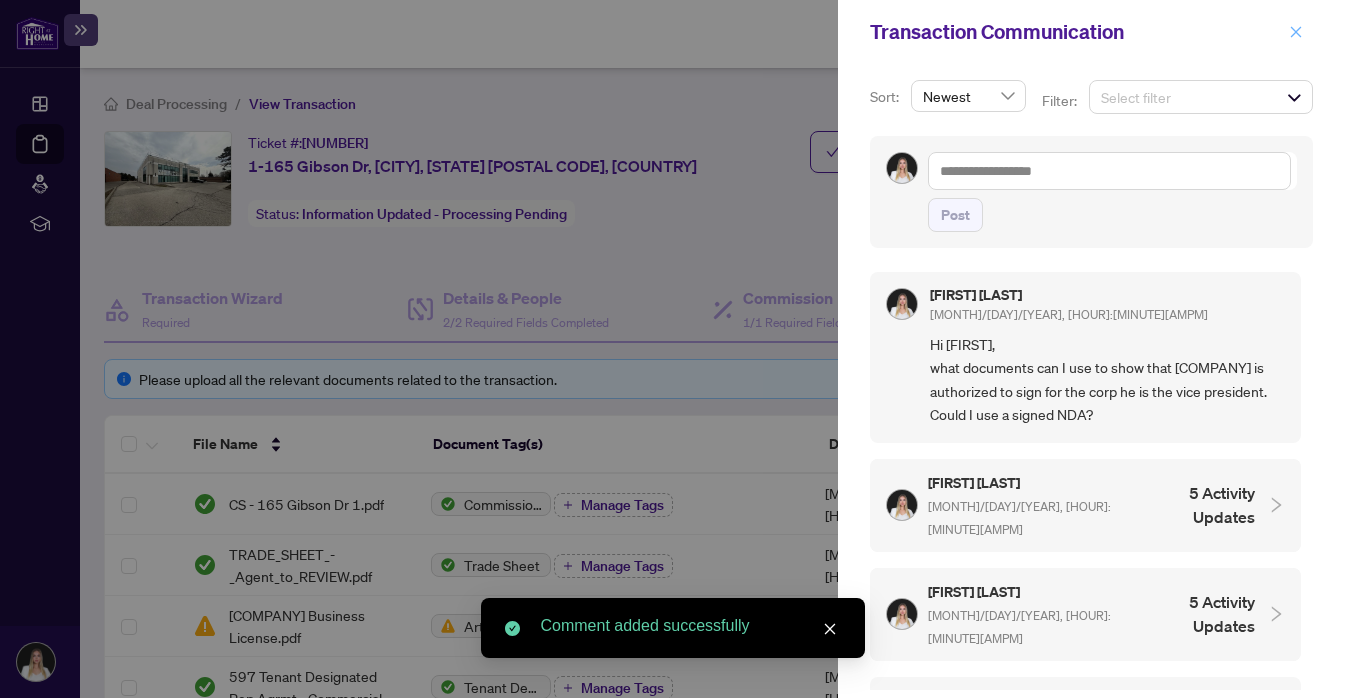 click at bounding box center (1296, 31) 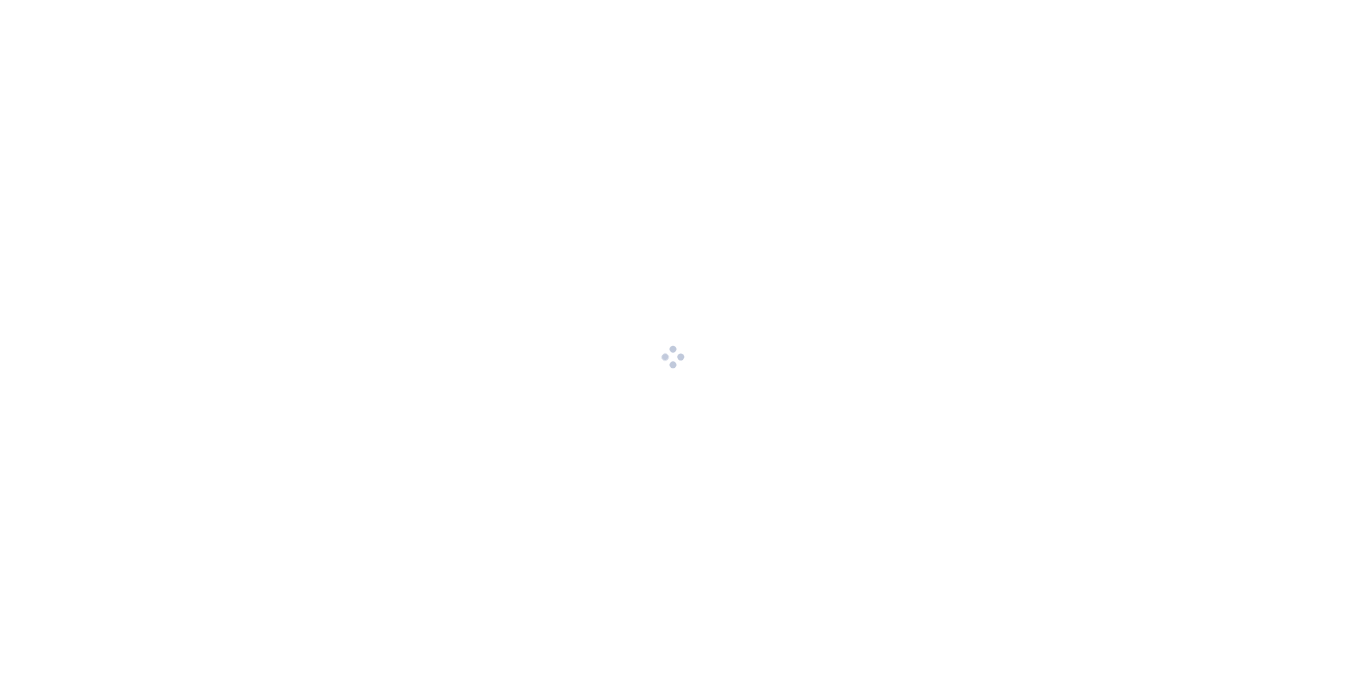 scroll, scrollTop: 0, scrollLeft: 0, axis: both 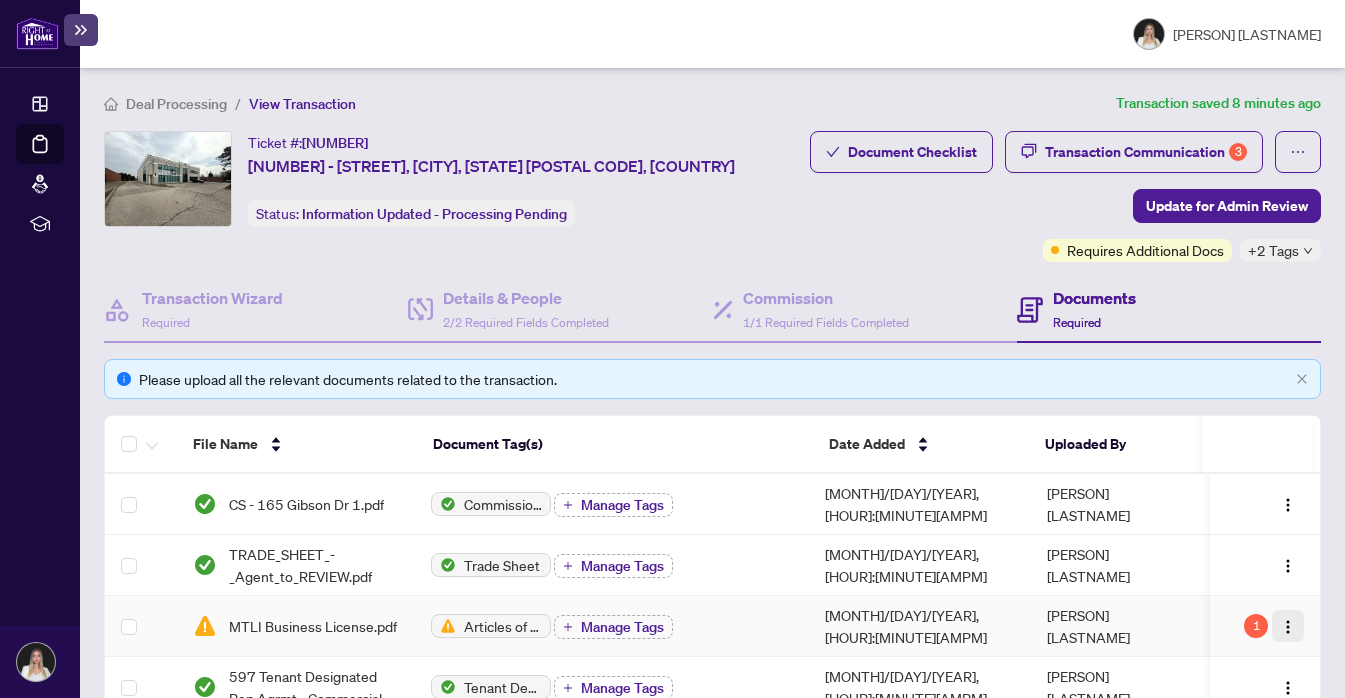 click at bounding box center [1288, 627] 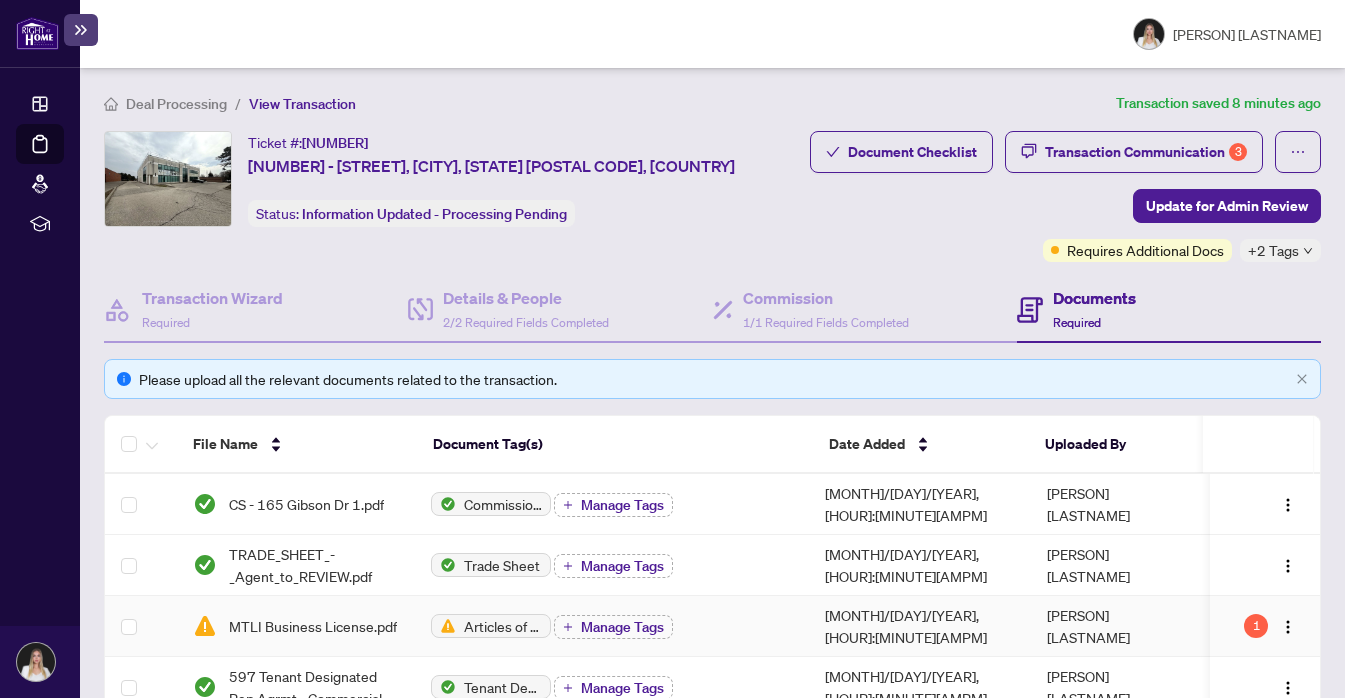 click on "1" at bounding box center [1265, 626] 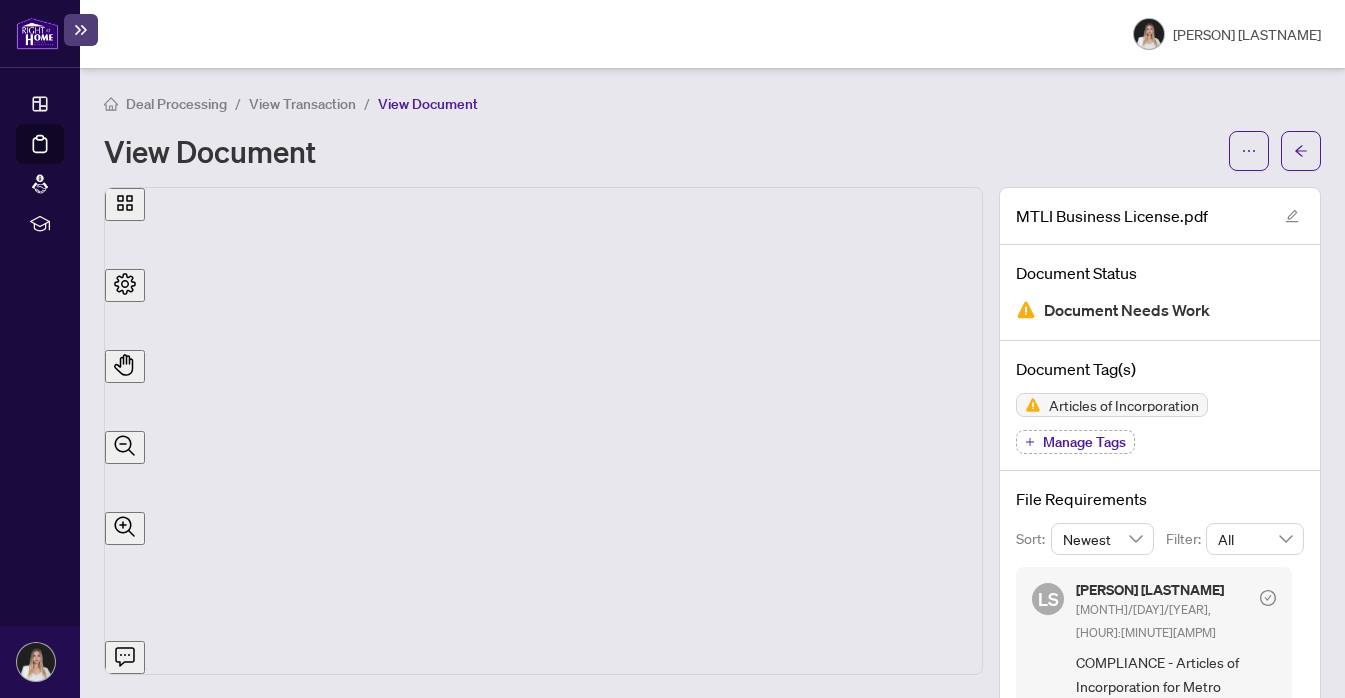 scroll, scrollTop: 90, scrollLeft: 0, axis: vertical 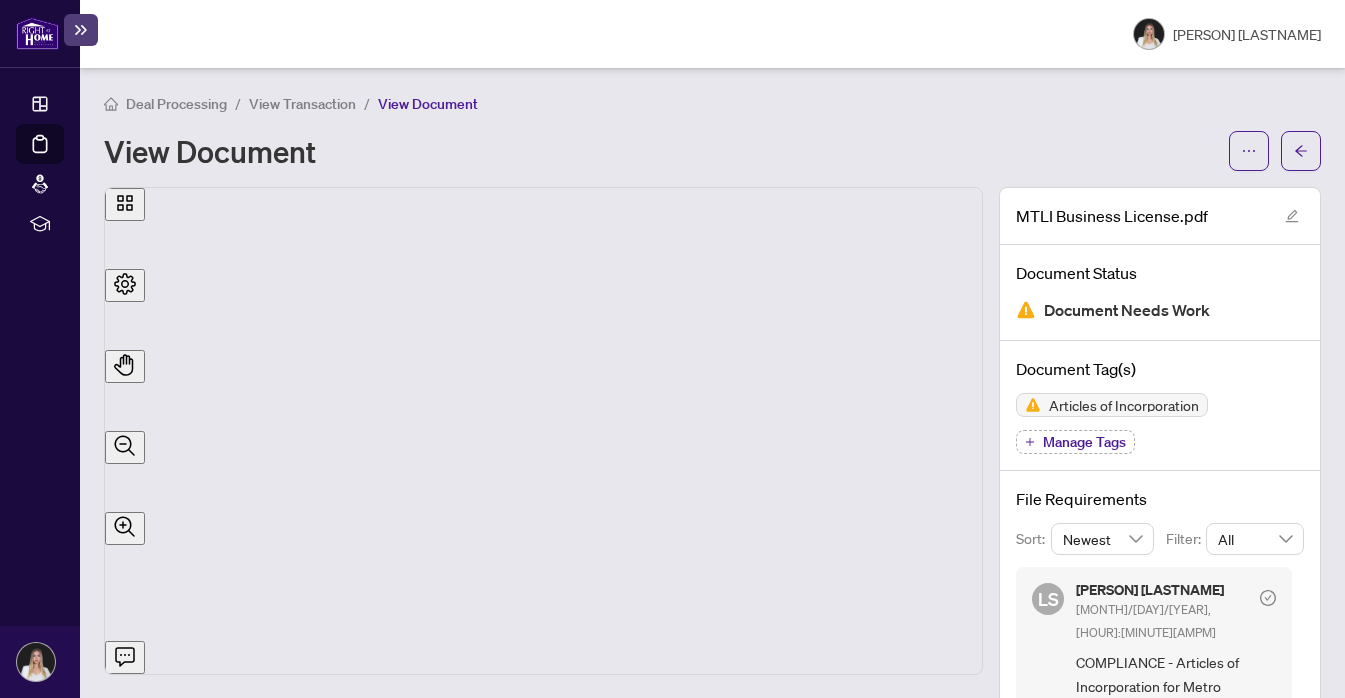 click on "Deal Processing / View Transaction / View Document View Document MTLI Business License.pdf Document Status Document Needs Work Document Tag(s) Articles of Incorporation Manage Tags File Requirements Sort: Newest Filter: All LS Latai Seadat   Jul/02/2025, 09:28am COMPLIANCE - Articles of Incorporation for Metro Toronto’s Largest Installation Company (2007) Ltd. - please provide the Articles or Corporation documents that indicate Mitchell learning as a director or authorized to sign for the corp" at bounding box center (712, 463) 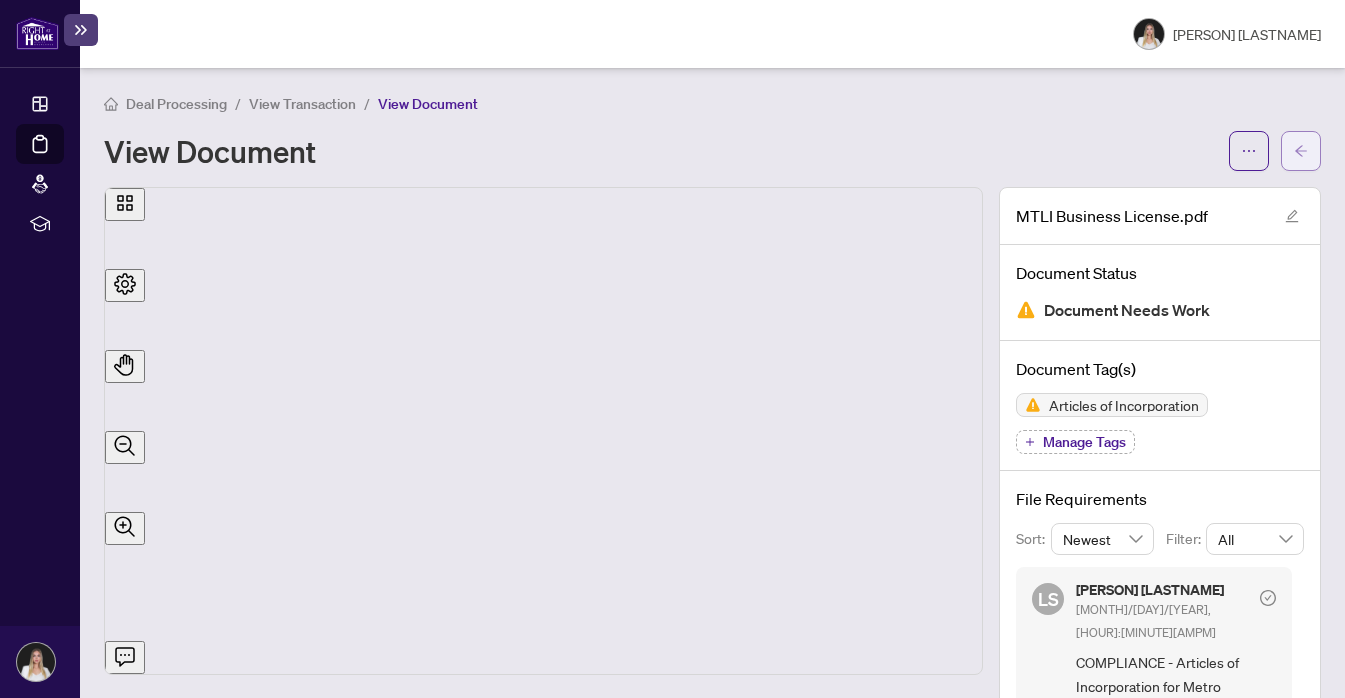 click at bounding box center (1301, 151) 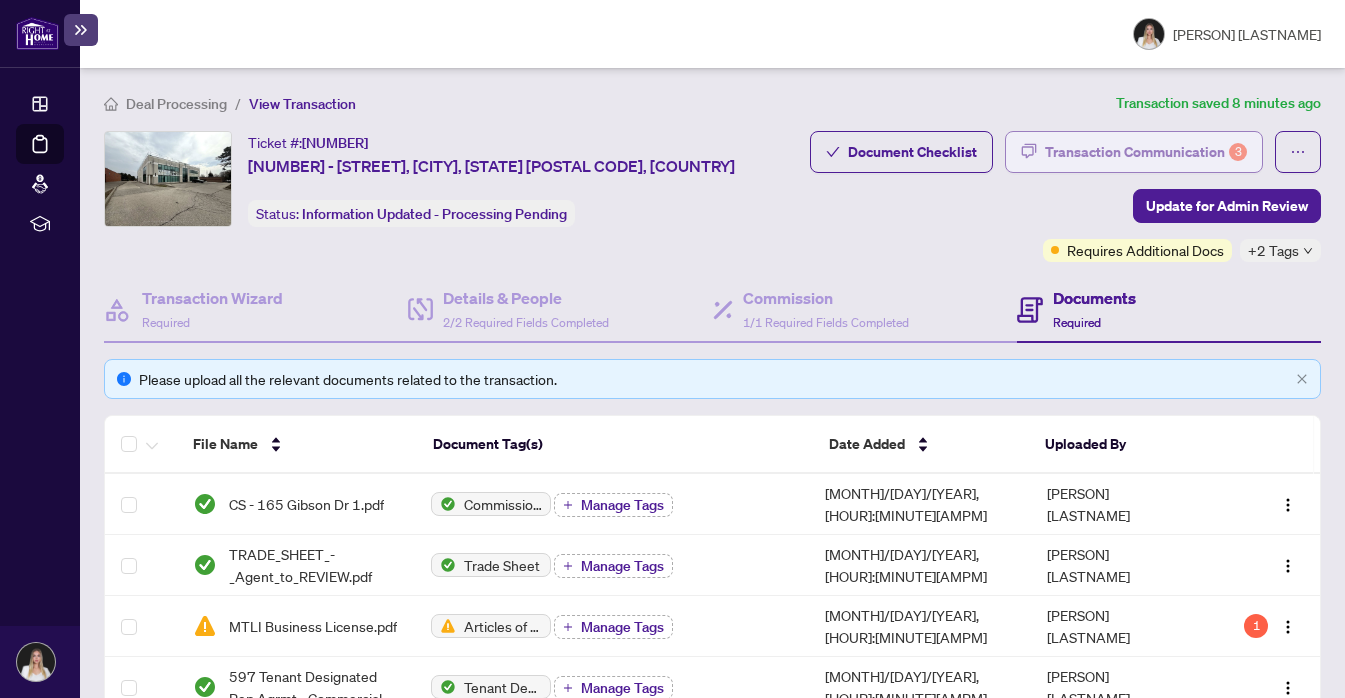 click on "Transaction Communication [NUMBER]" at bounding box center (1146, 152) 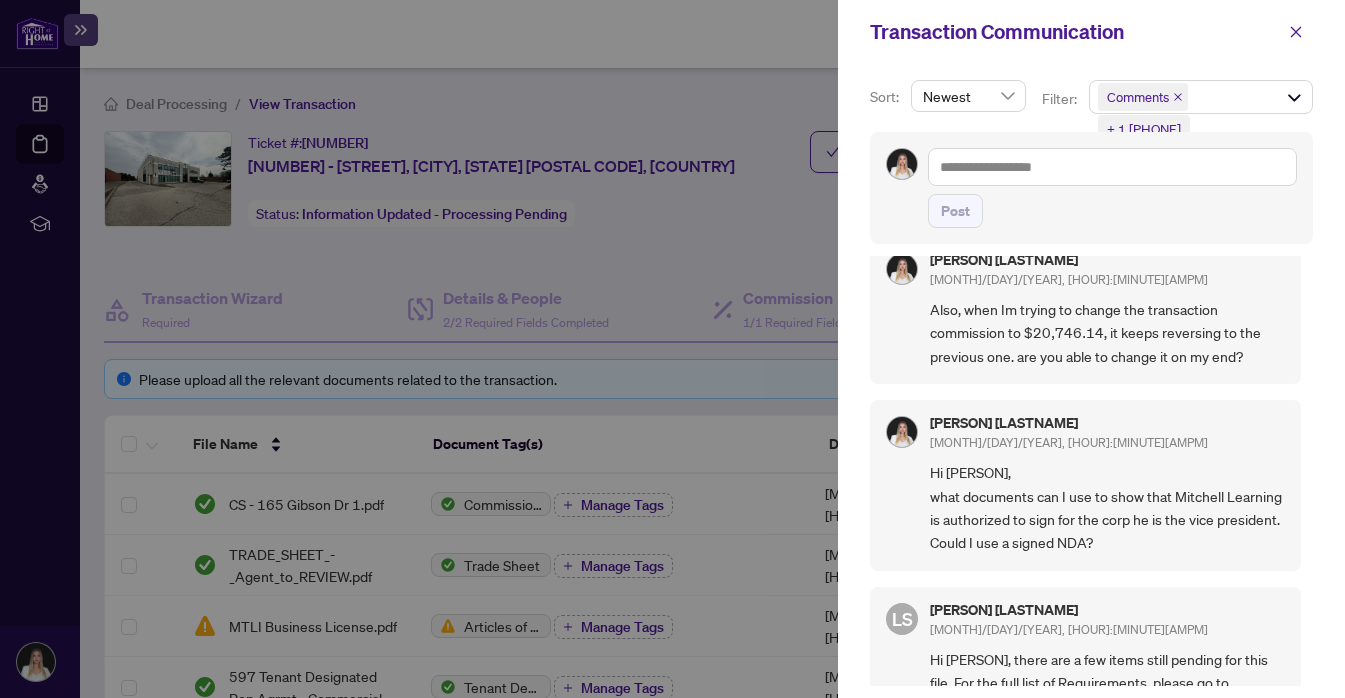 scroll, scrollTop: 0, scrollLeft: 0, axis: both 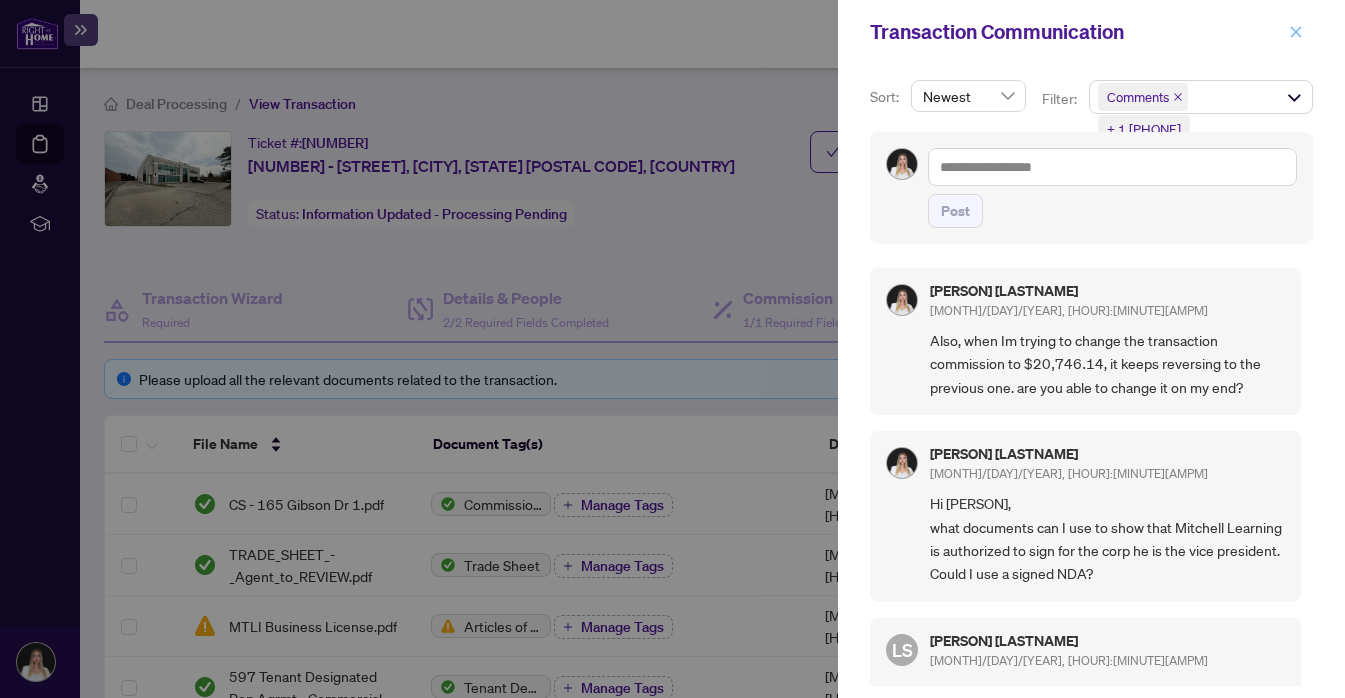 click at bounding box center [1296, 32] 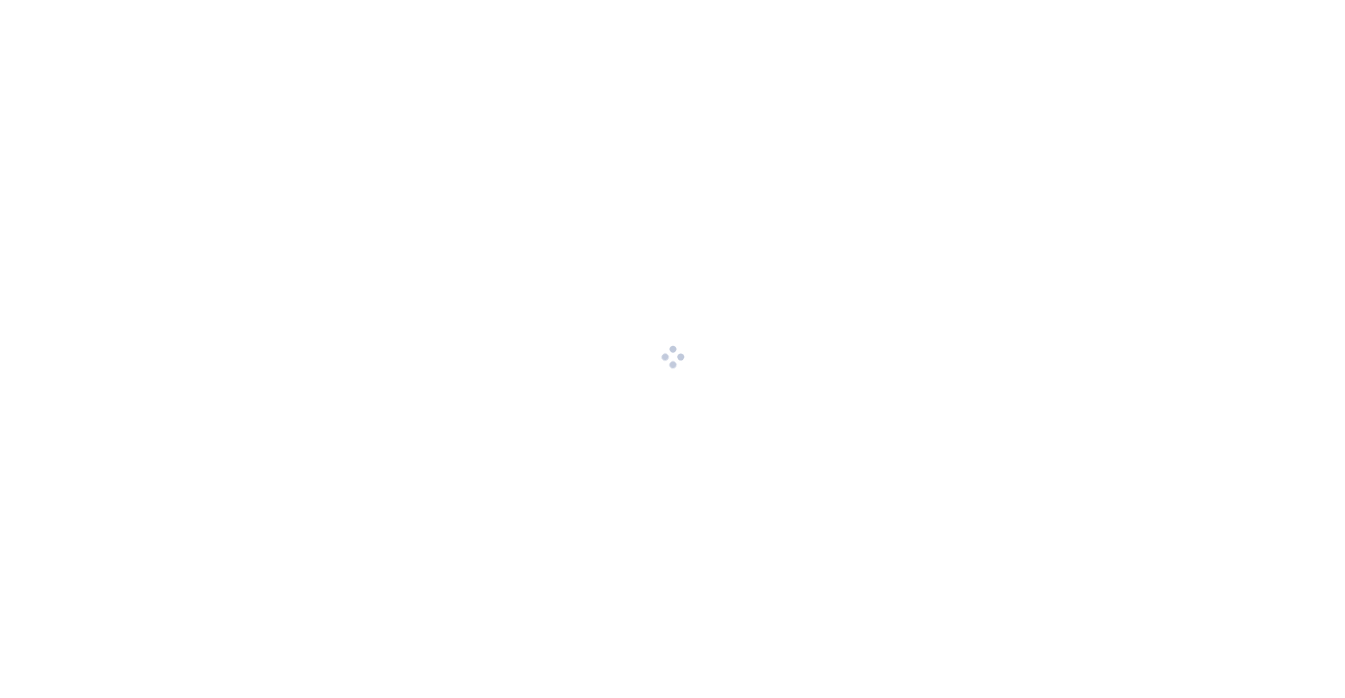 scroll, scrollTop: 0, scrollLeft: 0, axis: both 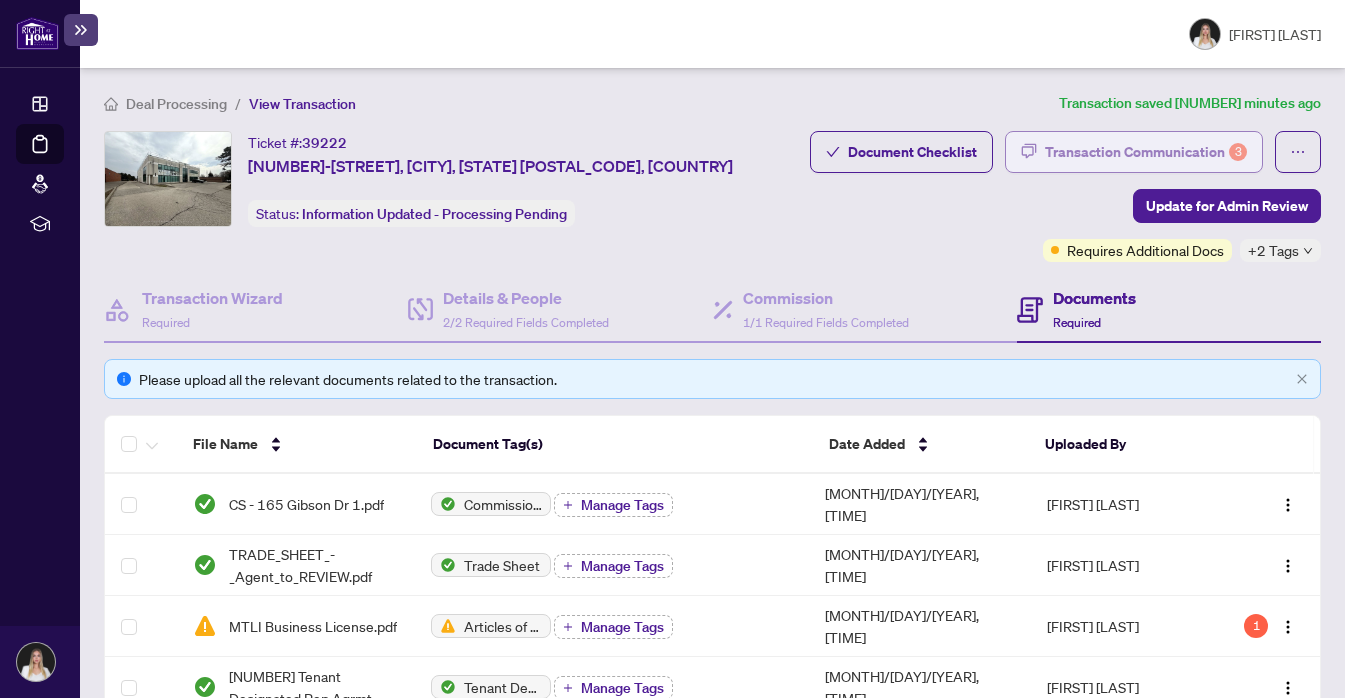 click on "Transaction Communication [NUMBER]" at bounding box center (1146, 152) 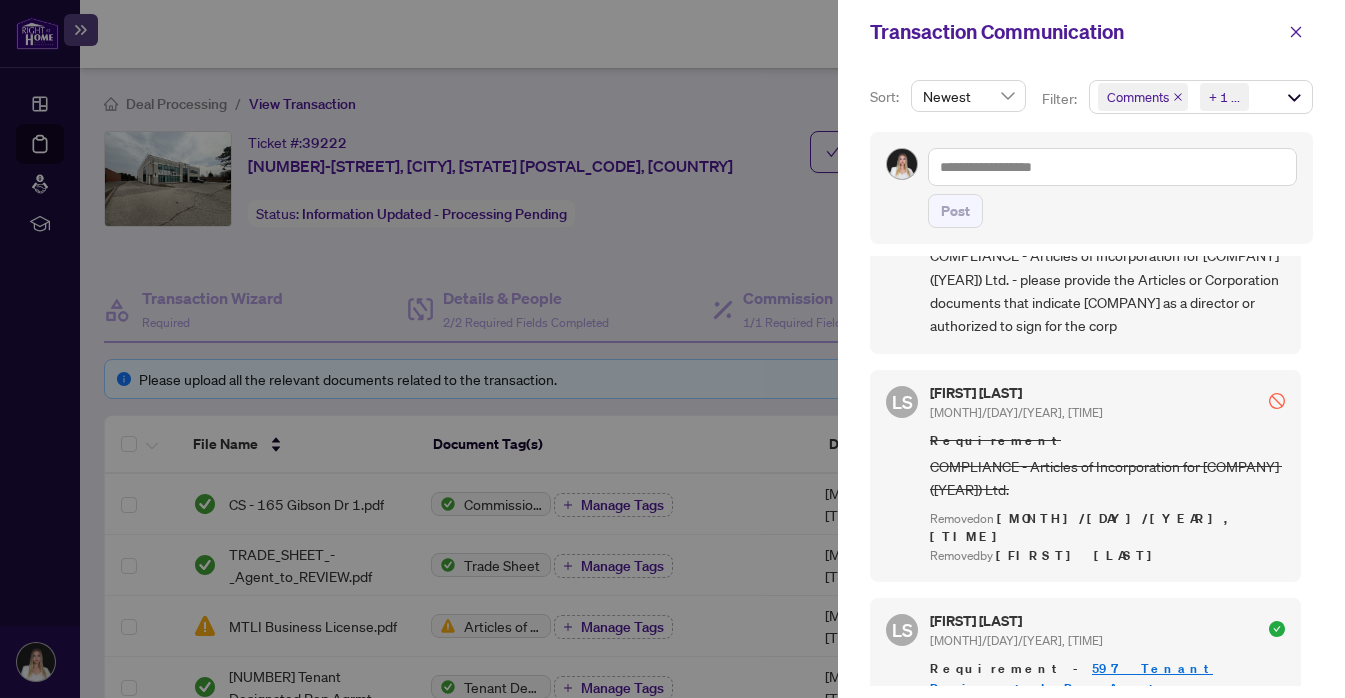 scroll, scrollTop: 680, scrollLeft: 0, axis: vertical 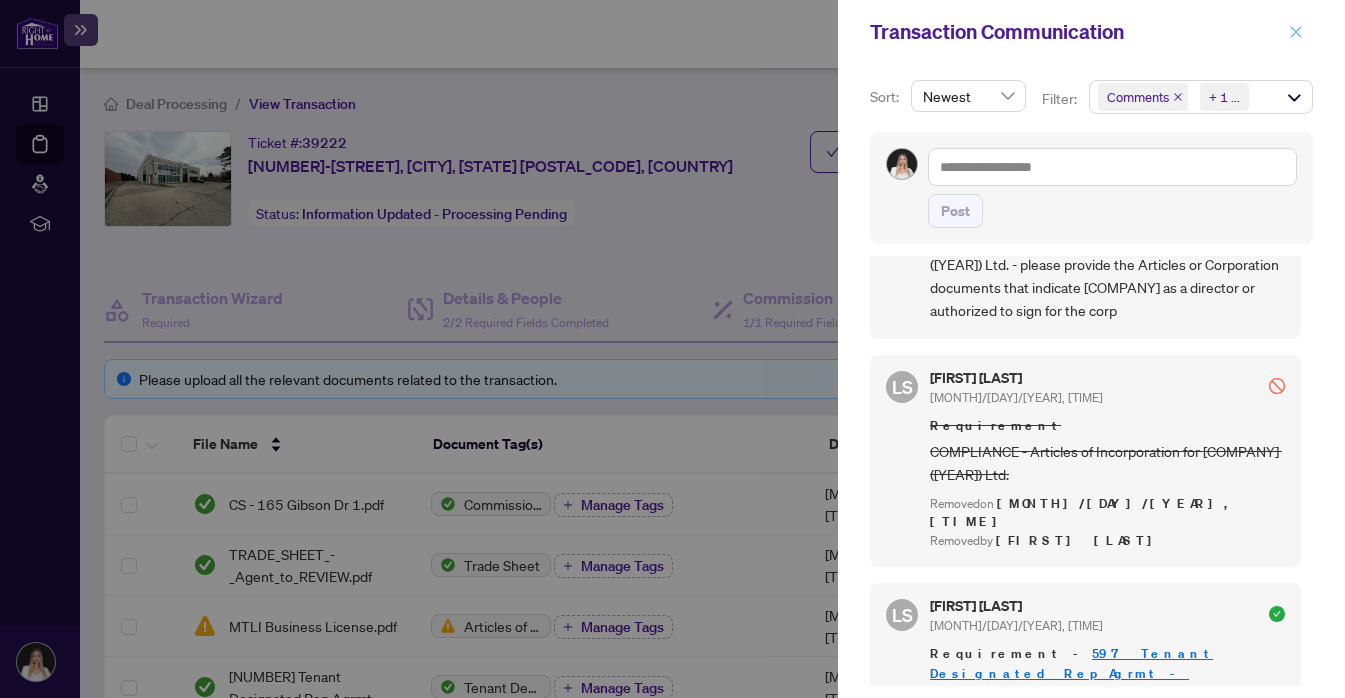 click at bounding box center (1296, 32) 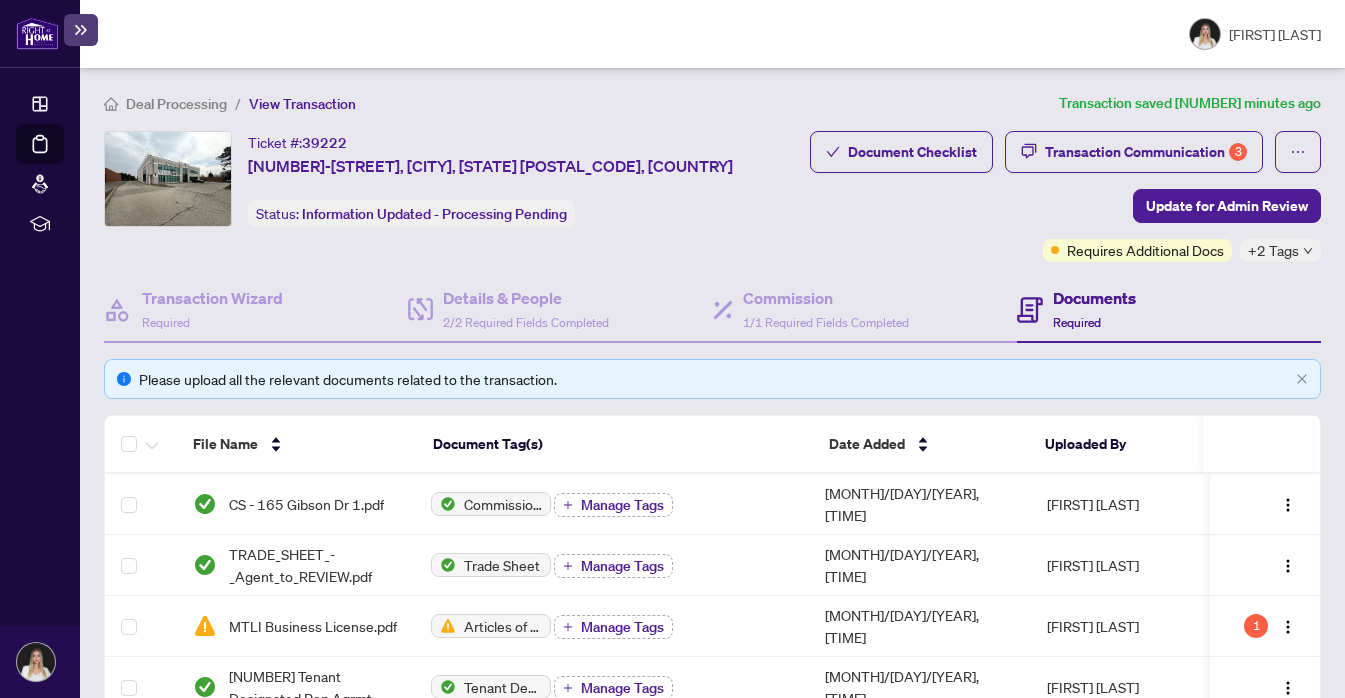 scroll, scrollTop: 1, scrollLeft: 0, axis: vertical 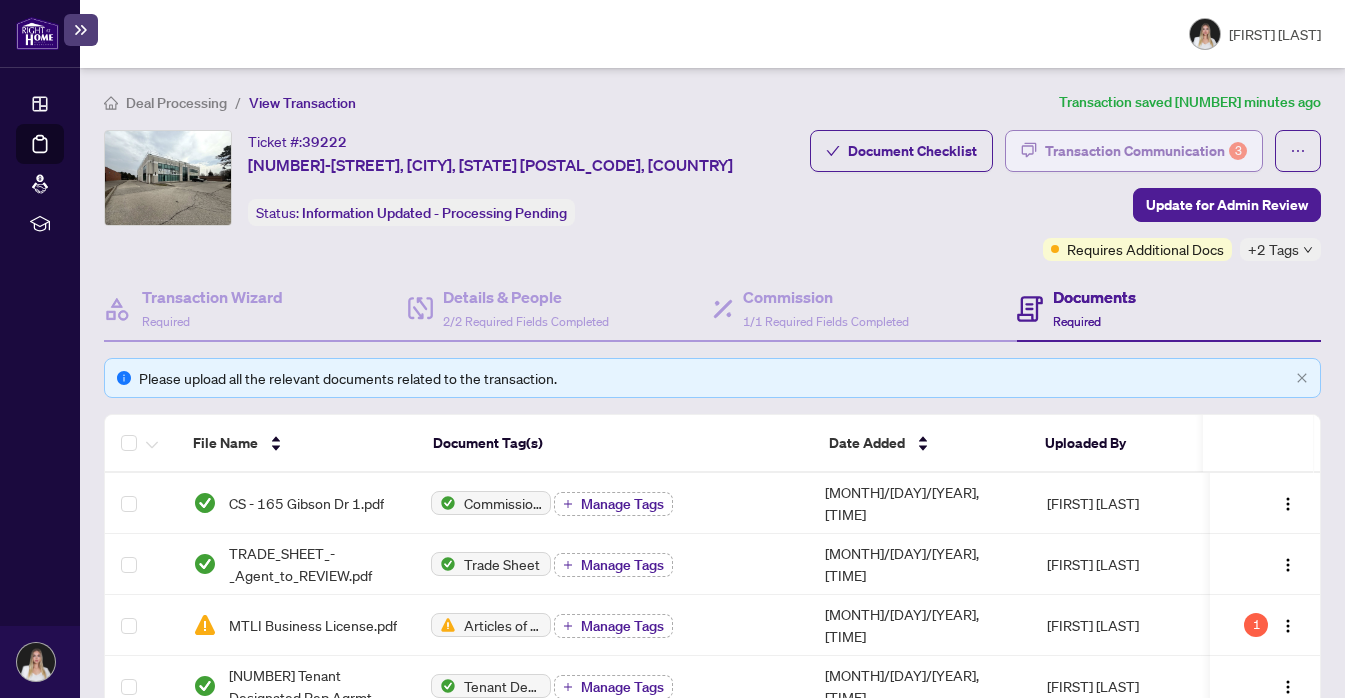 click on "Transaction Communication [NUMBER]" at bounding box center (1146, 151) 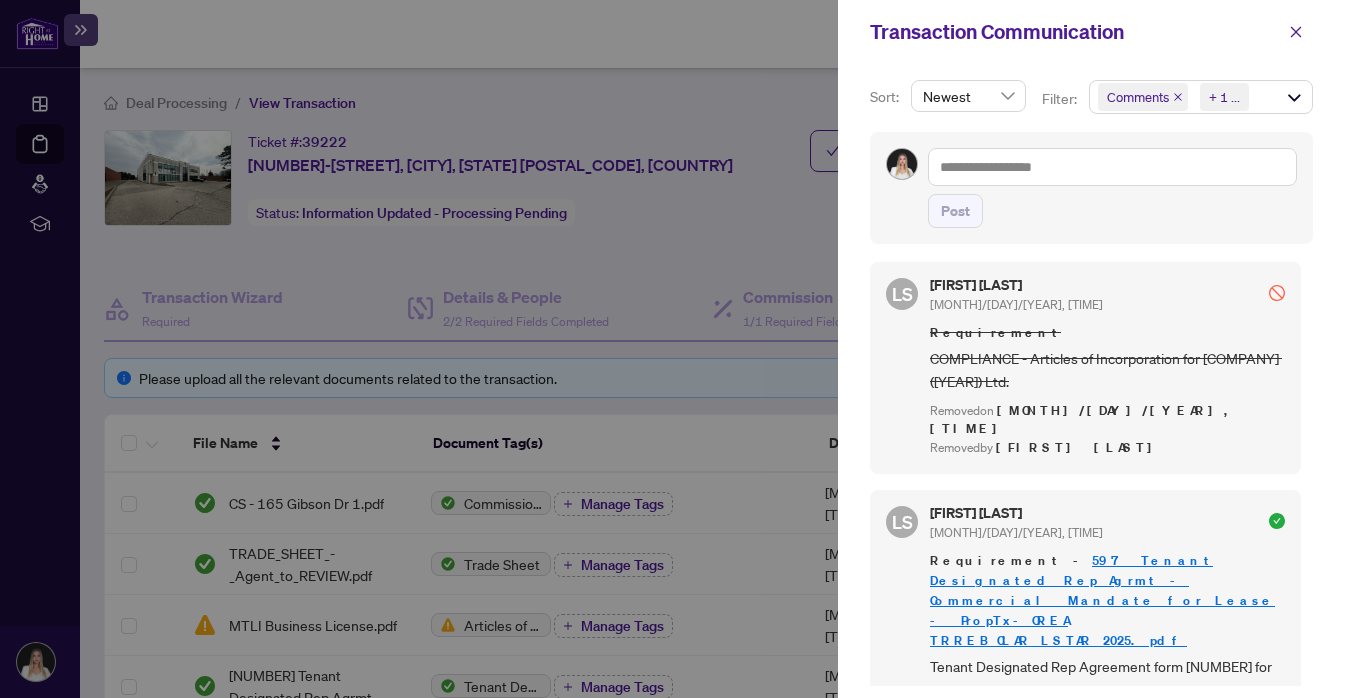 scroll, scrollTop: 808, scrollLeft: 0, axis: vertical 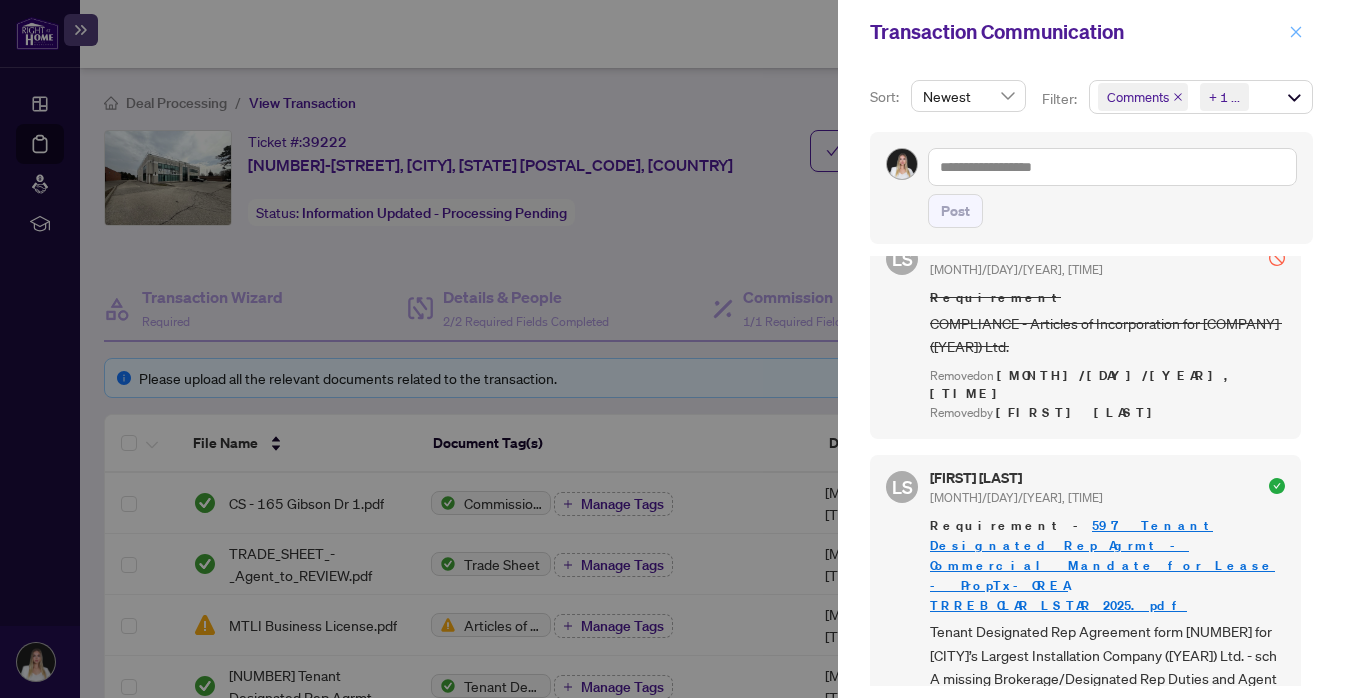 click at bounding box center [1296, 32] 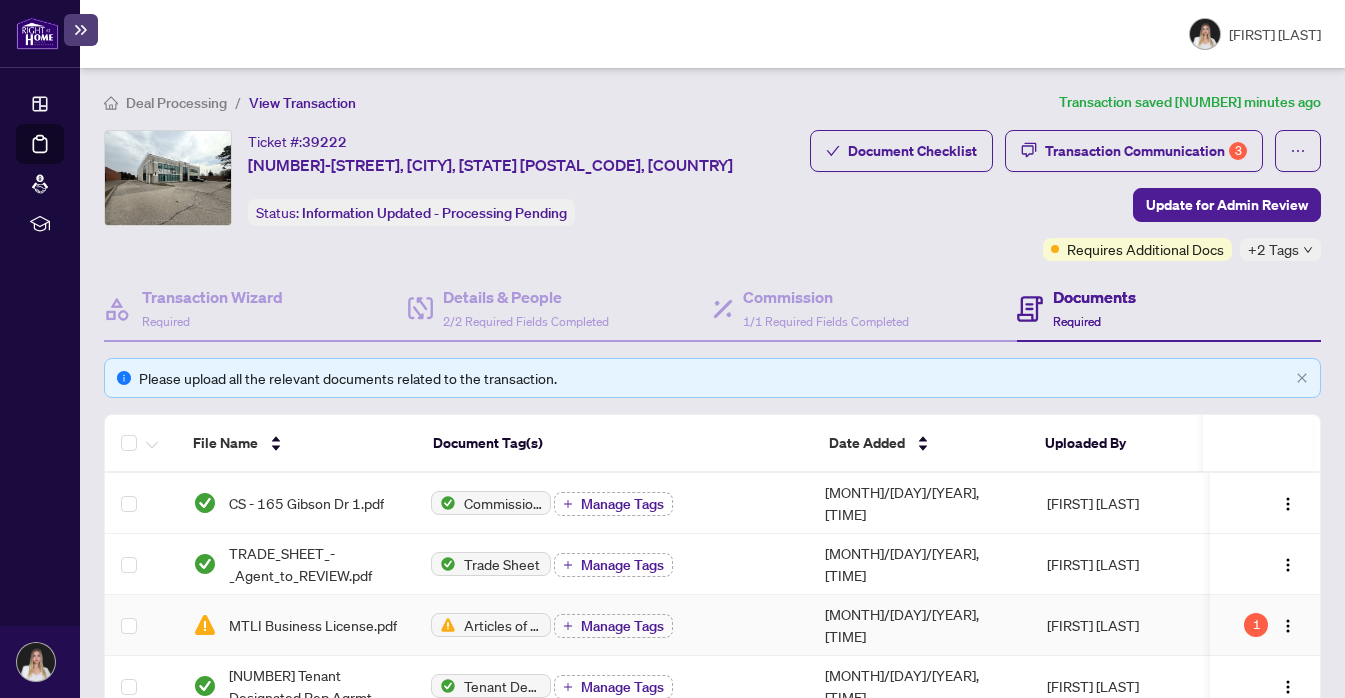 click on "1" at bounding box center [1256, 625] 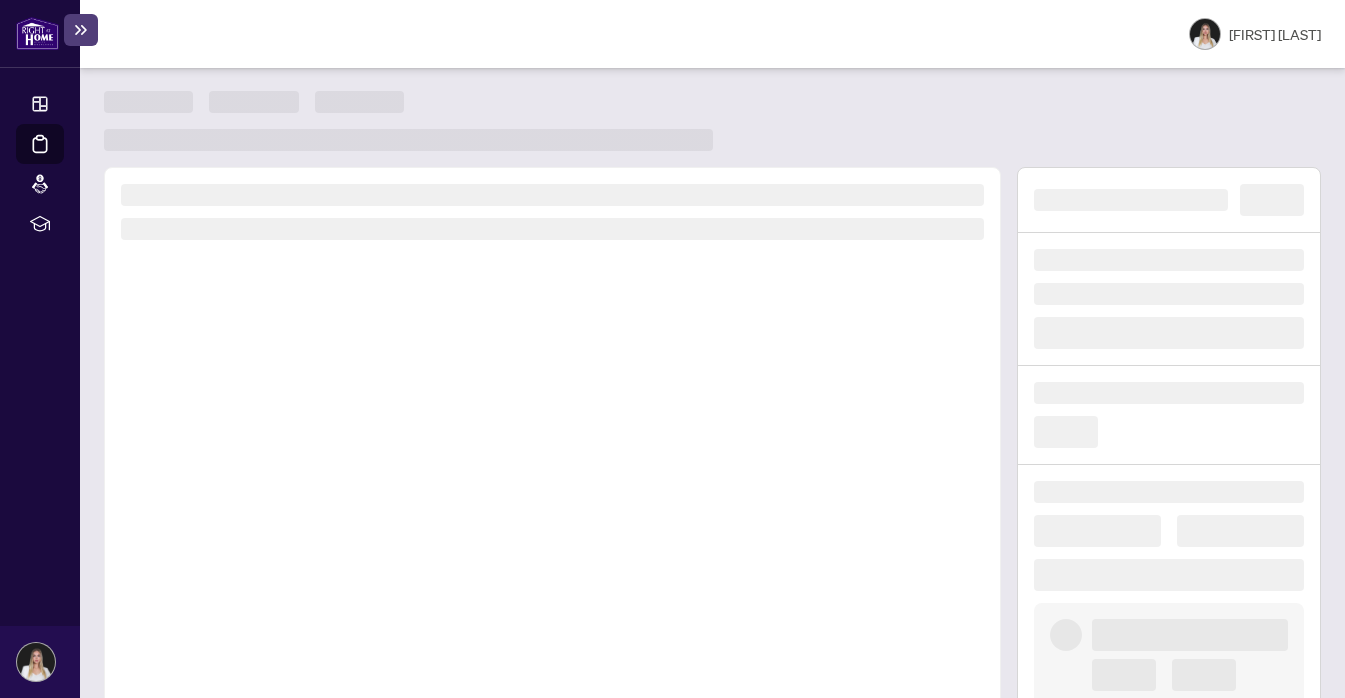 scroll, scrollTop: 0, scrollLeft: 0, axis: both 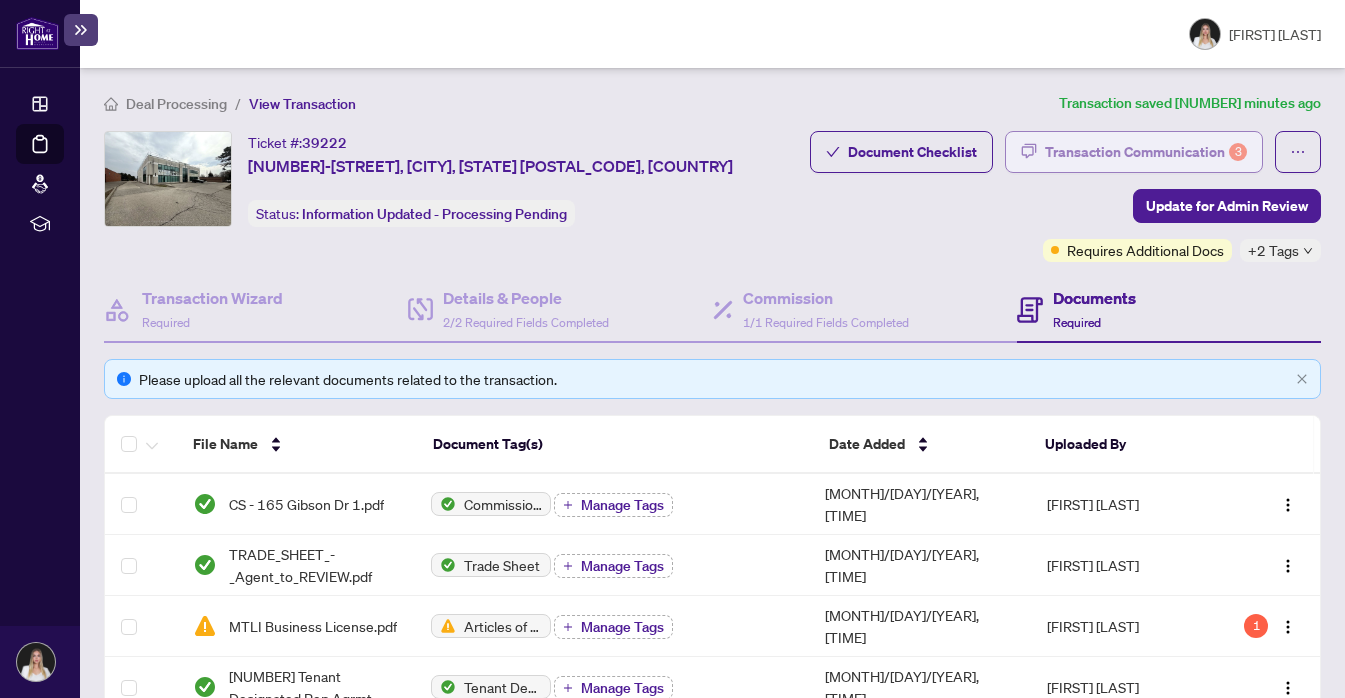 click on "Transaction Communication [NUMBER]" at bounding box center [1146, 152] 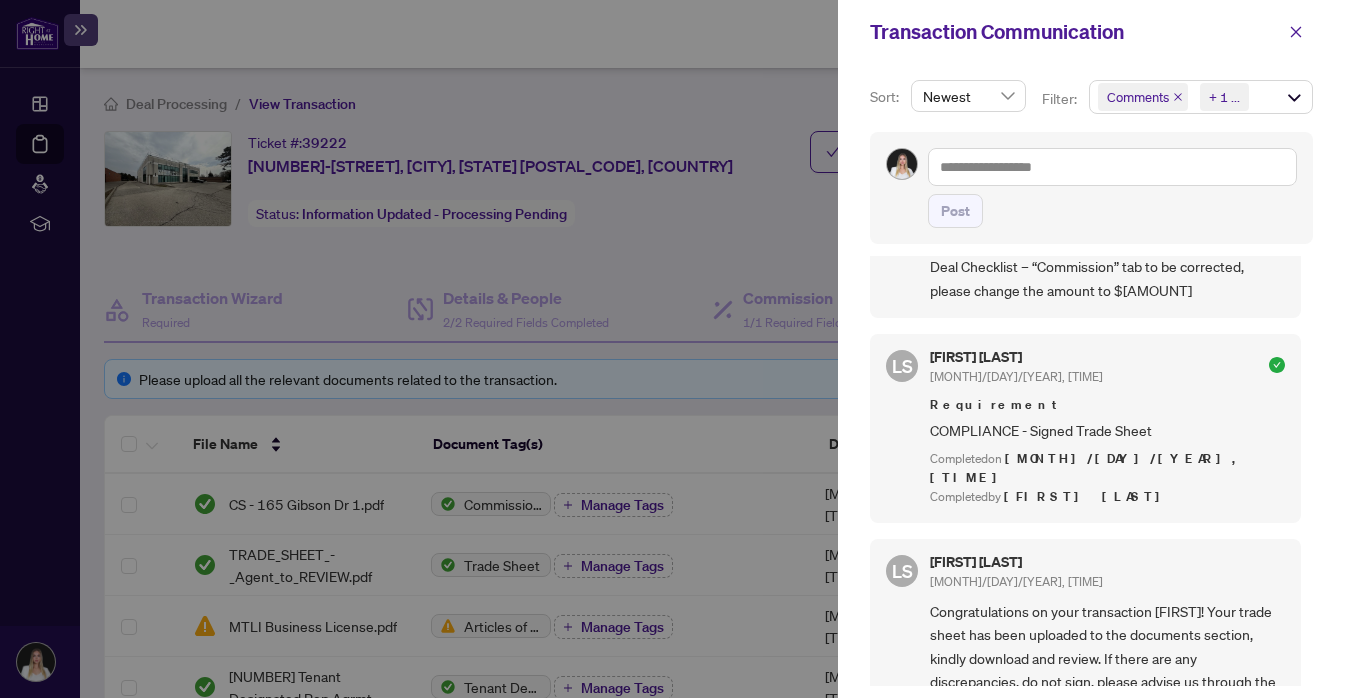 scroll, scrollTop: 1537, scrollLeft: 0, axis: vertical 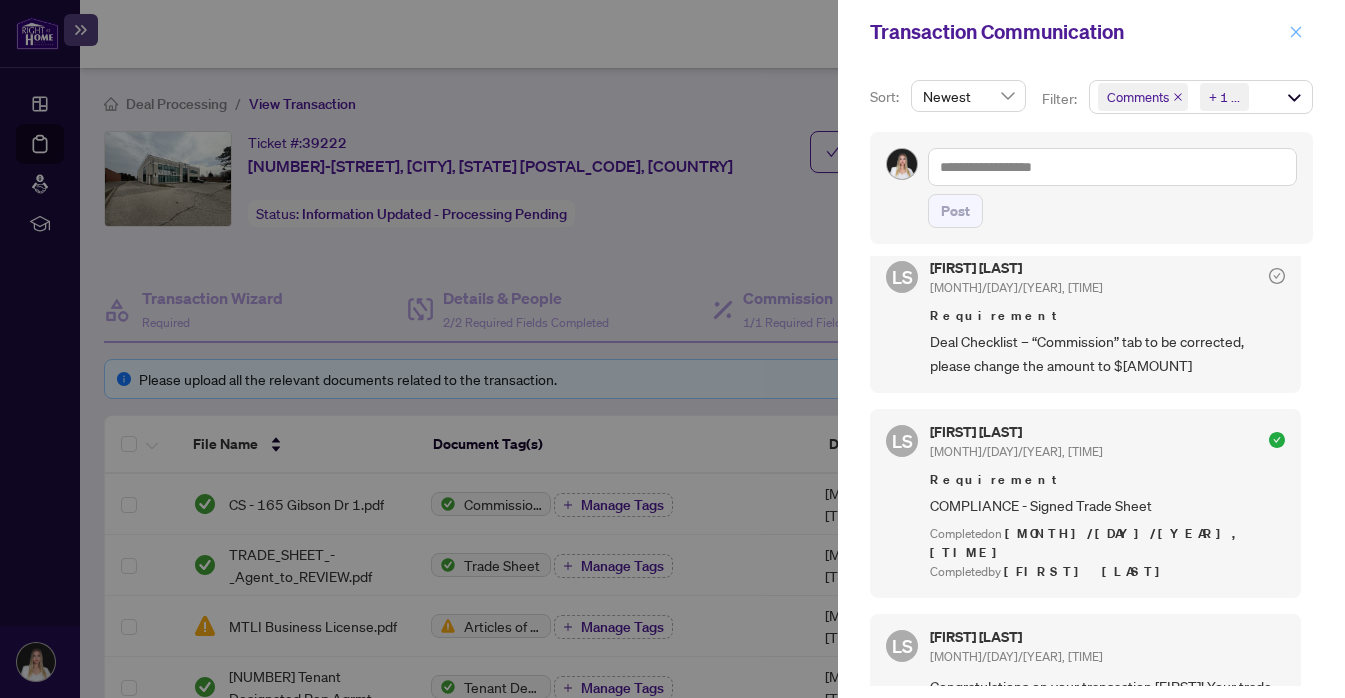 click at bounding box center (1296, 31) 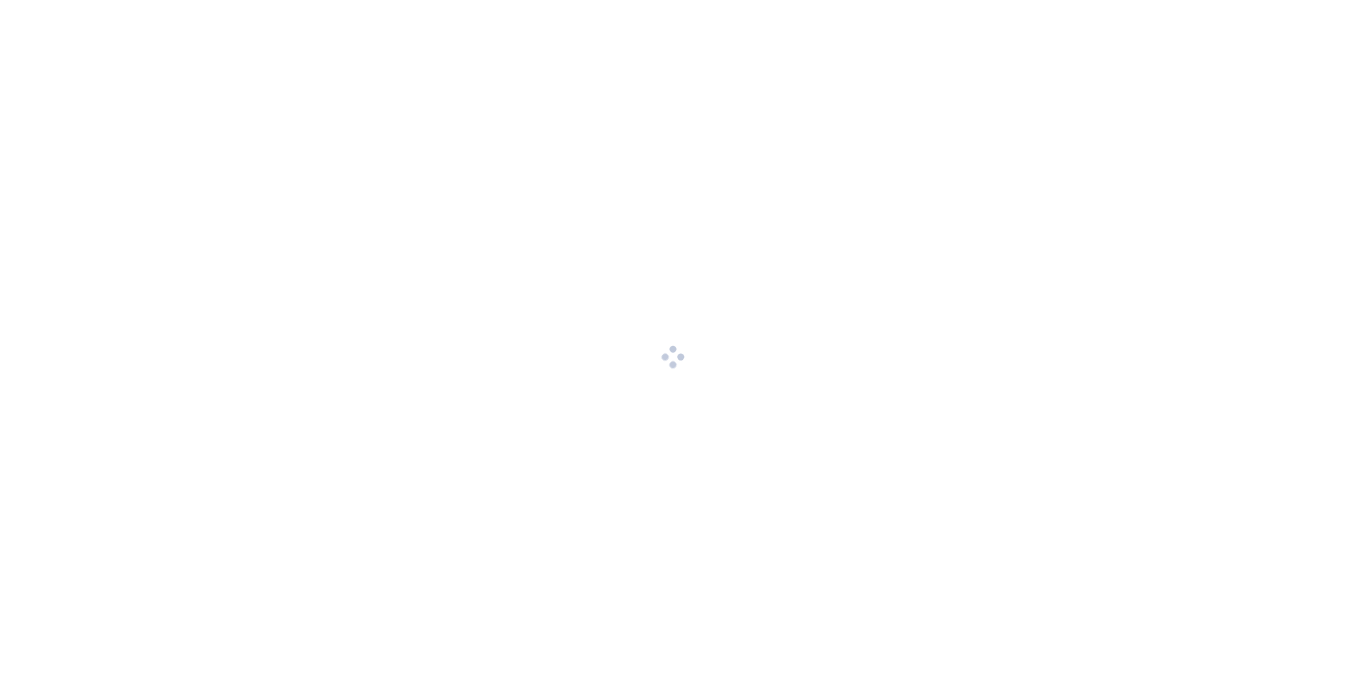 scroll, scrollTop: 0, scrollLeft: 0, axis: both 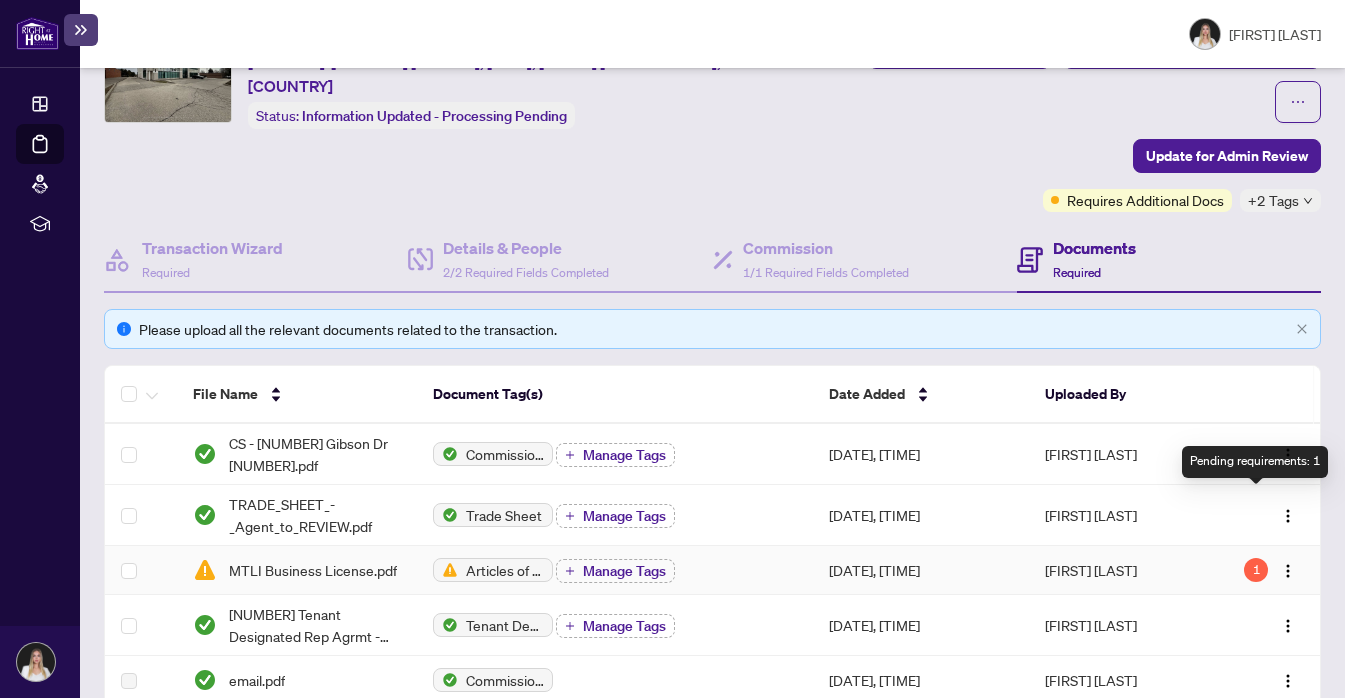 click on "1" at bounding box center [1256, 570] 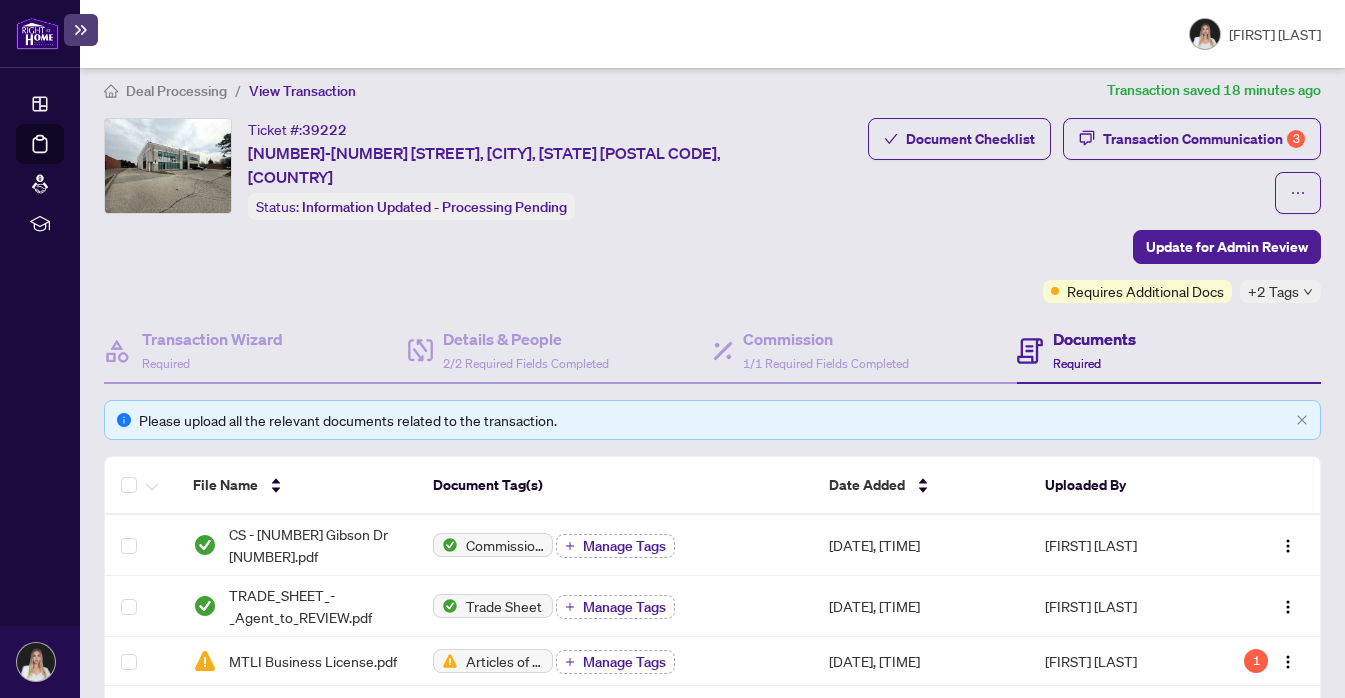 scroll, scrollTop: 0, scrollLeft: 0, axis: both 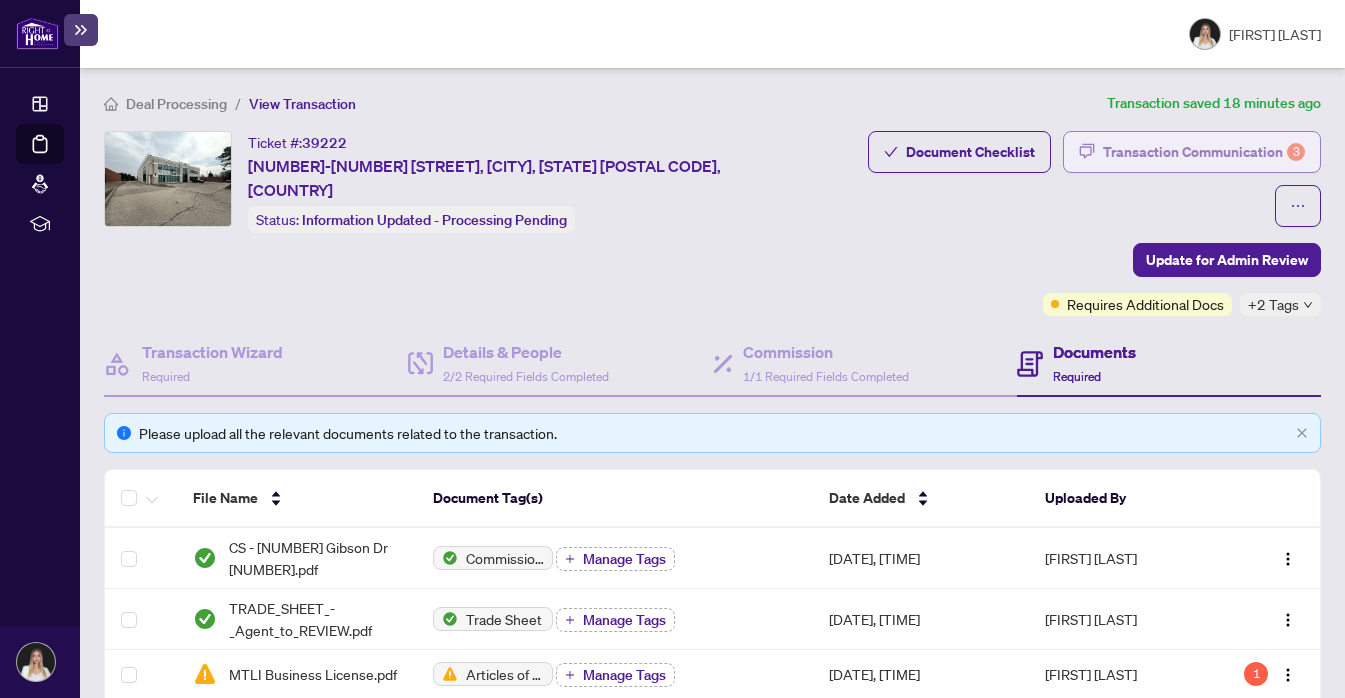 click on "Transaction Communication 3" at bounding box center (1204, 152) 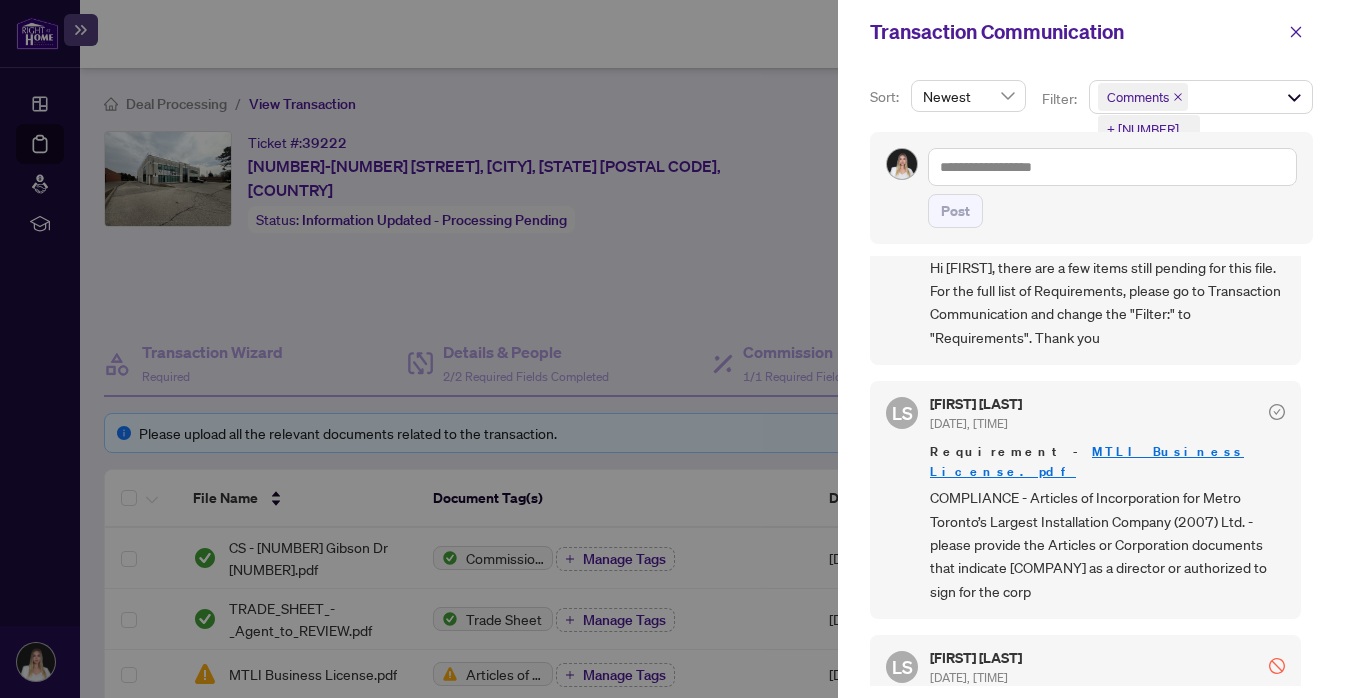 scroll, scrollTop: 432, scrollLeft: 0, axis: vertical 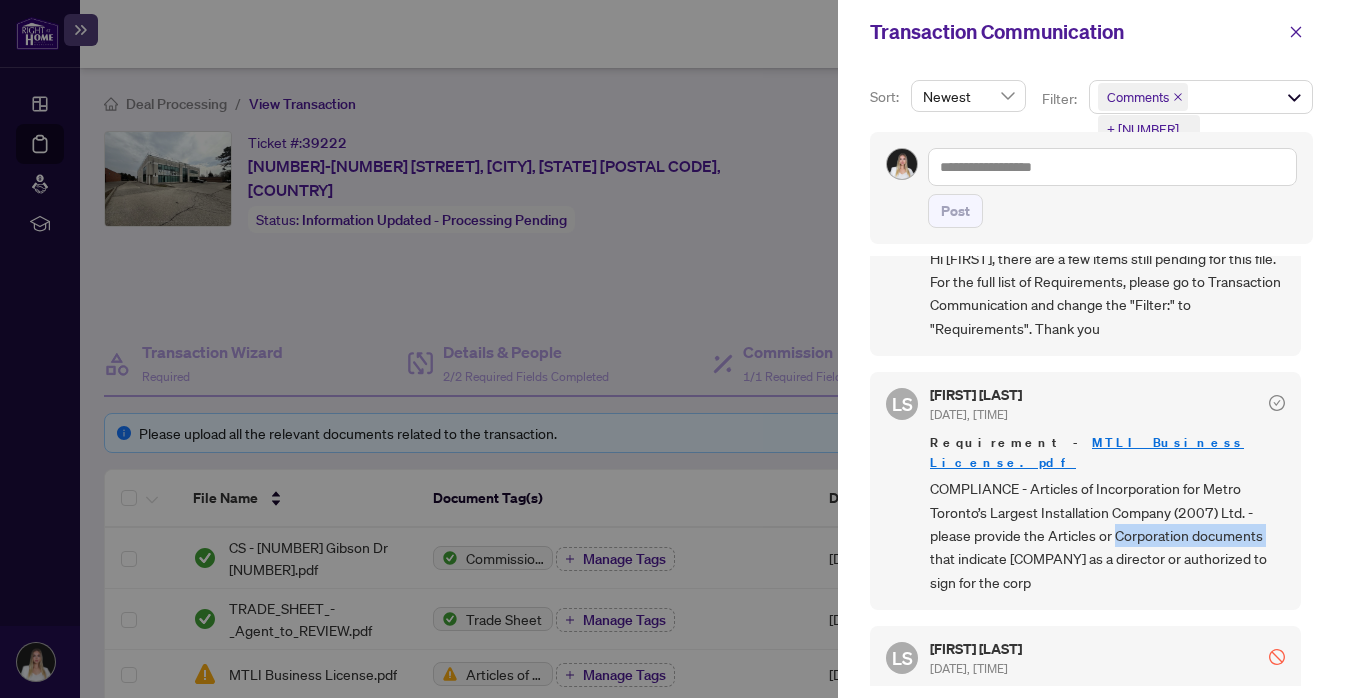 drag, startPoint x: 1116, startPoint y: 511, endPoint x: 1264, endPoint y: 521, distance: 148.33745 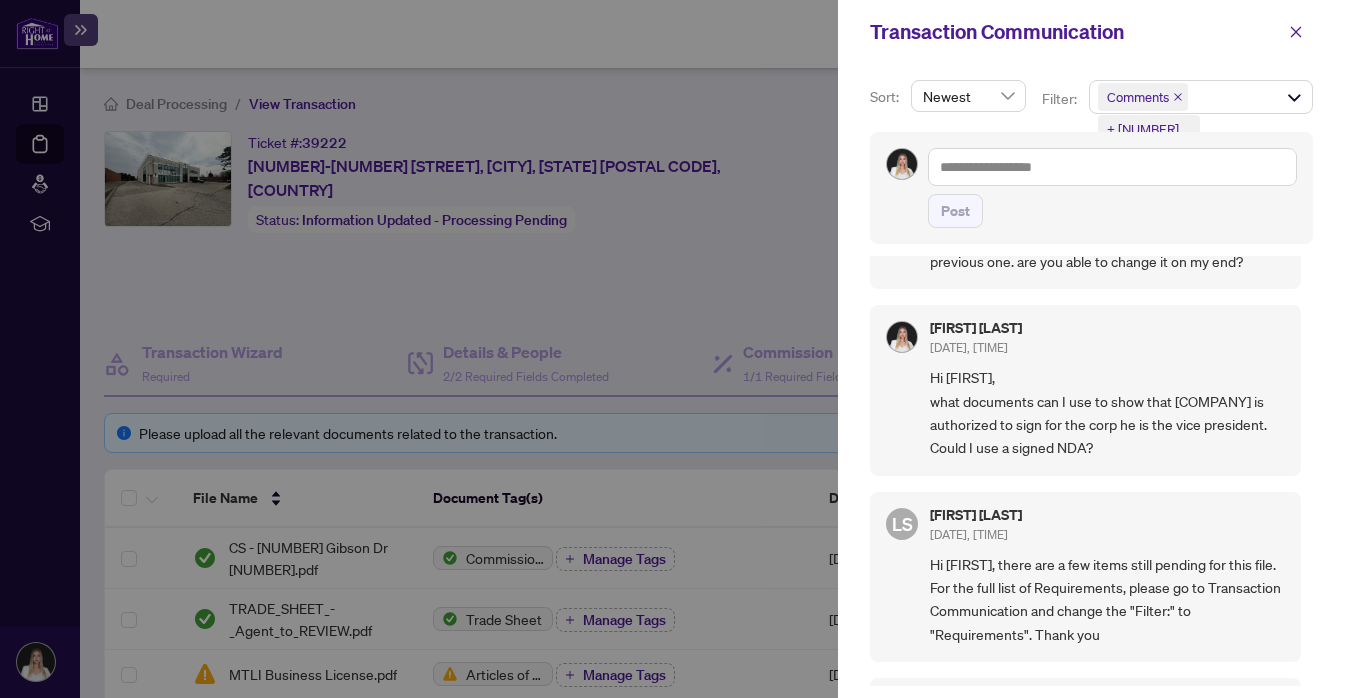 scroll, scrollTop: 353, scrollLeft: 0, axis: vertical 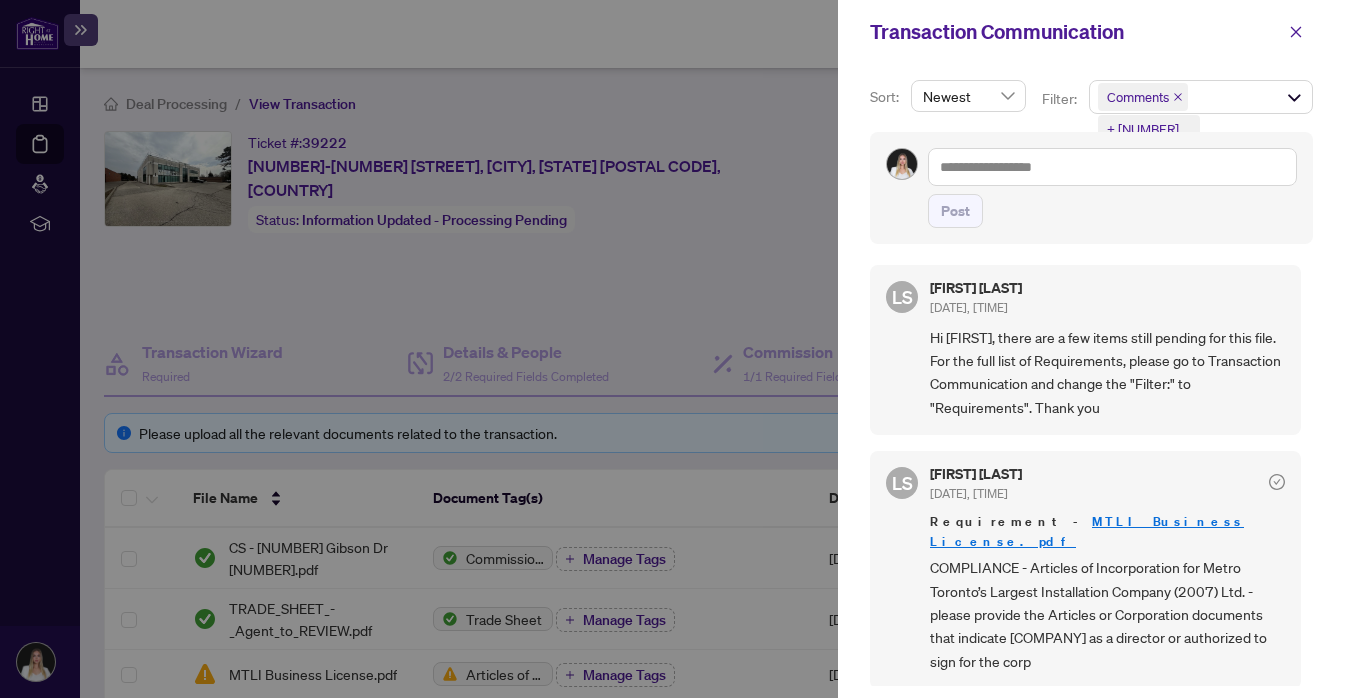 click at bounding box center [672, 349] 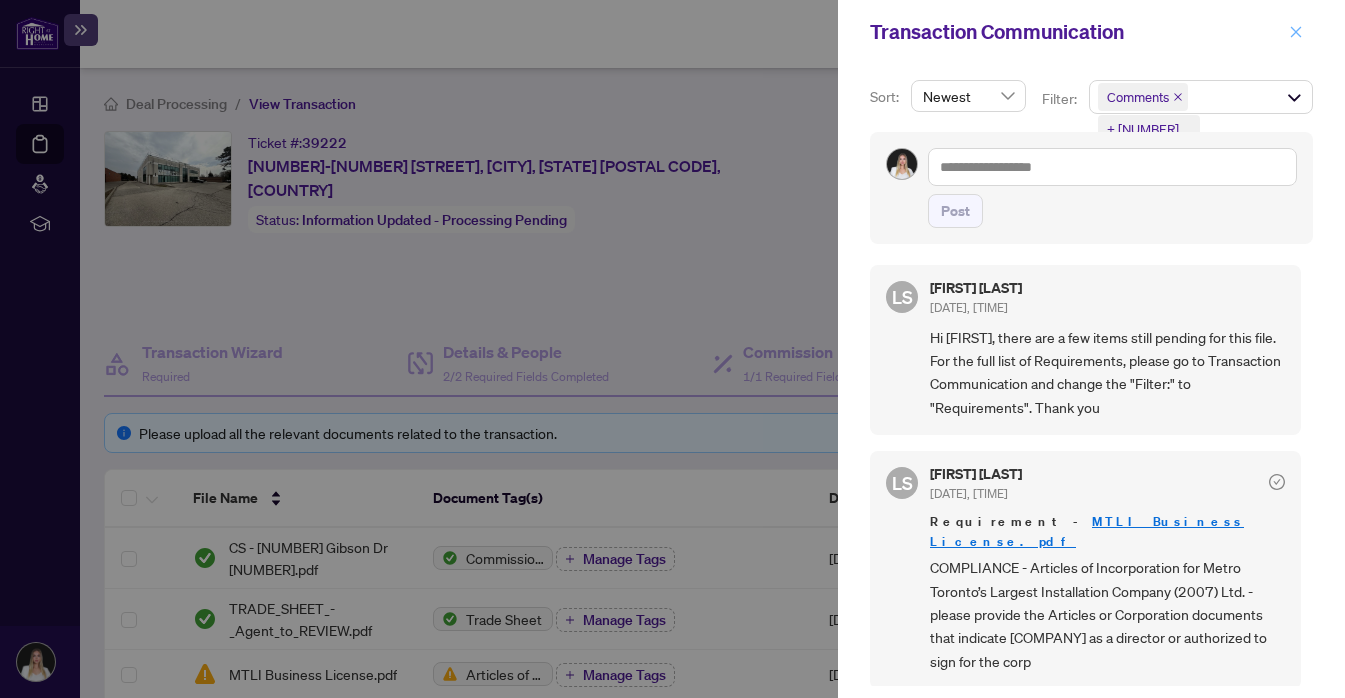 click at bounding box center (1296, 32) 